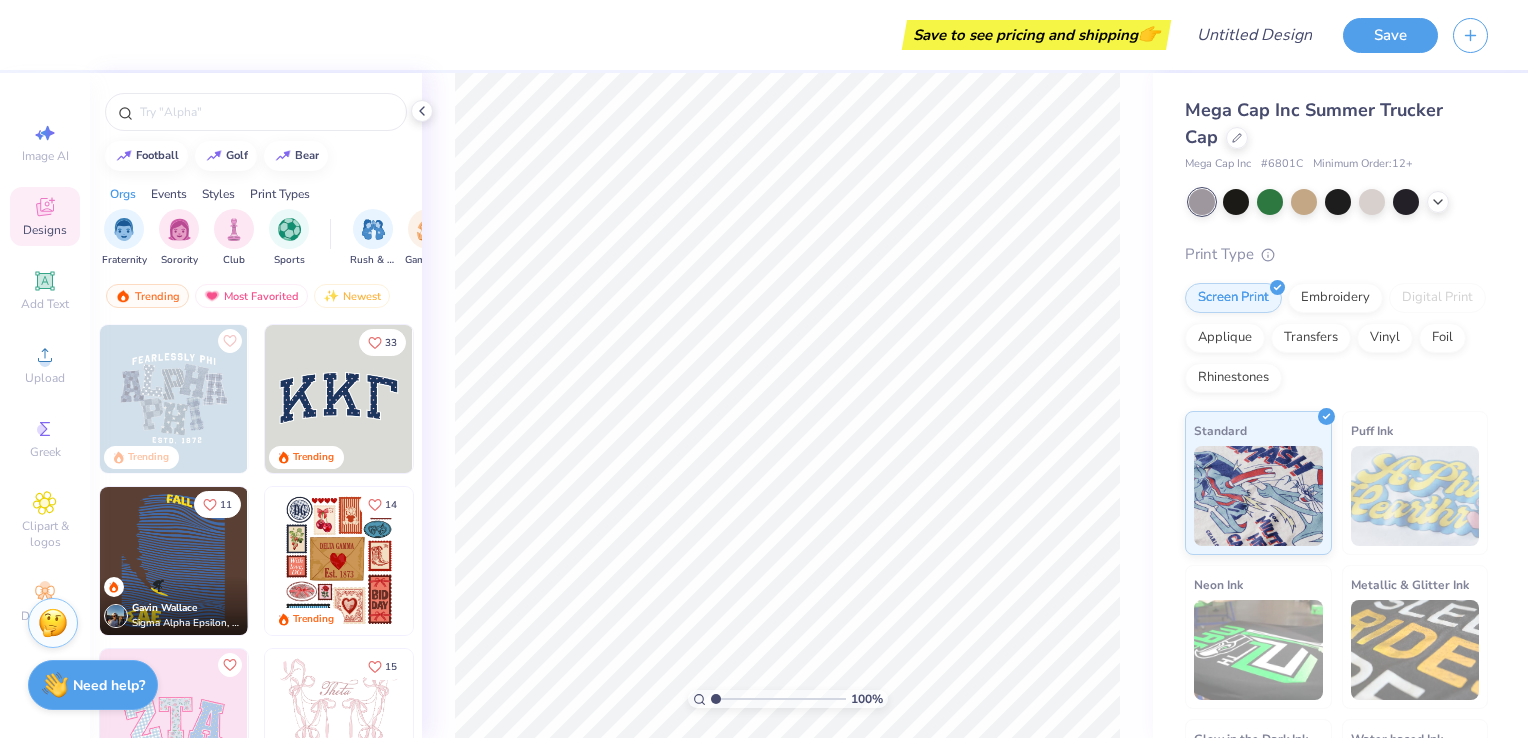 scroll, scrollTop: 0, scrollLeft: 0, axis: both 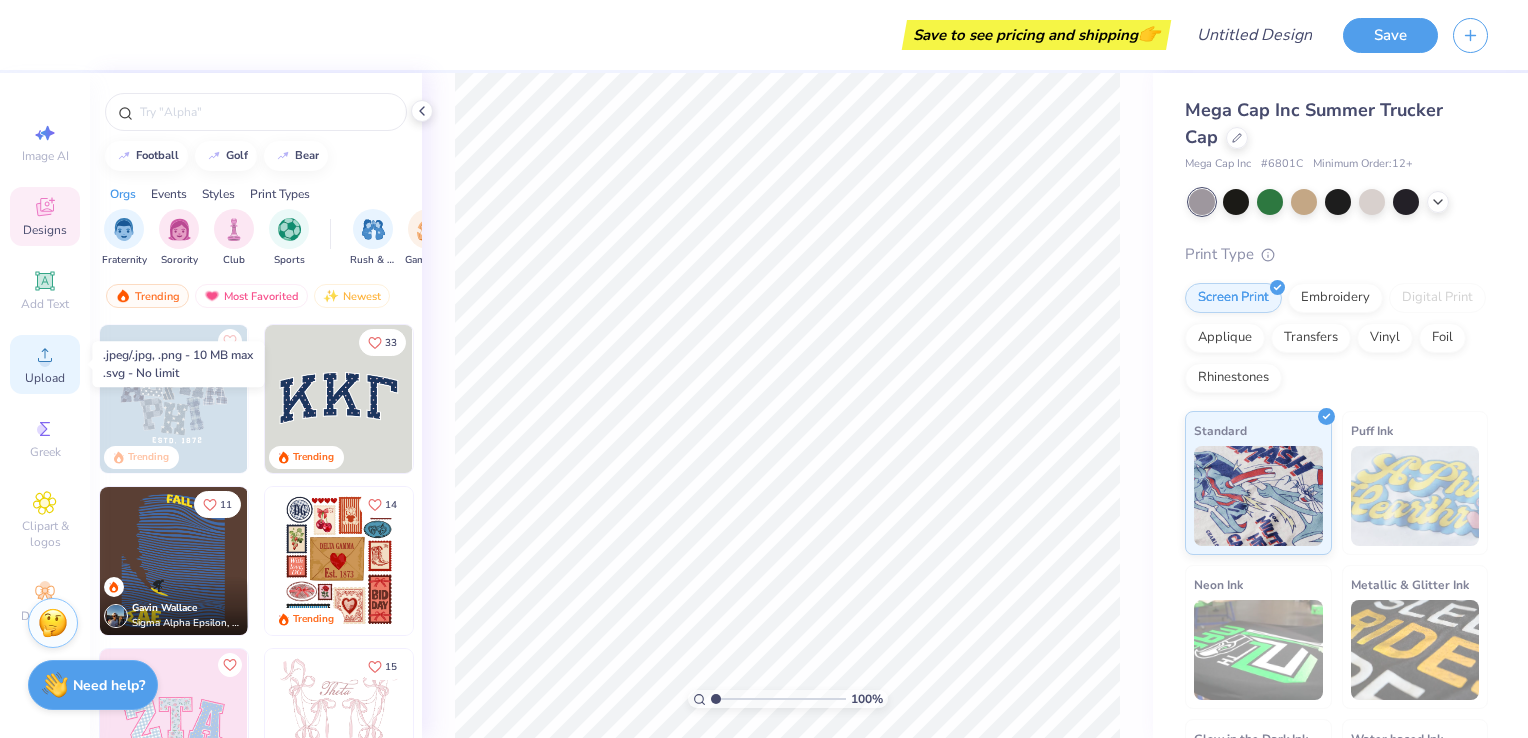 click on "Upload" at bounding box center [45, 378] 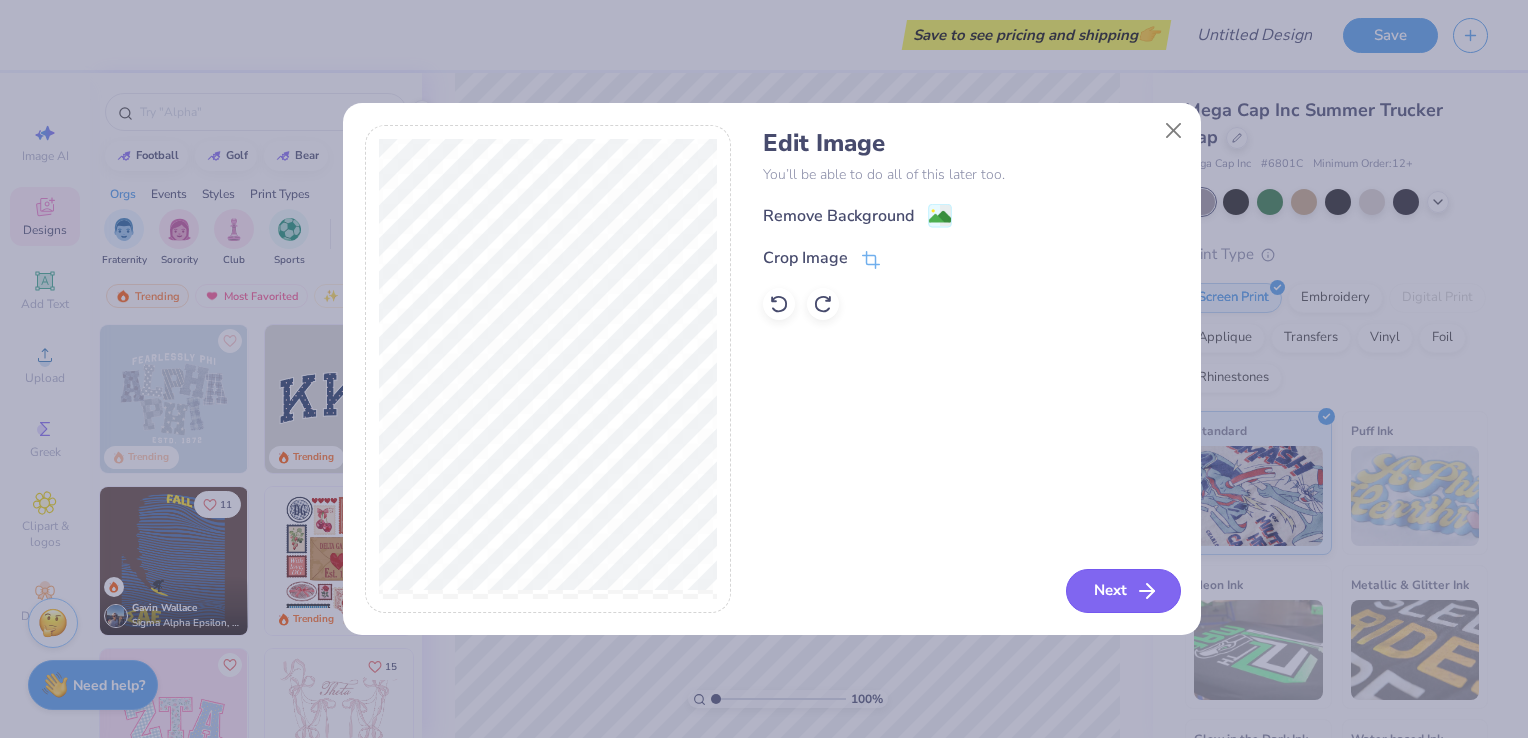 click on "Next" at bounding box center [1123, 591] 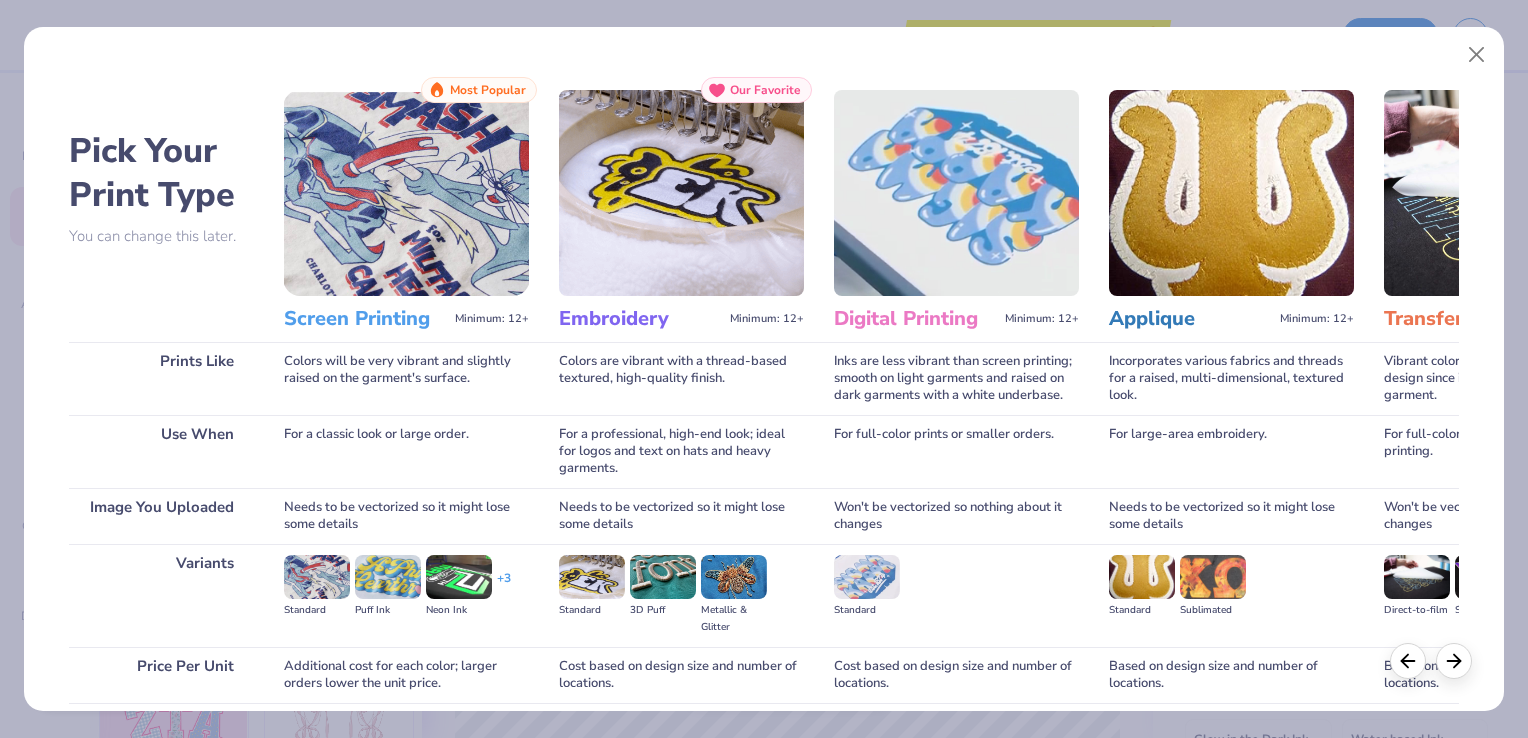 click at bounding box center [1506, 193] 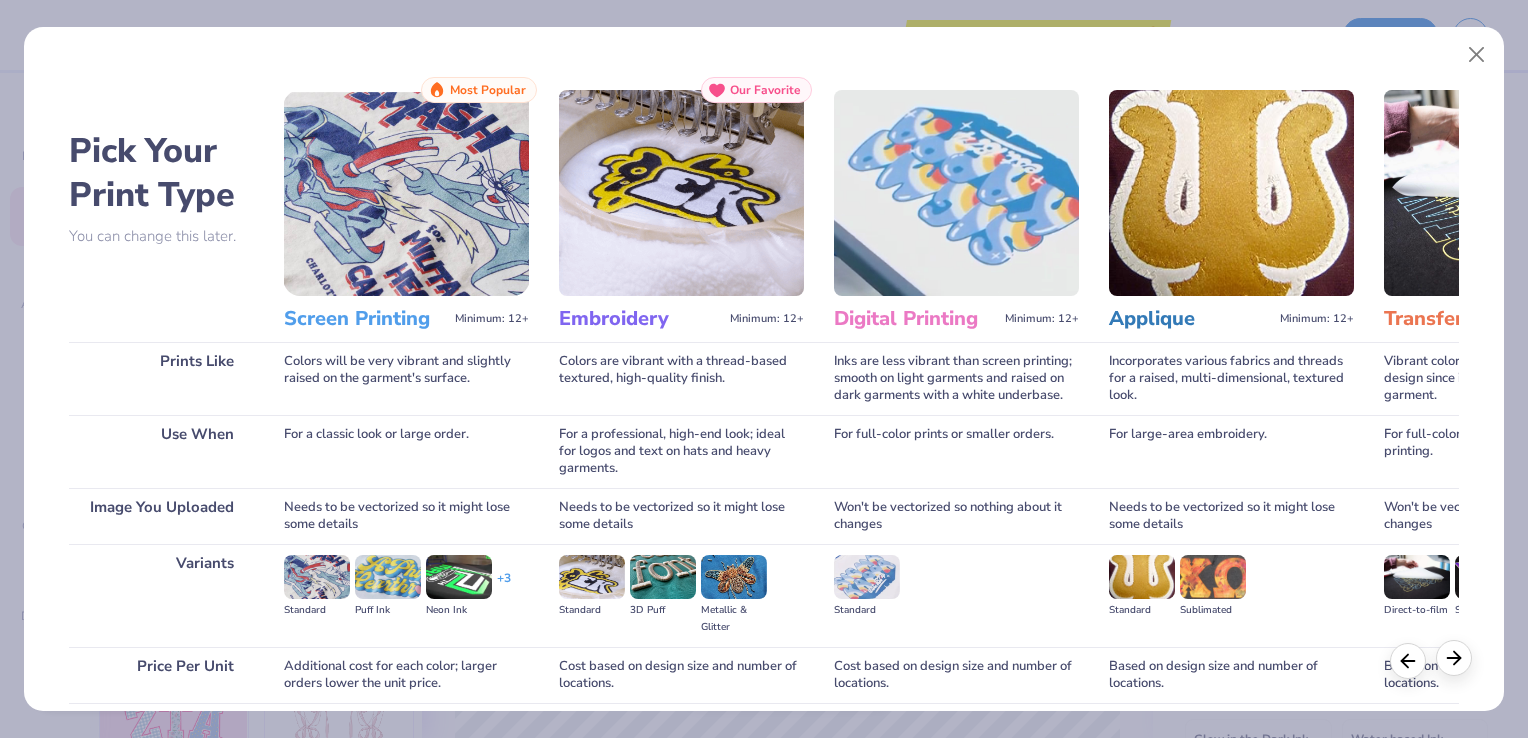 click 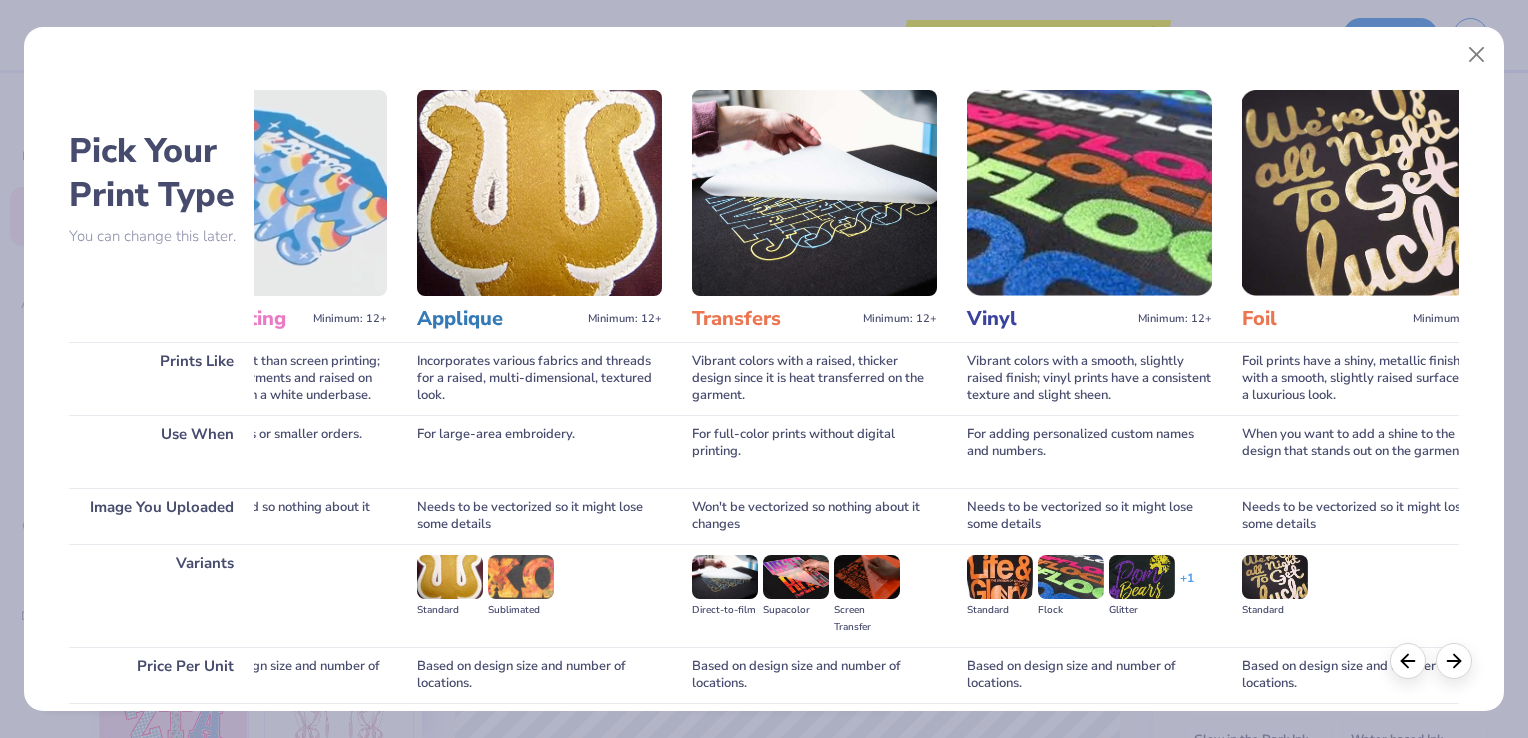 scroll, scrollTop: 0, scrollLeft: 695, axis: horizontal 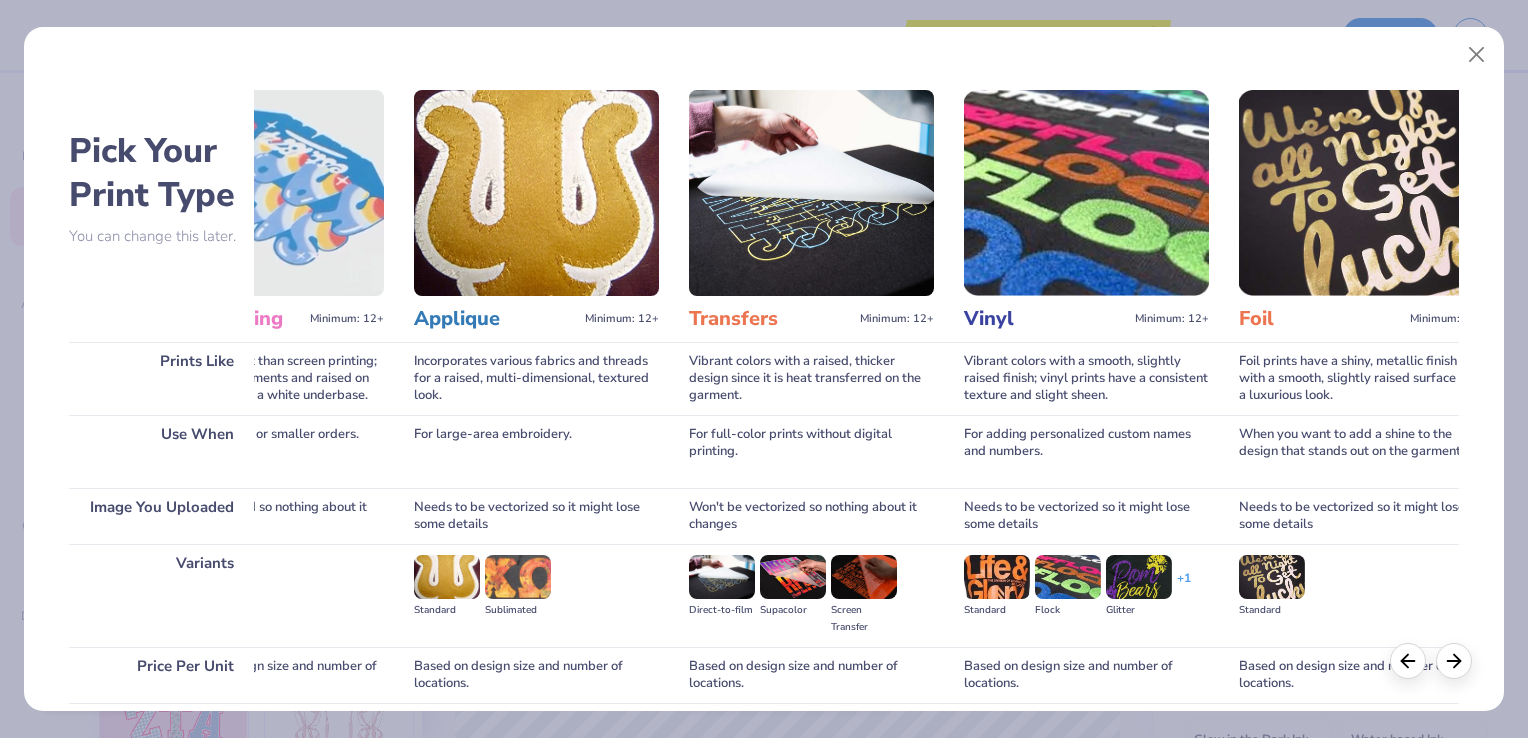 click at bounding box center (722, 577) 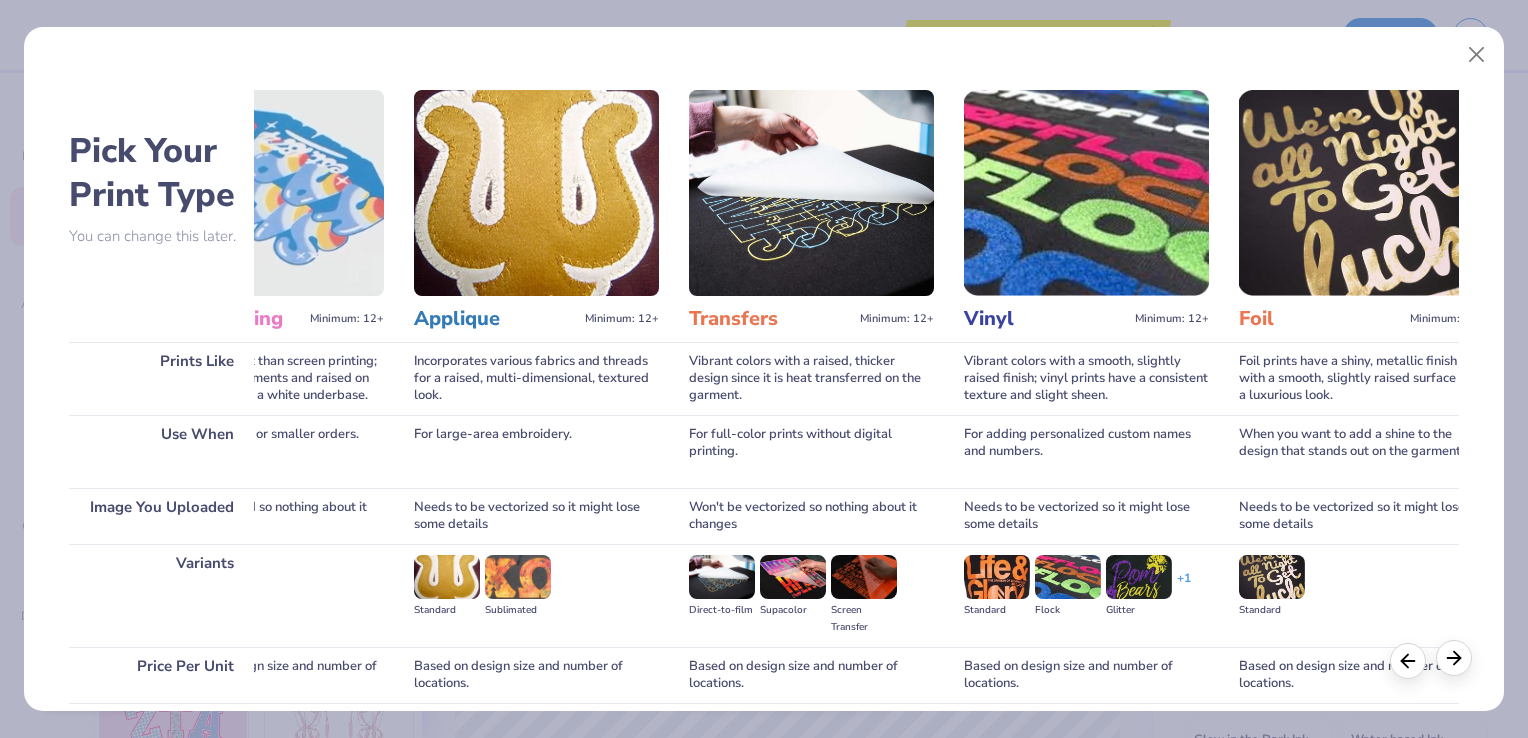 click 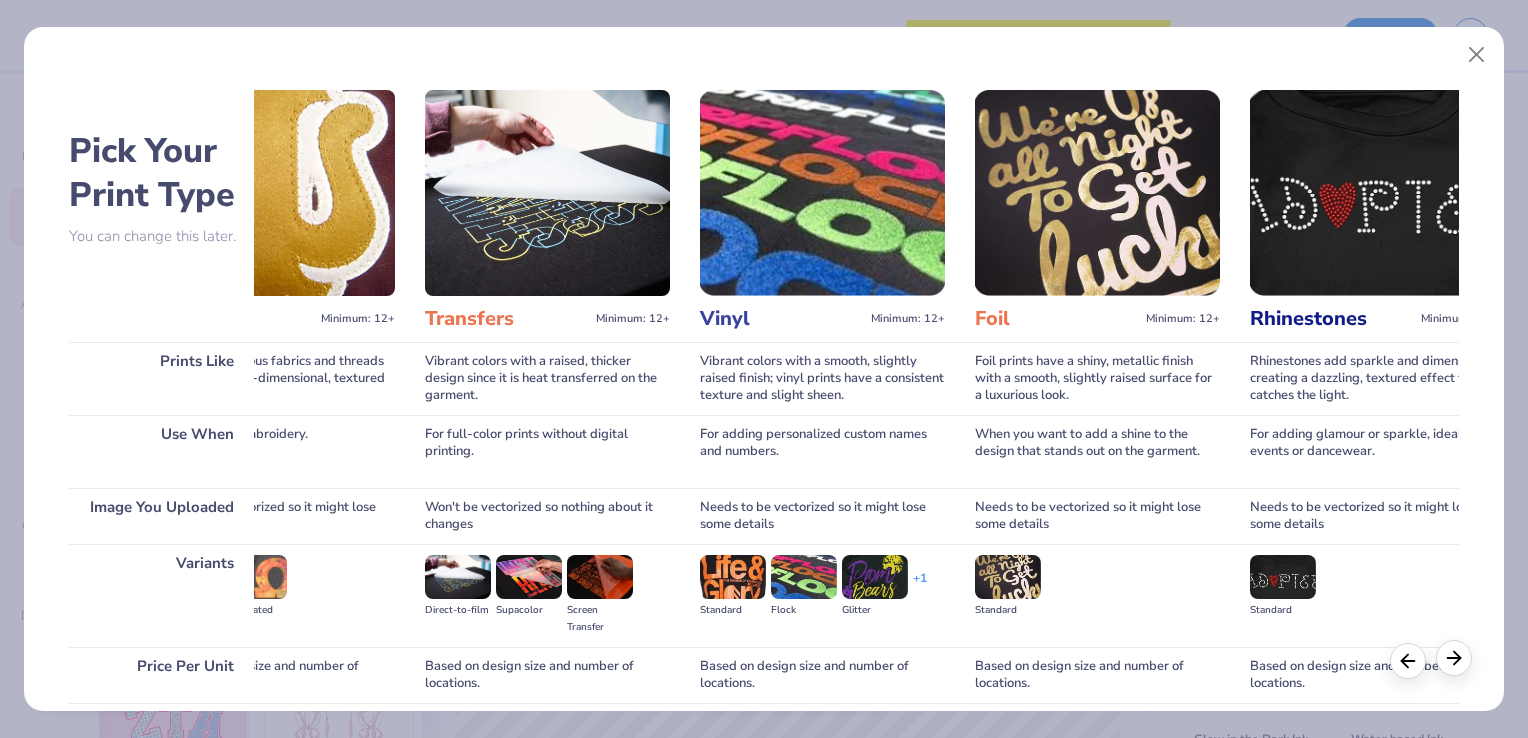 scroll, scrollTop: 0, scrollLeft: 1024, axis: horizontal 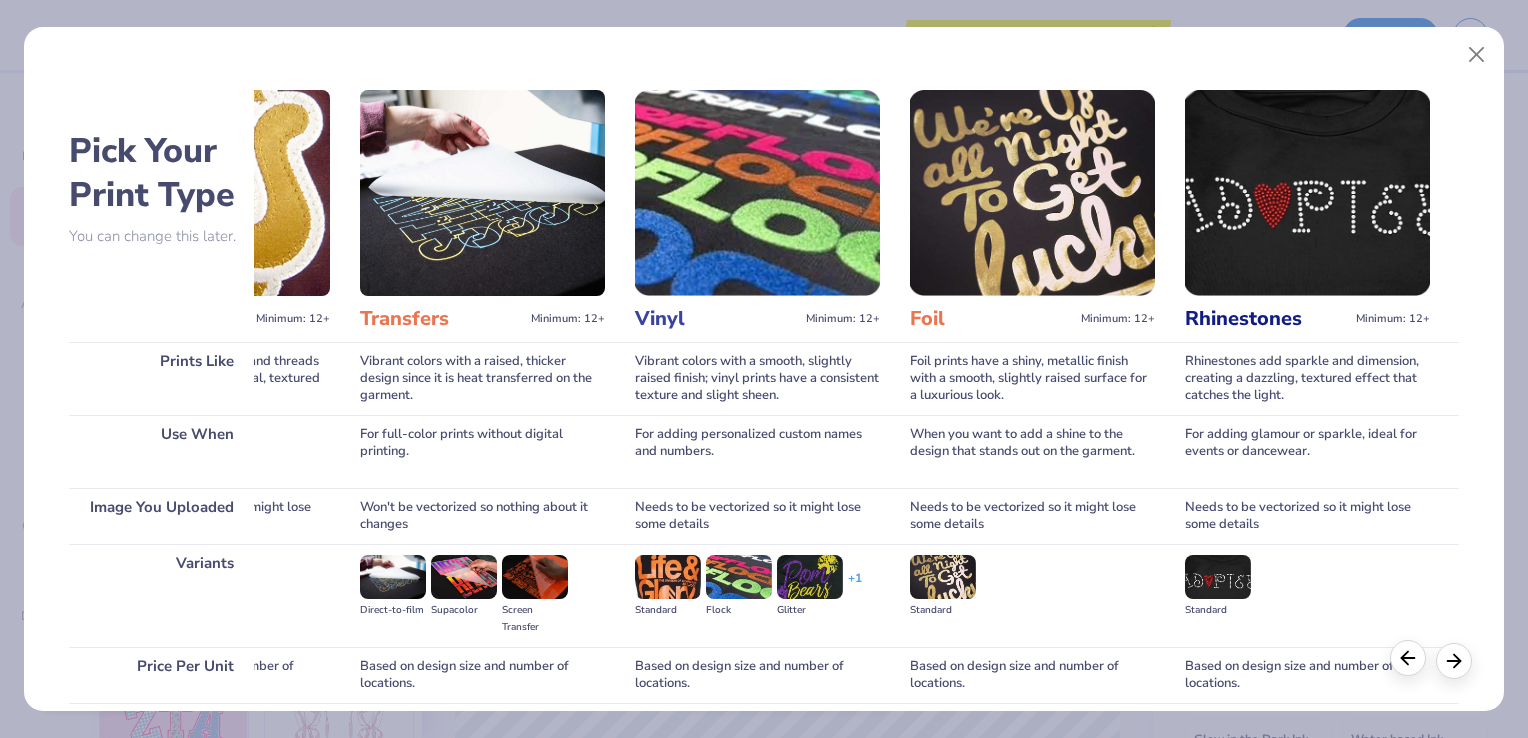 click 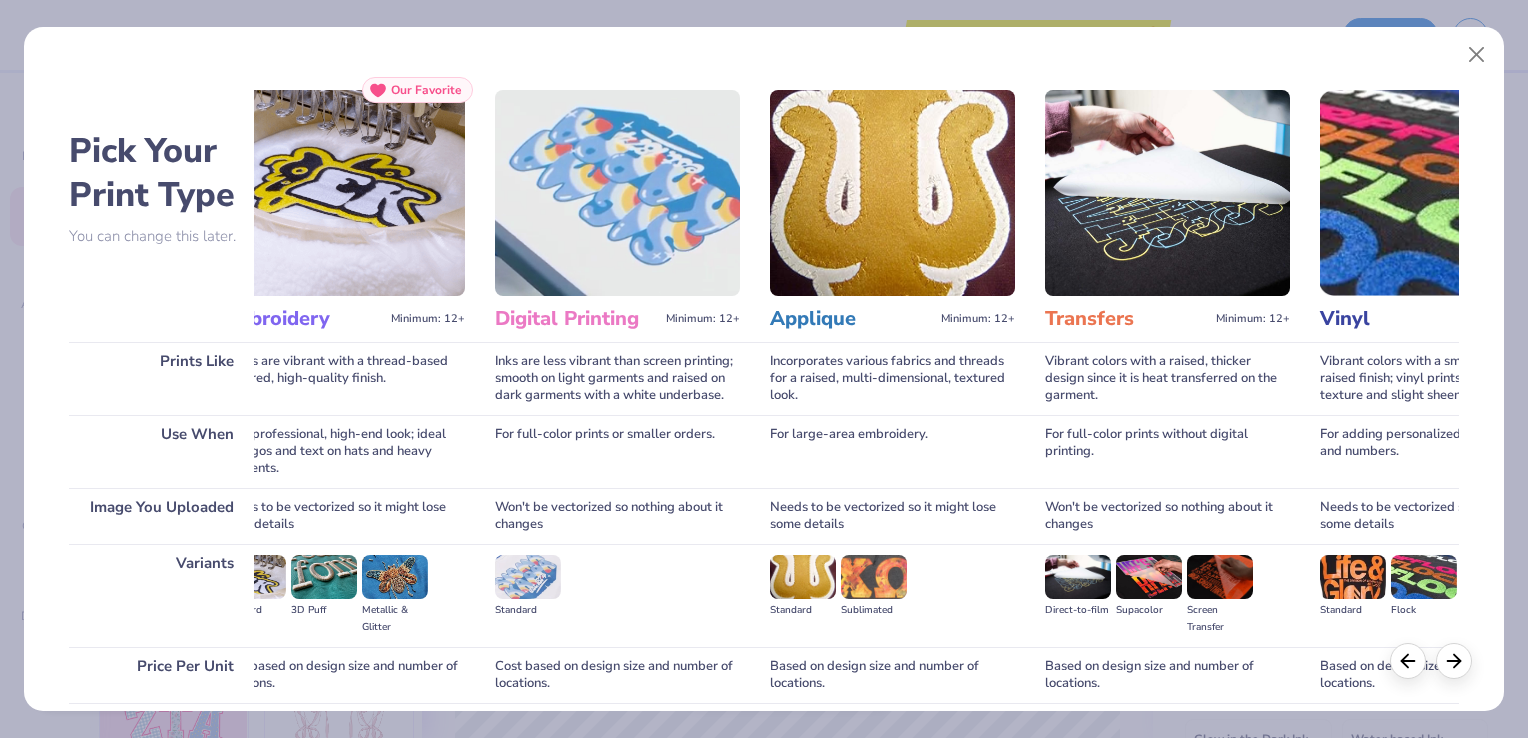 scroll, scrollTop: 0, scrollLeft: 329, axis: horizontal 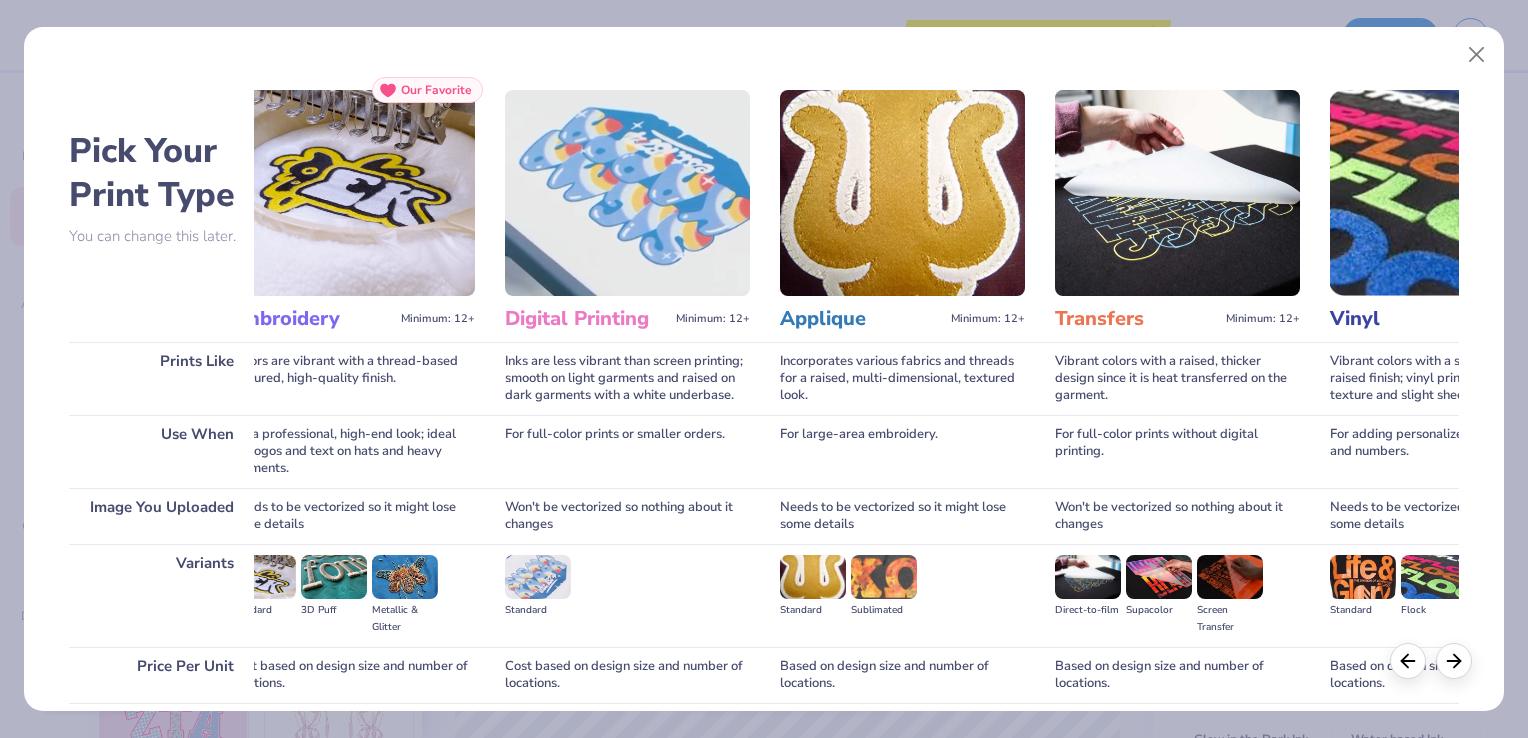 click on "For full-color prints without digital printing." at bounding box center (1177, 451) 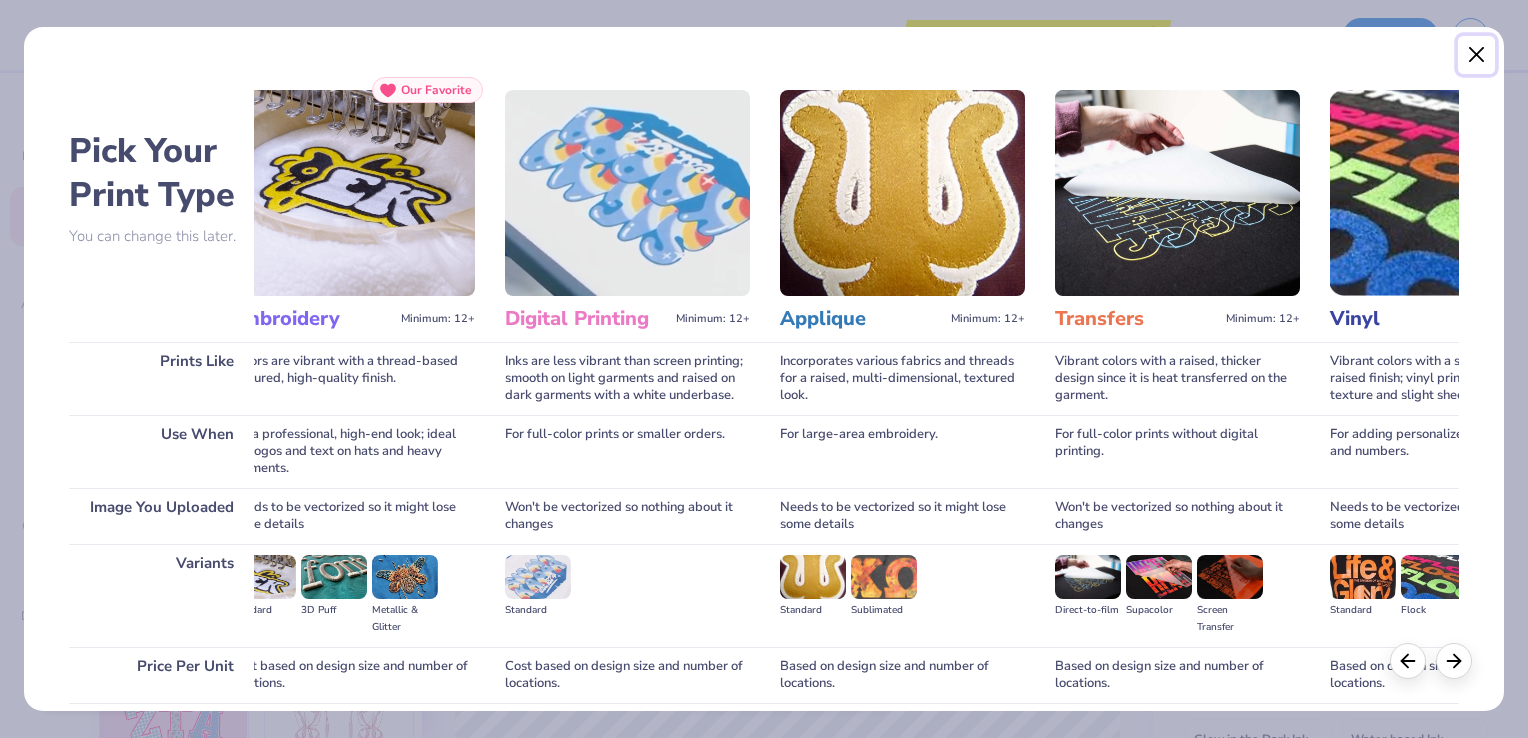 click at bounding box center (1477, 55) 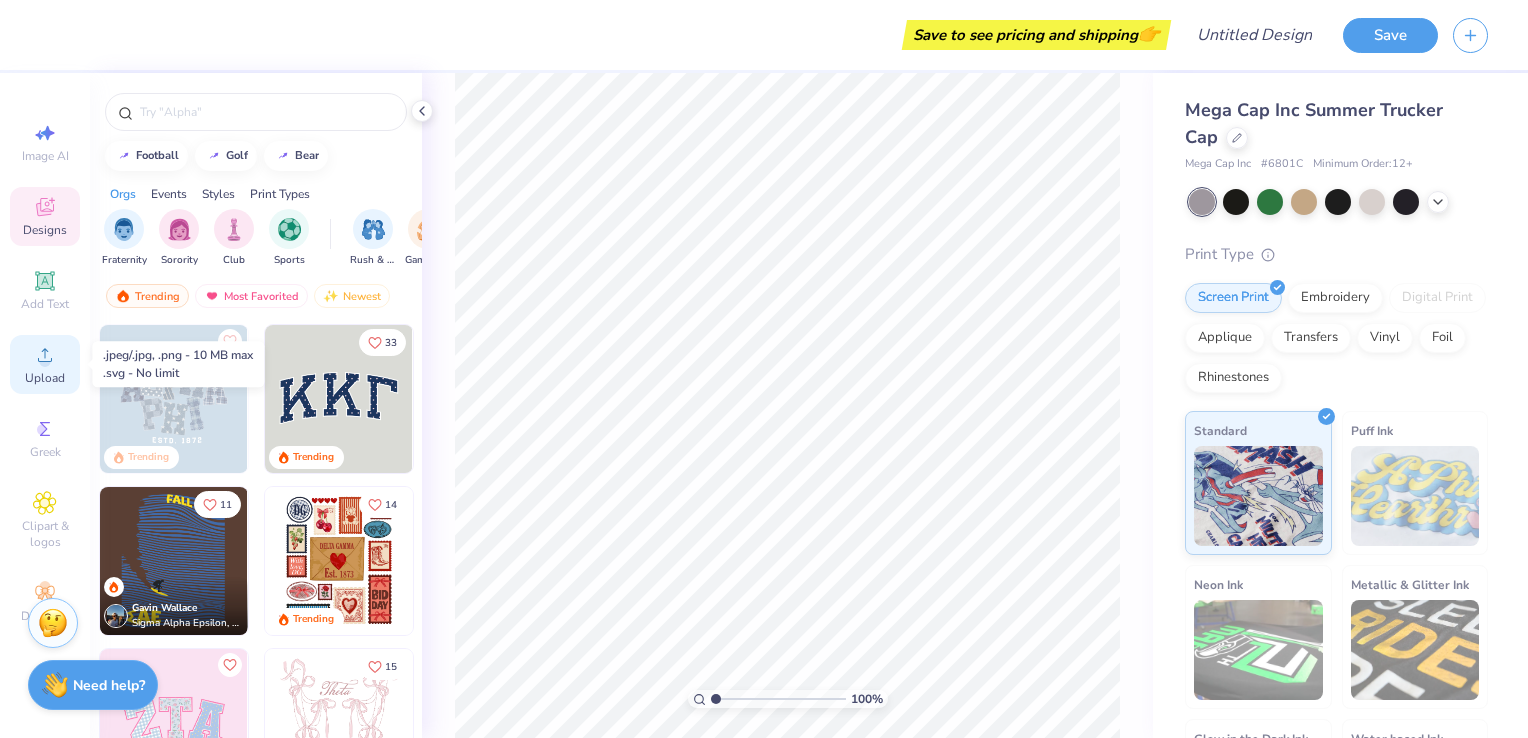click on "Upload" at bounding box center [45, 364] 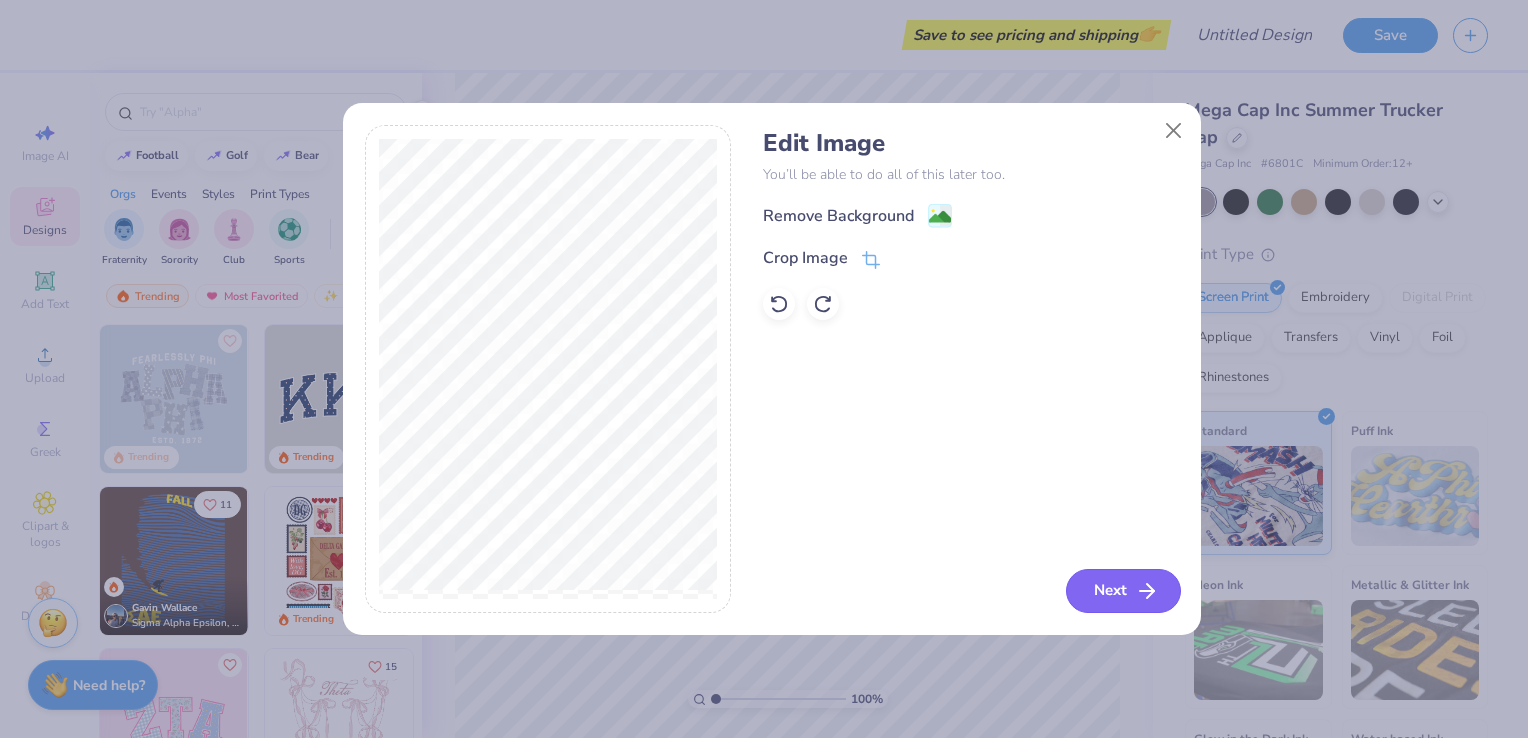 click 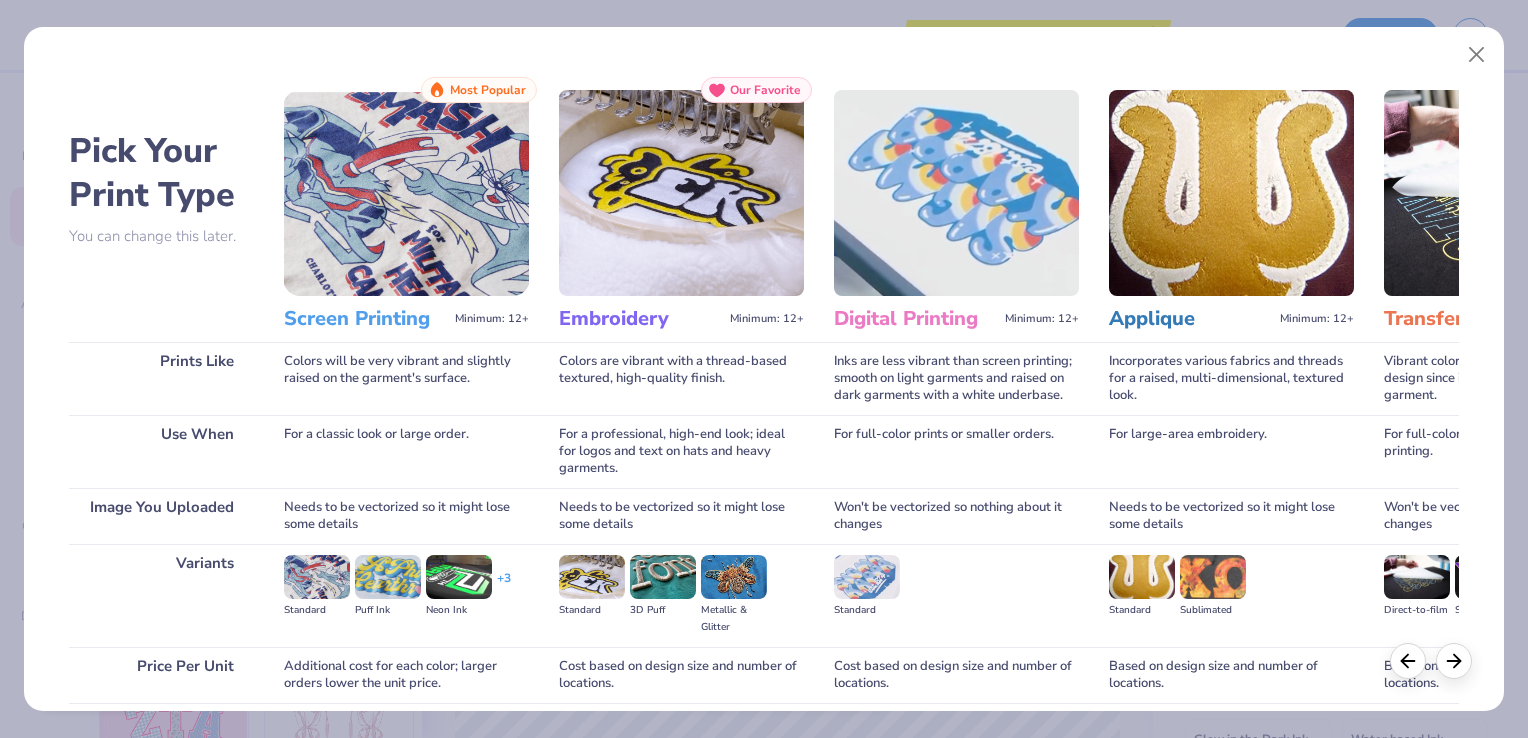 click at bounding box center [1506, 193] 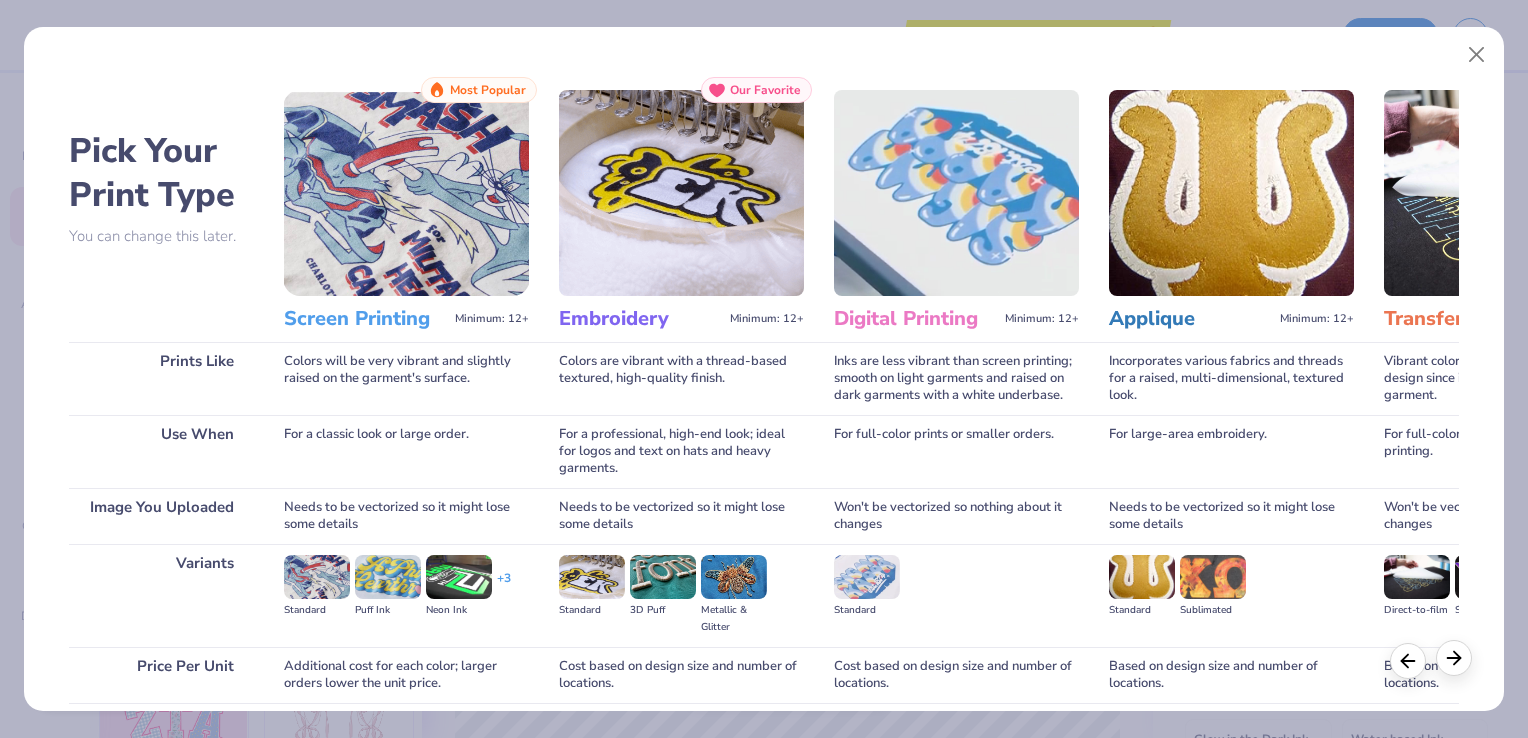 click 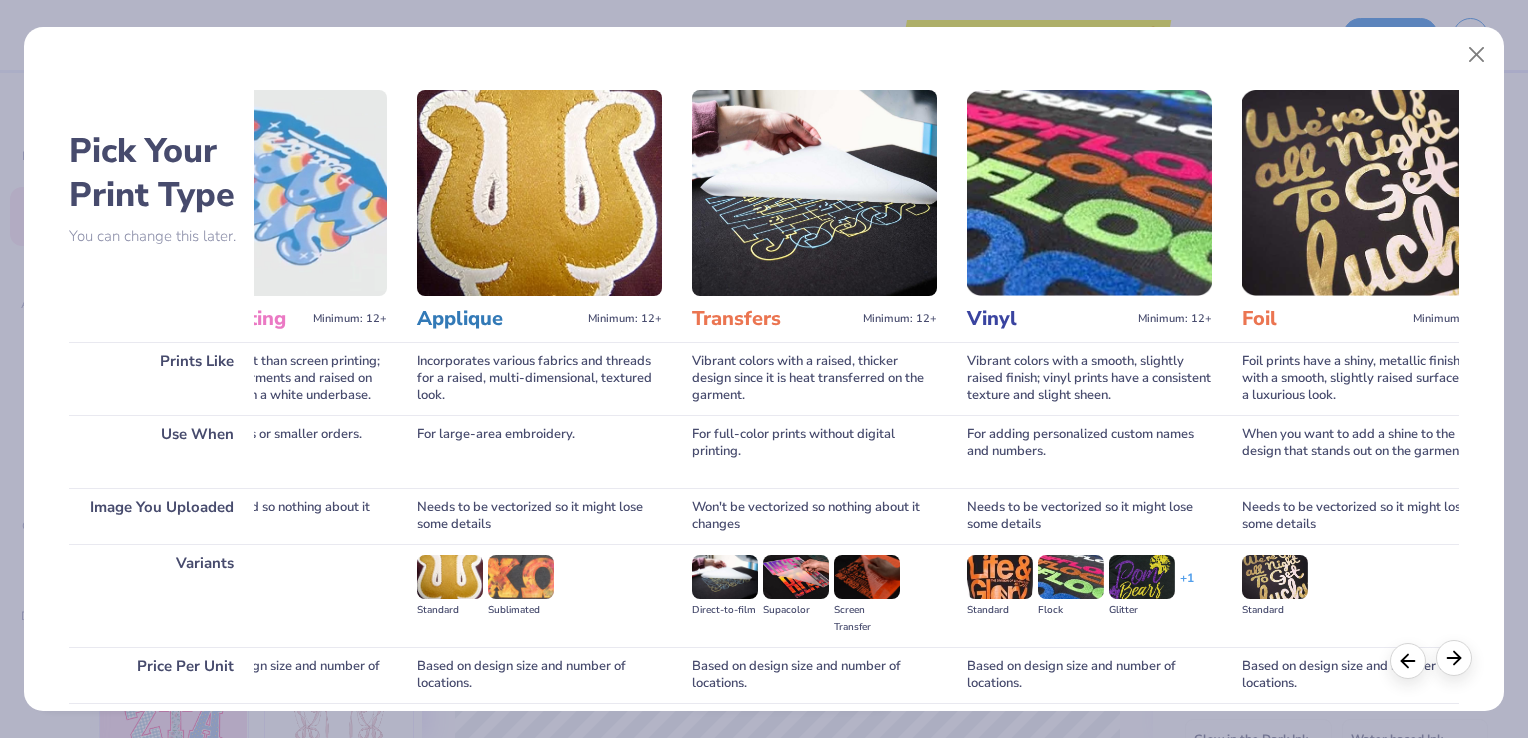 scroll, scrollTop: 0, scrollLeft: 695, axis: horizontal 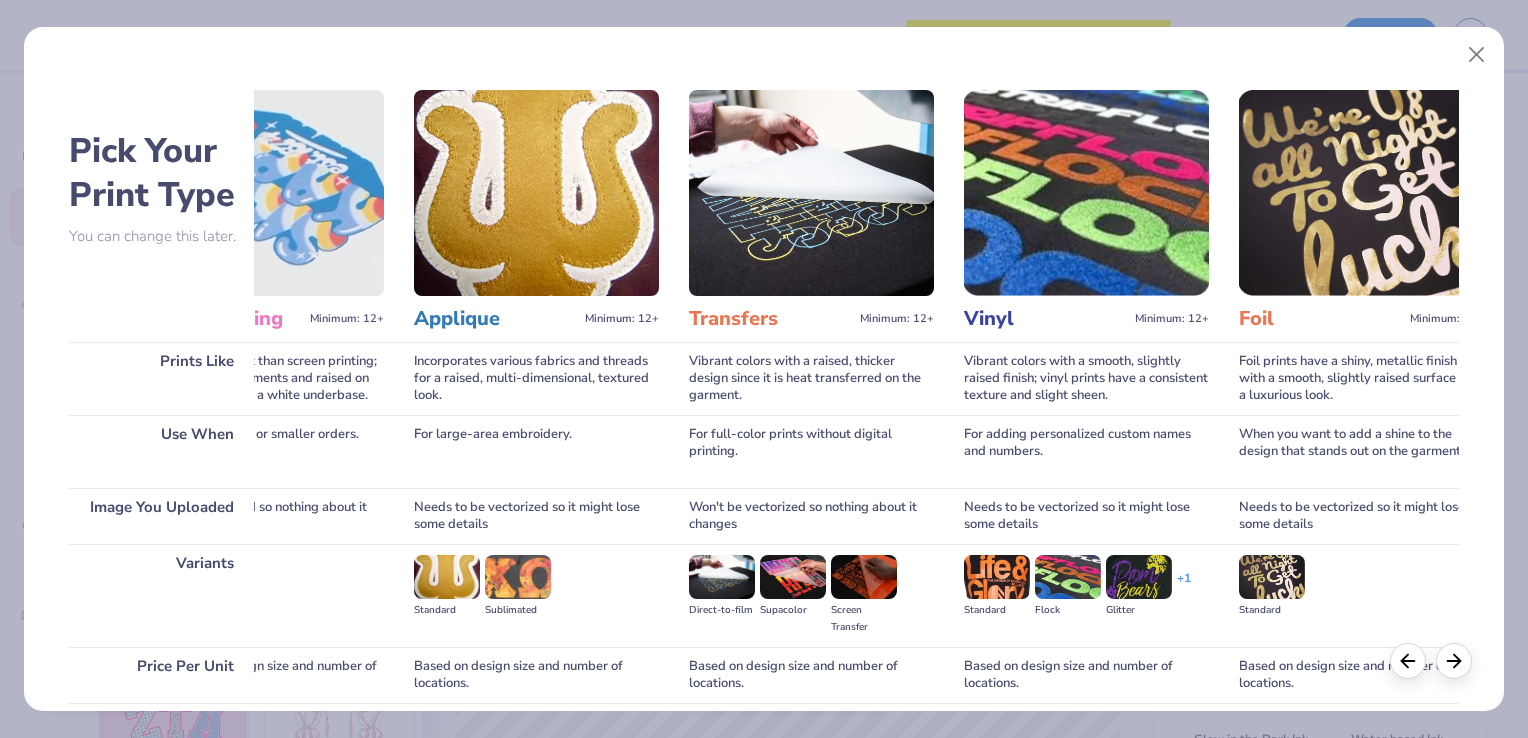 click at bounding box center (722, 577) 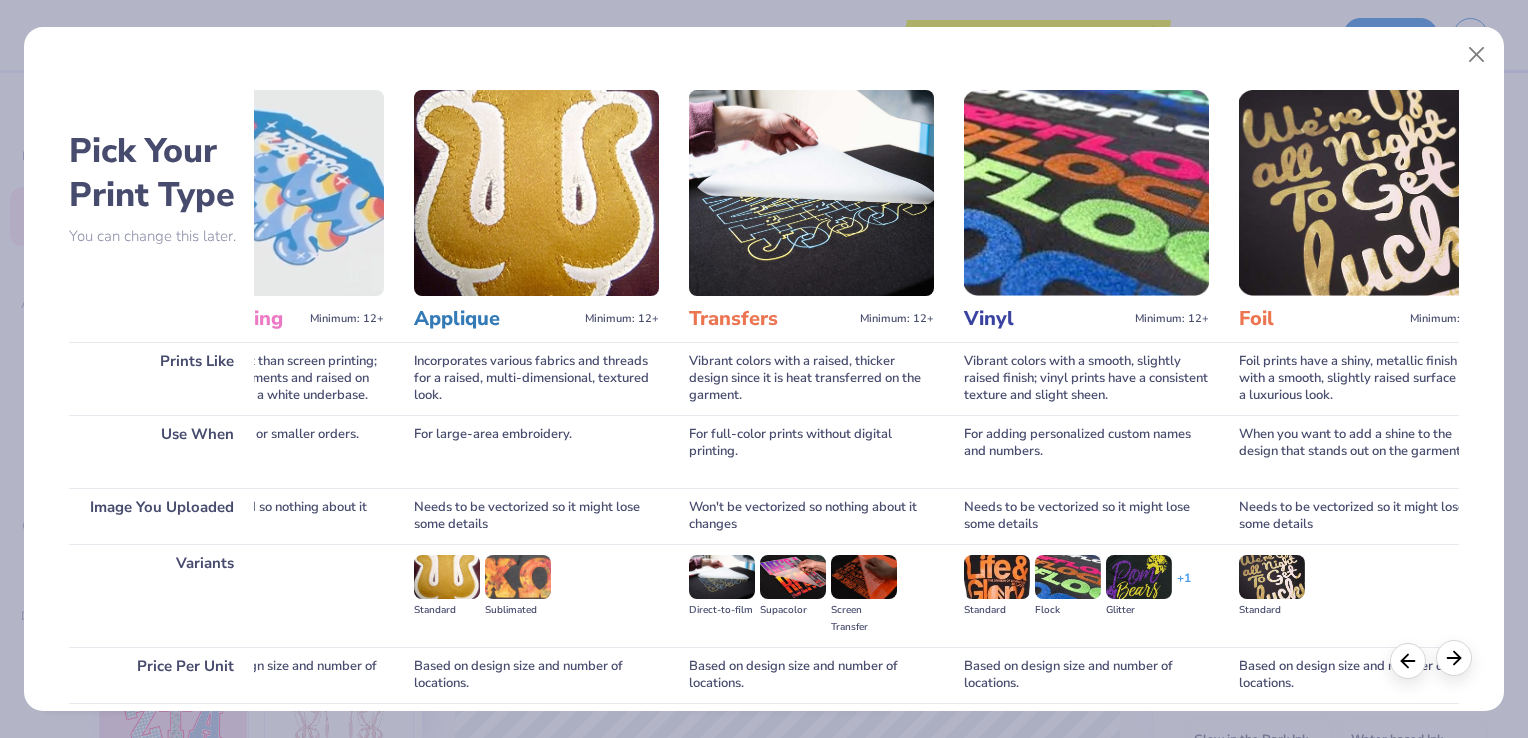 click 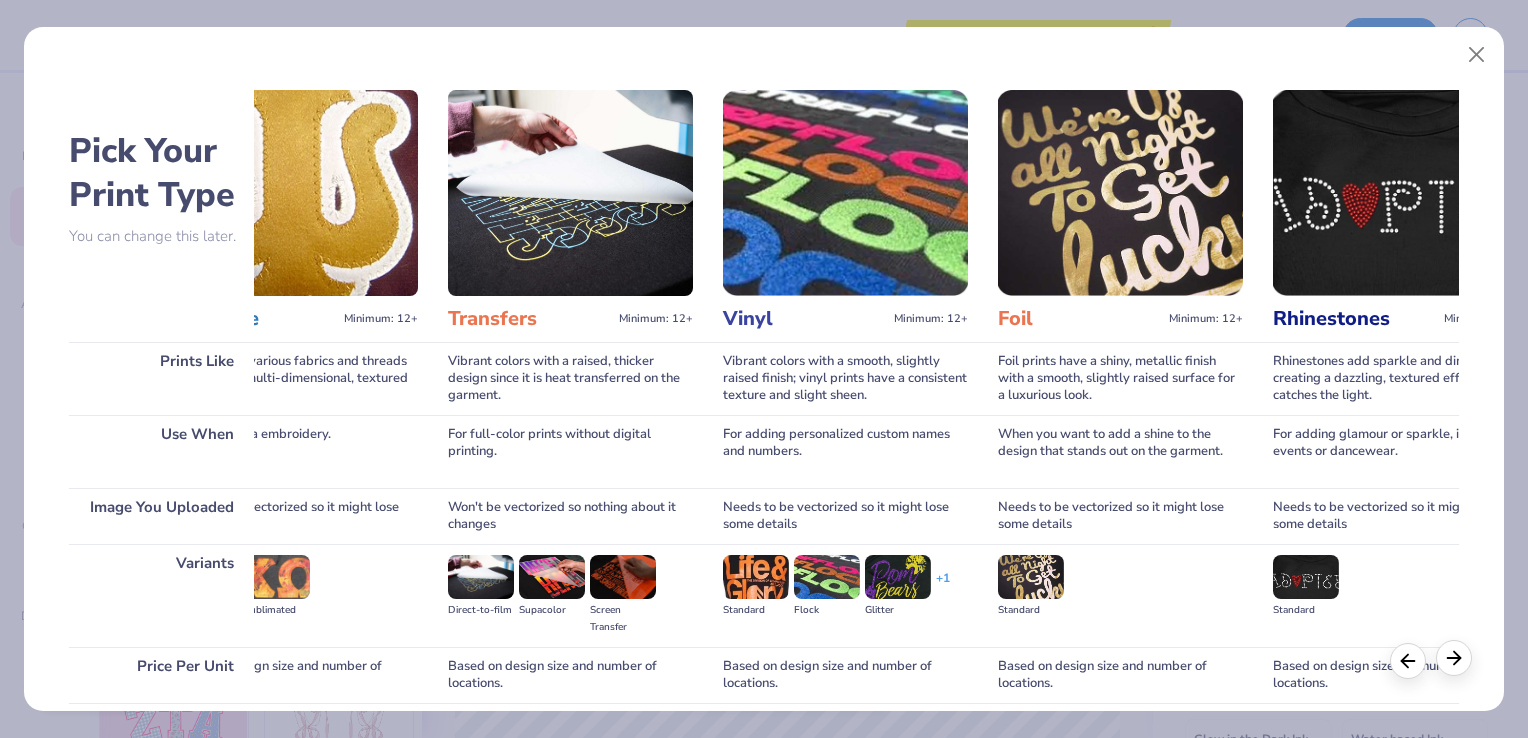 scroll, scrollTop: 0, scrollLeft: 1024, axis: horizontal 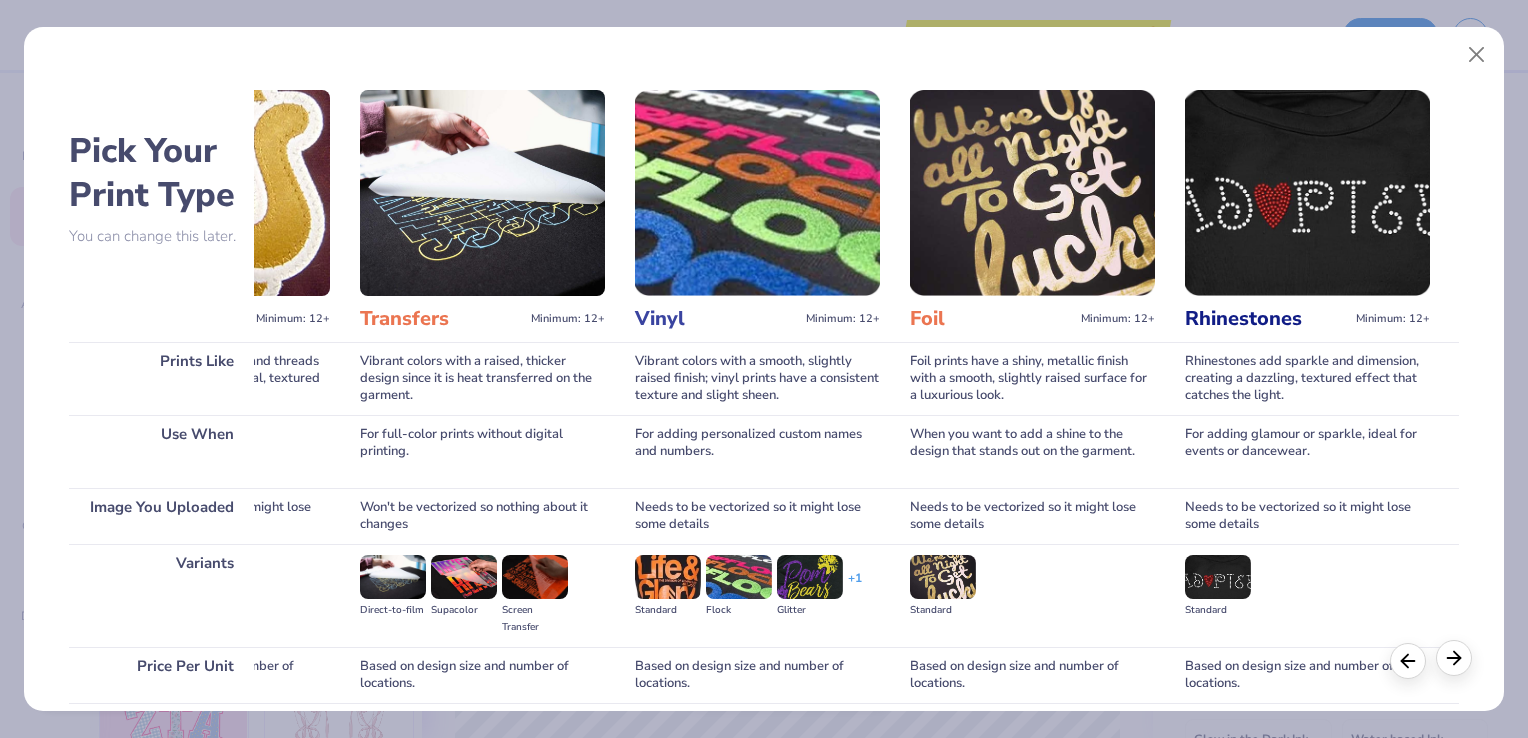 click 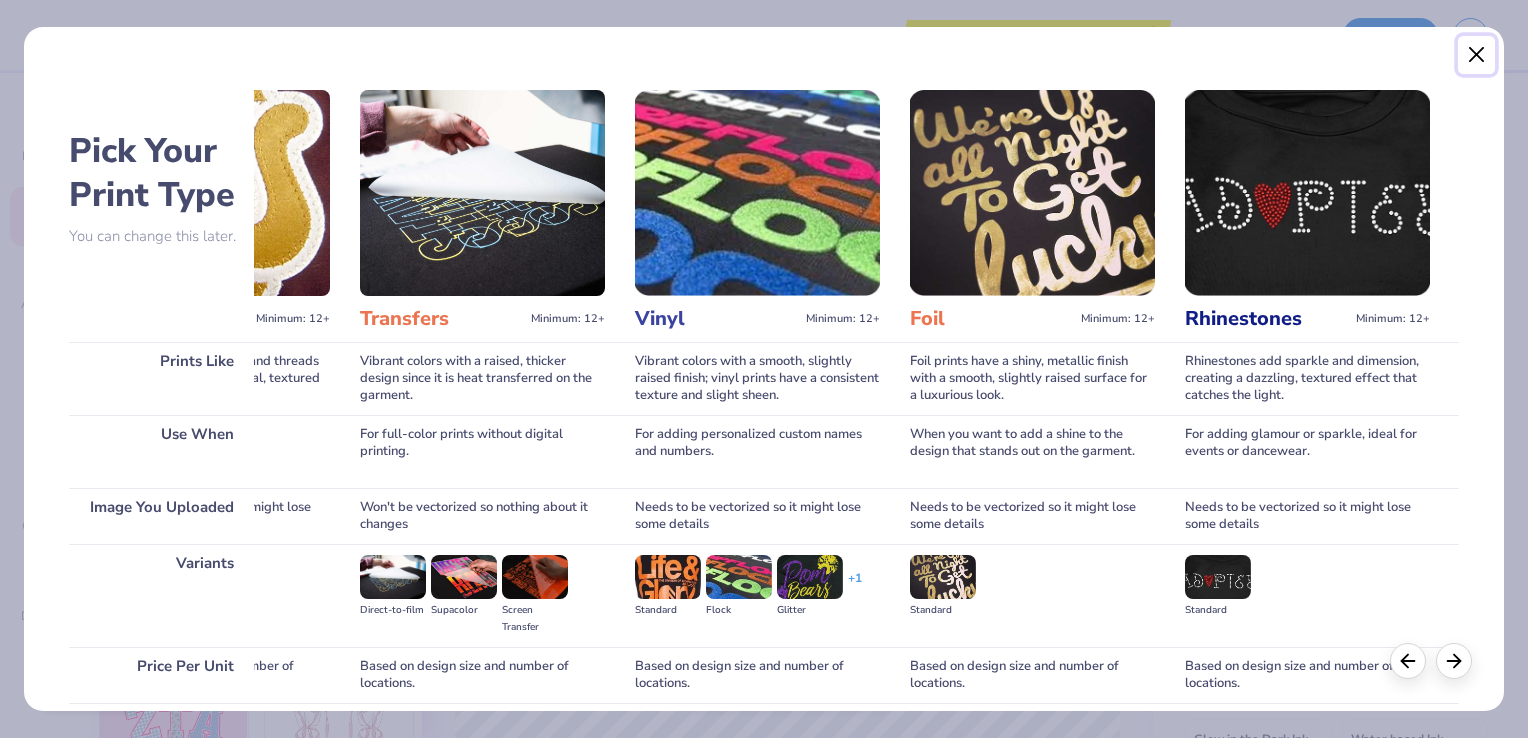 click at bounding box center [1477, 55] 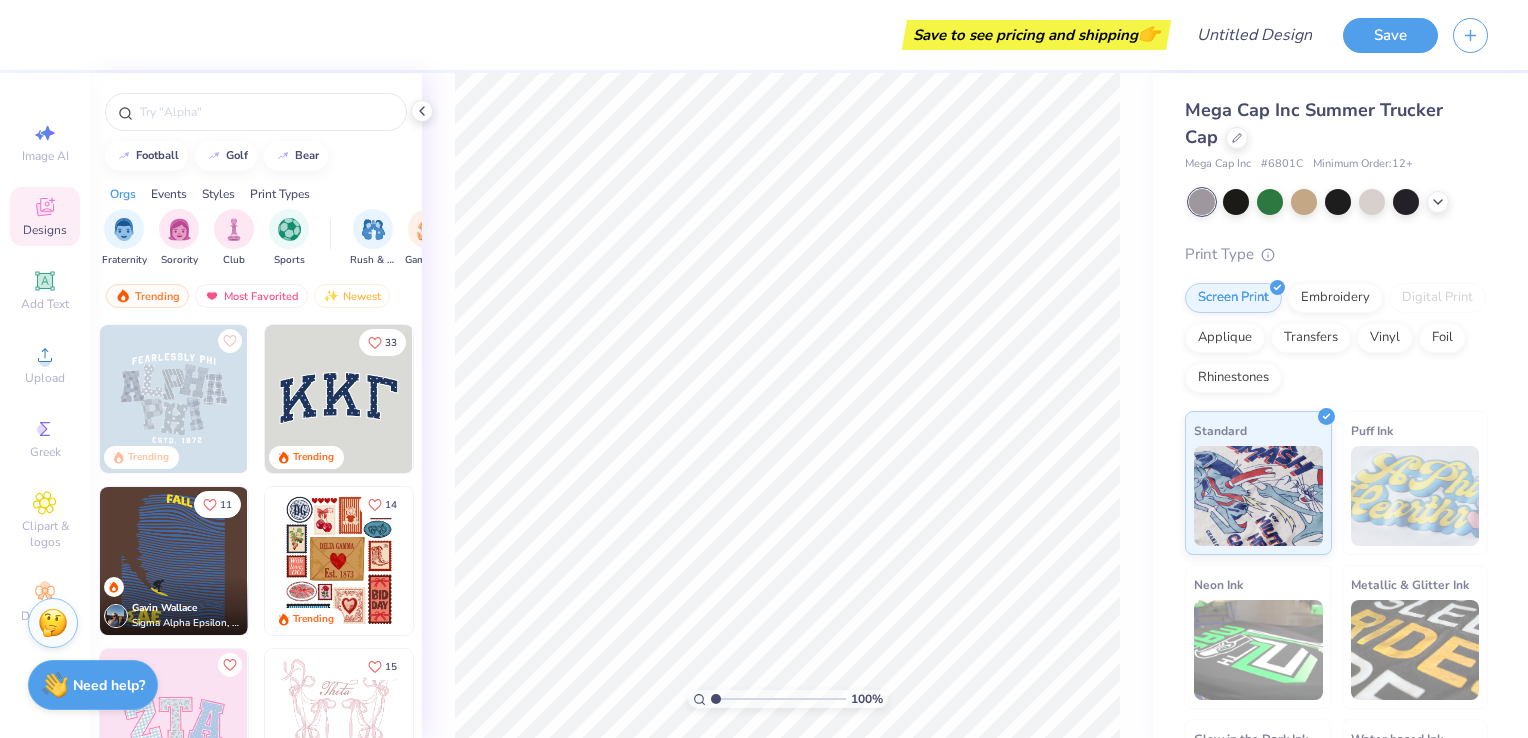 click 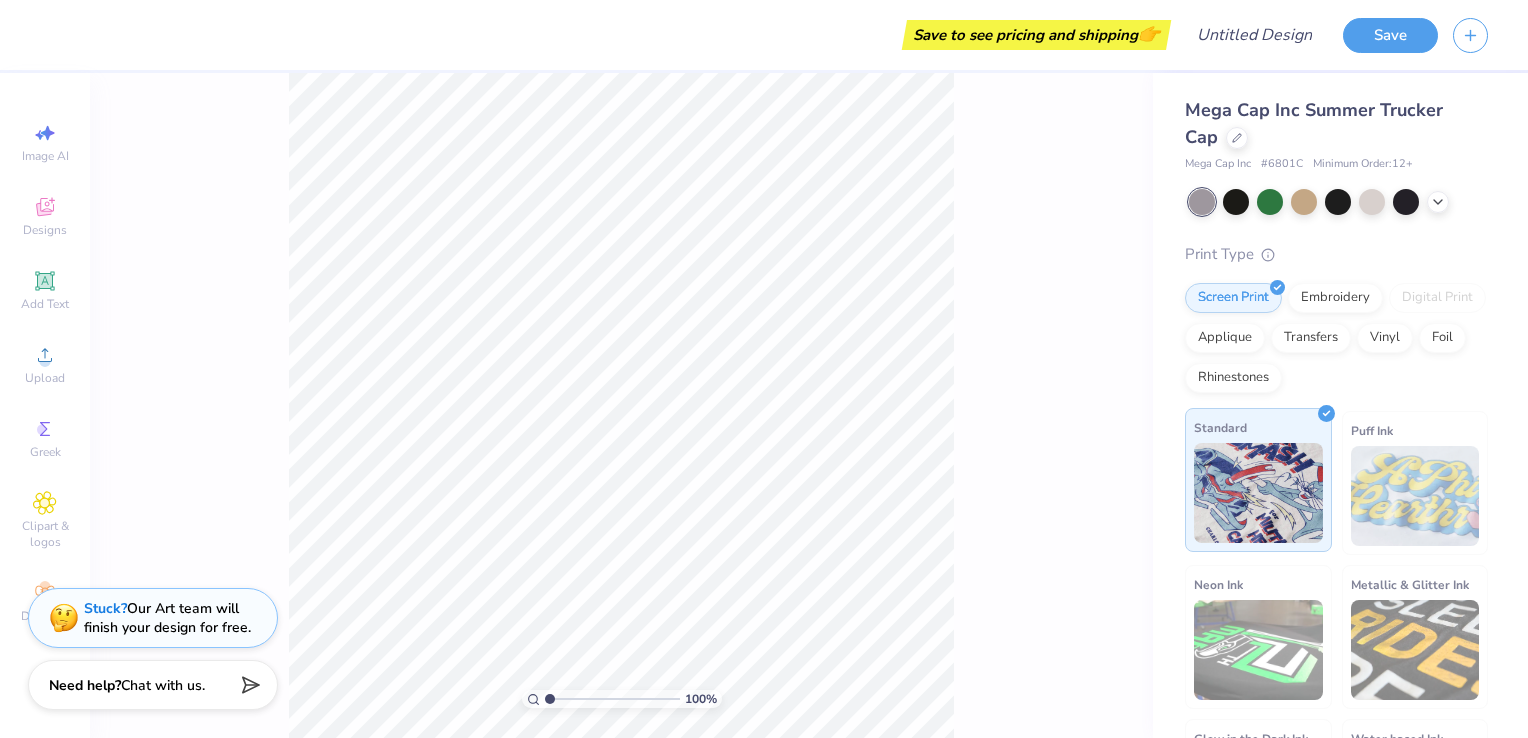 click at bounding box center [1258, 493] 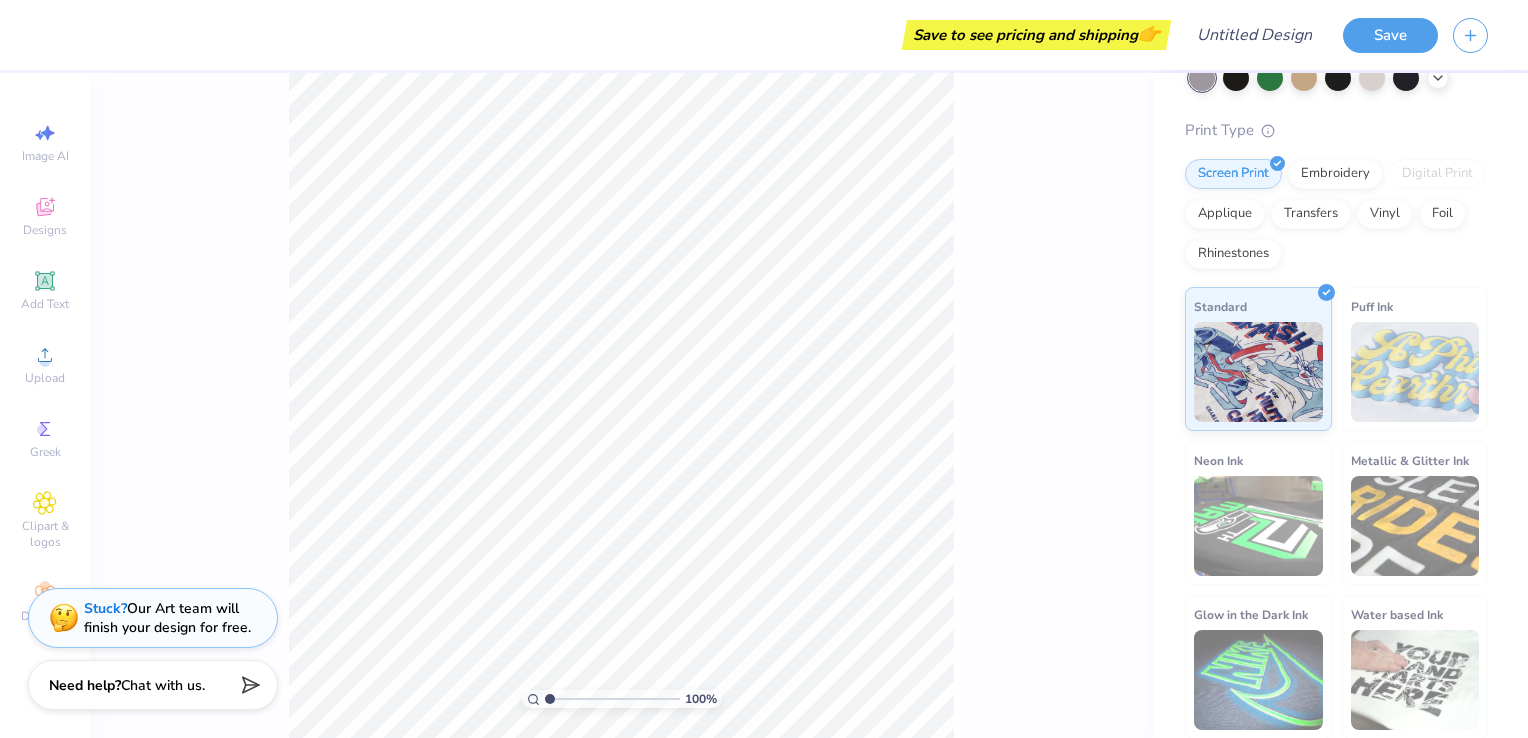 scroll, scrollTop: 0, scrollLeft: 0, axis: both 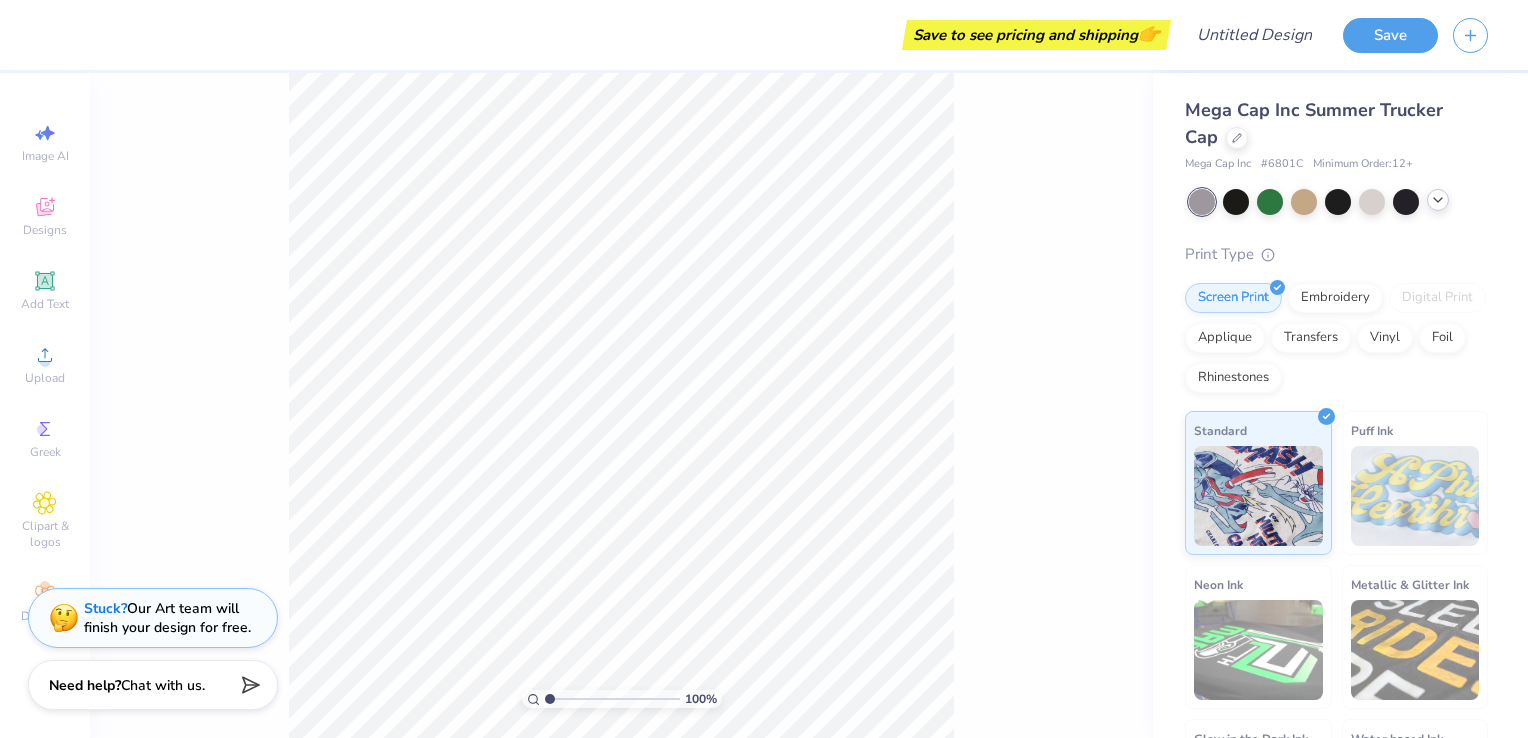 click 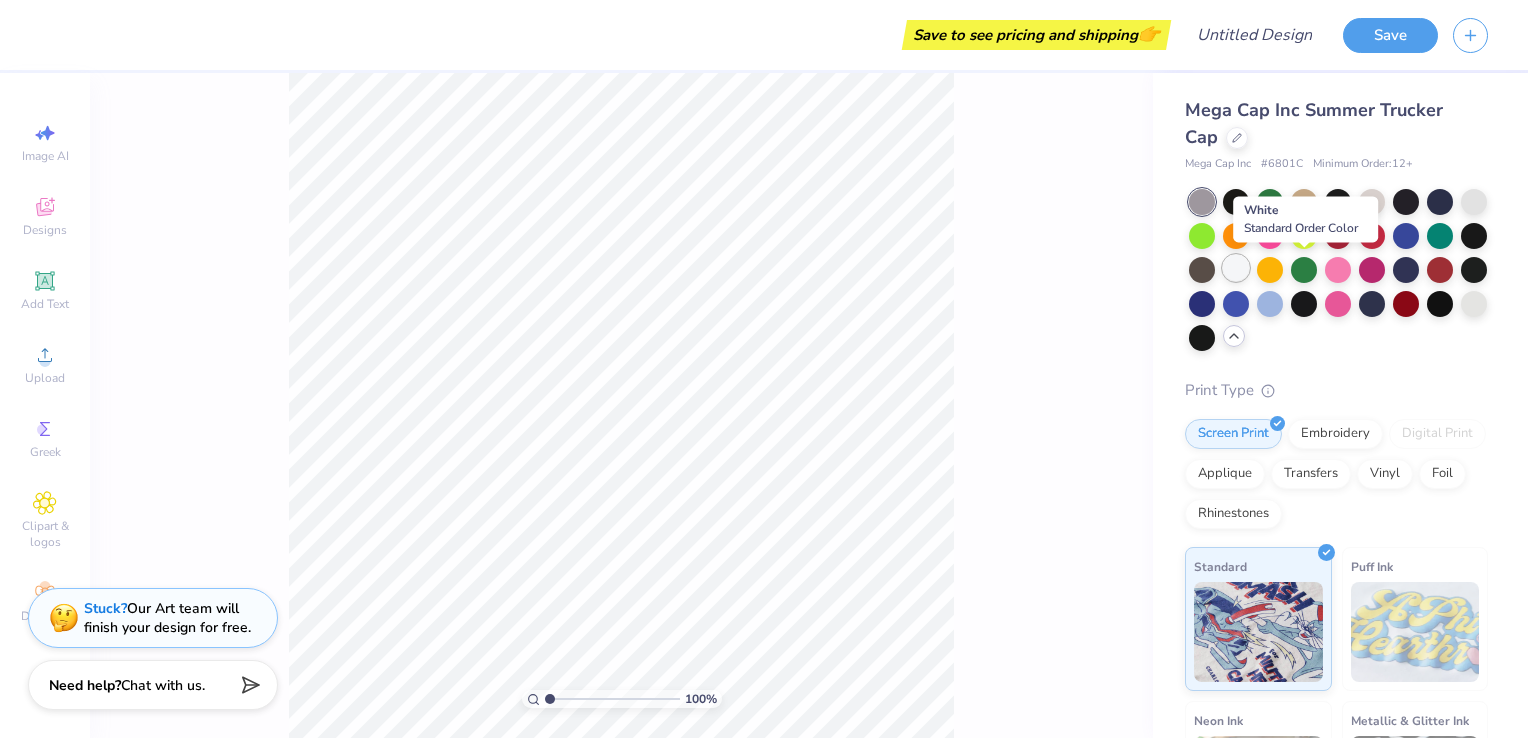 click at bounding box center [1236, 268] 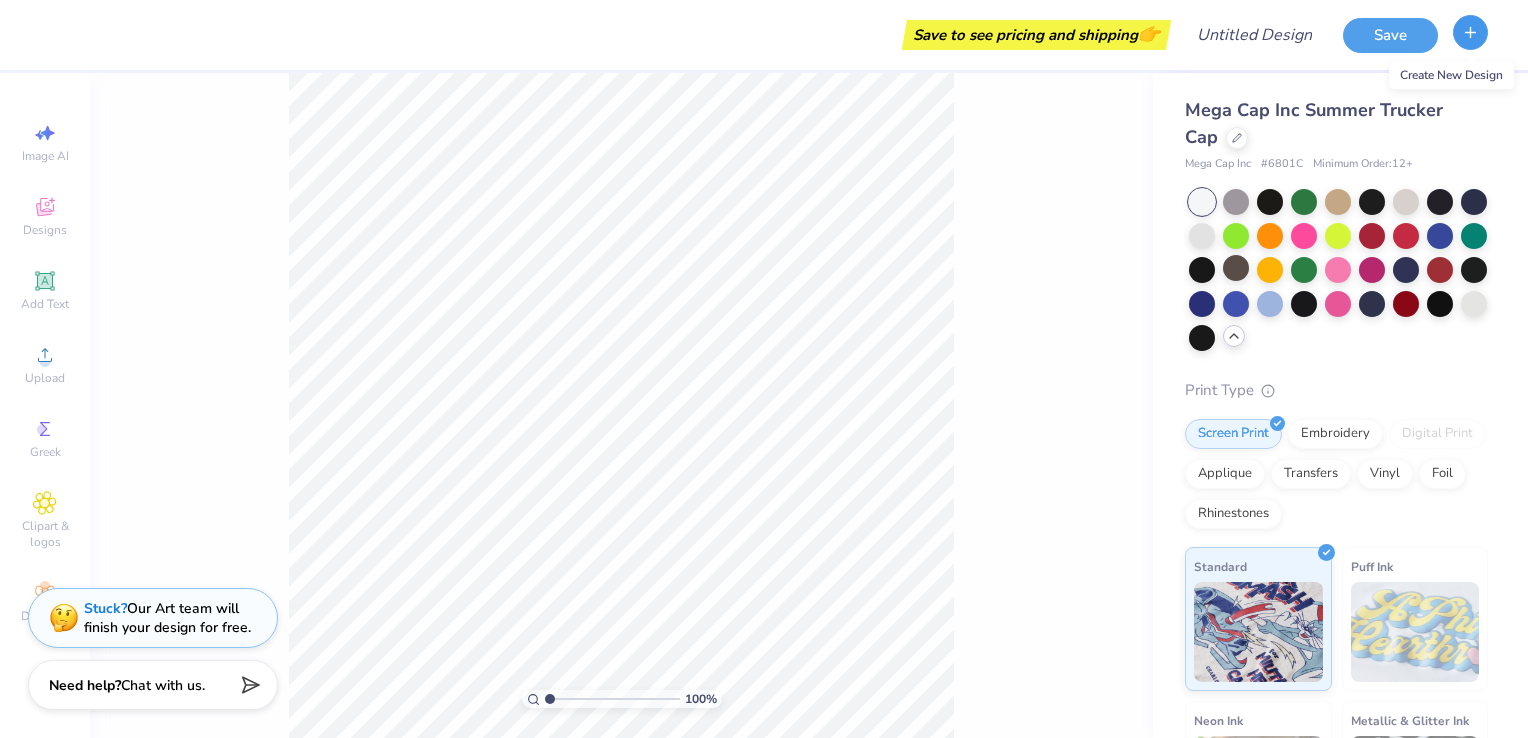 click 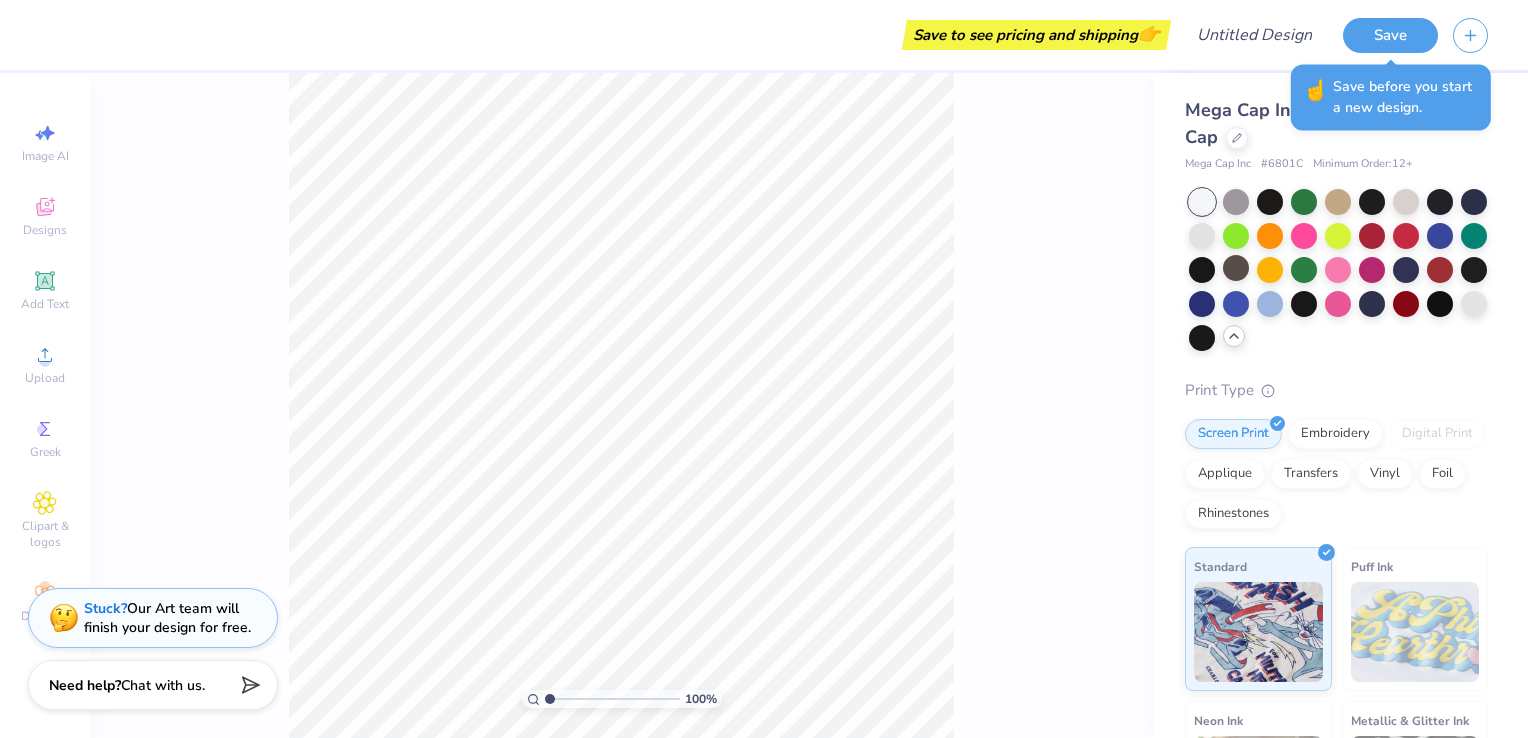 click on "100  %" at bounding box center (621, 405) 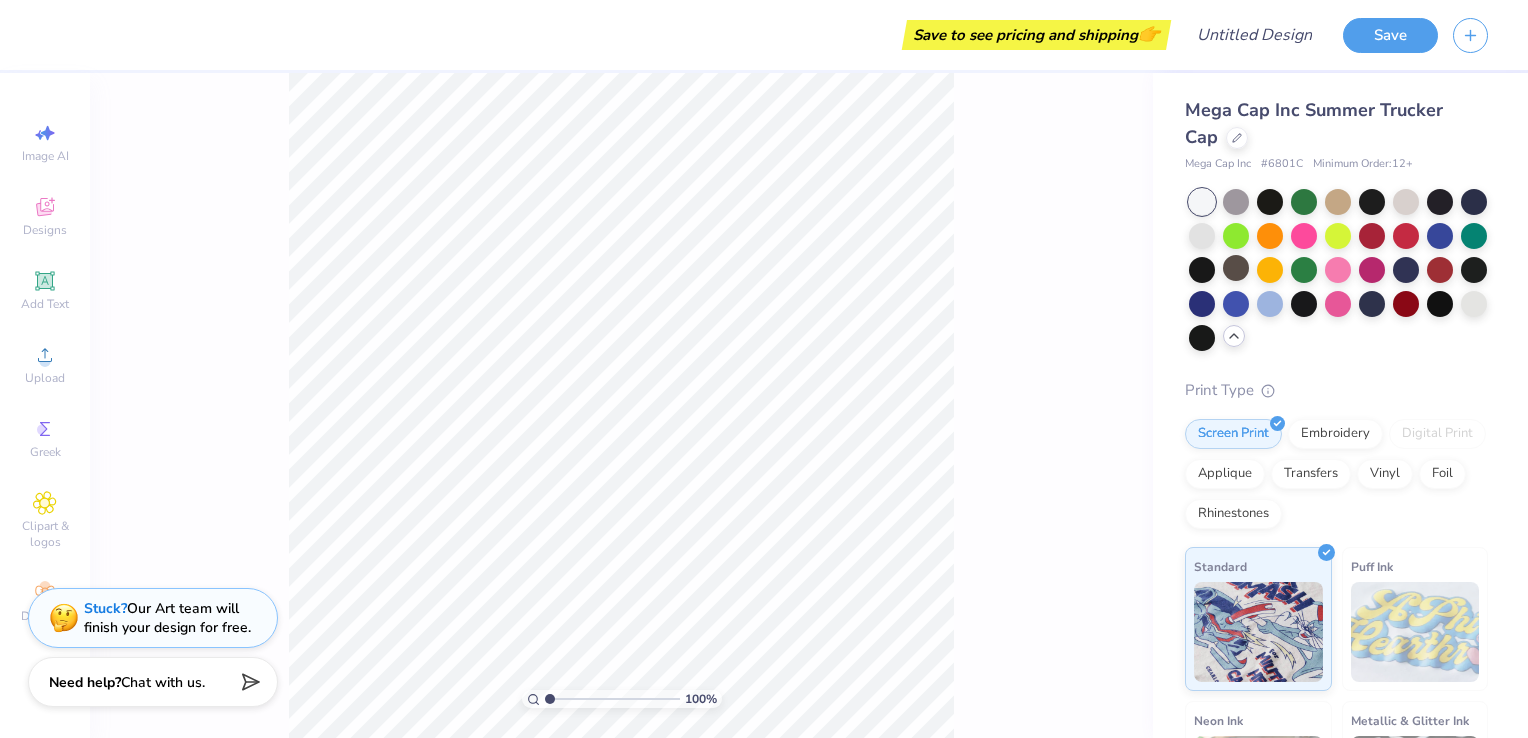 click on "Chat with us." at bounding box center (163, 682) 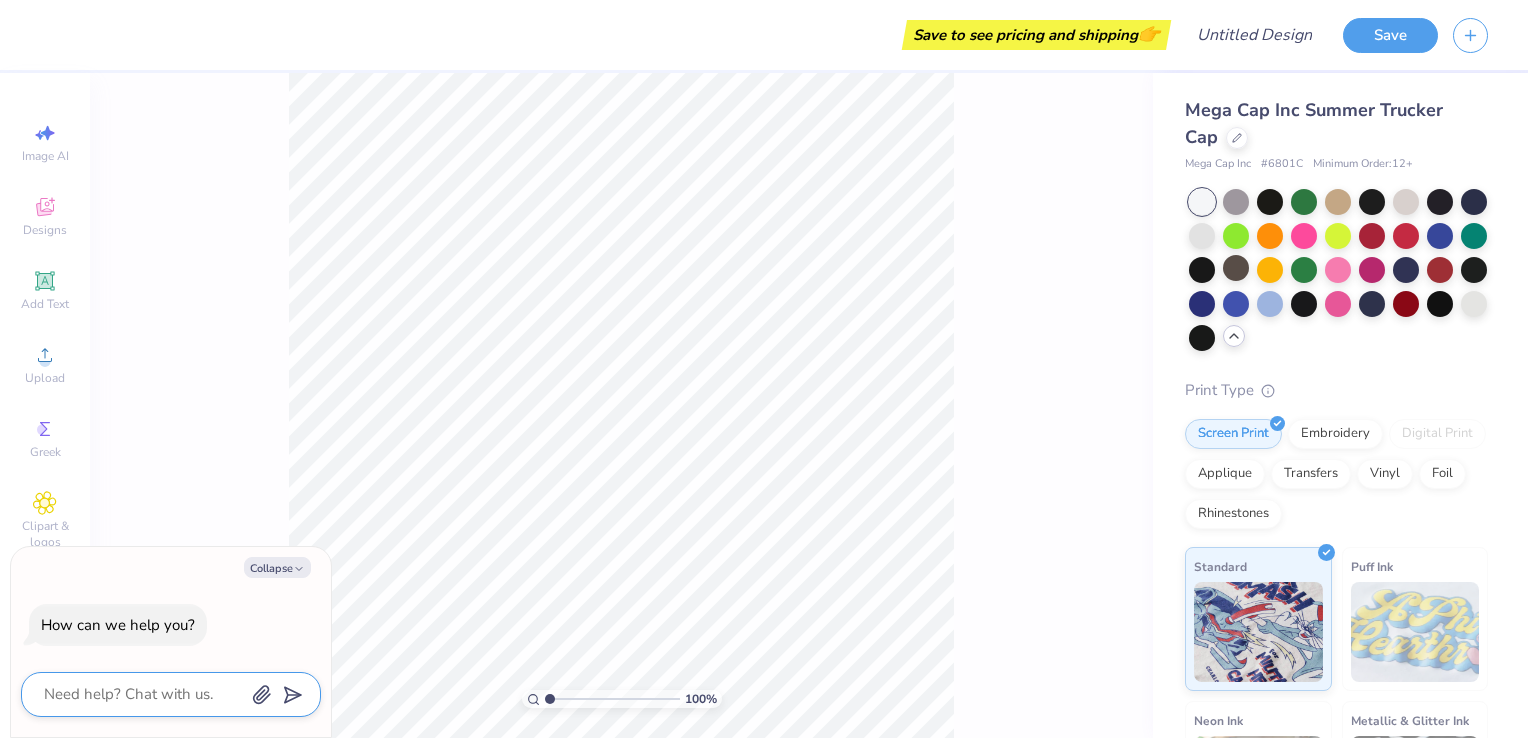 click at bounding box center [143, 694] 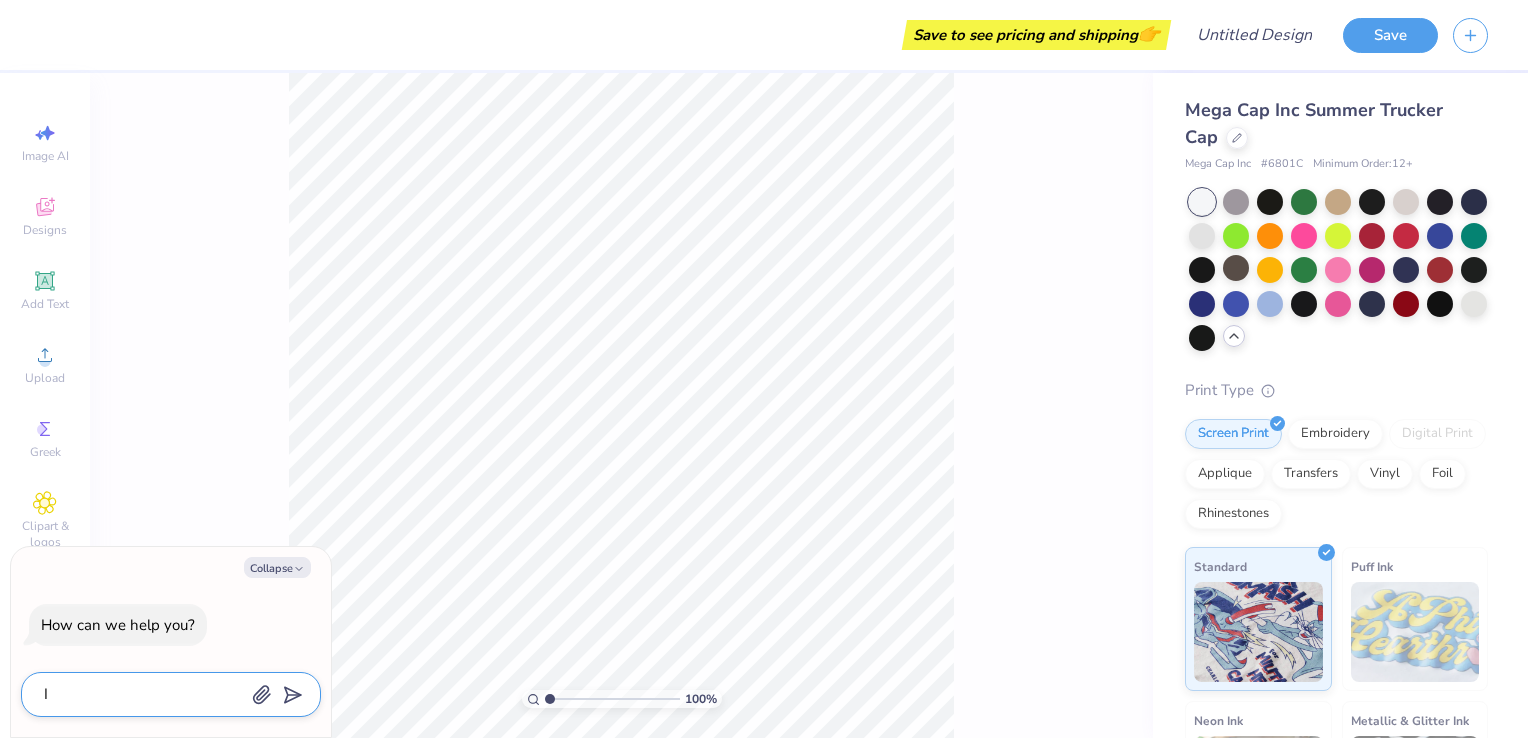 type on "I" 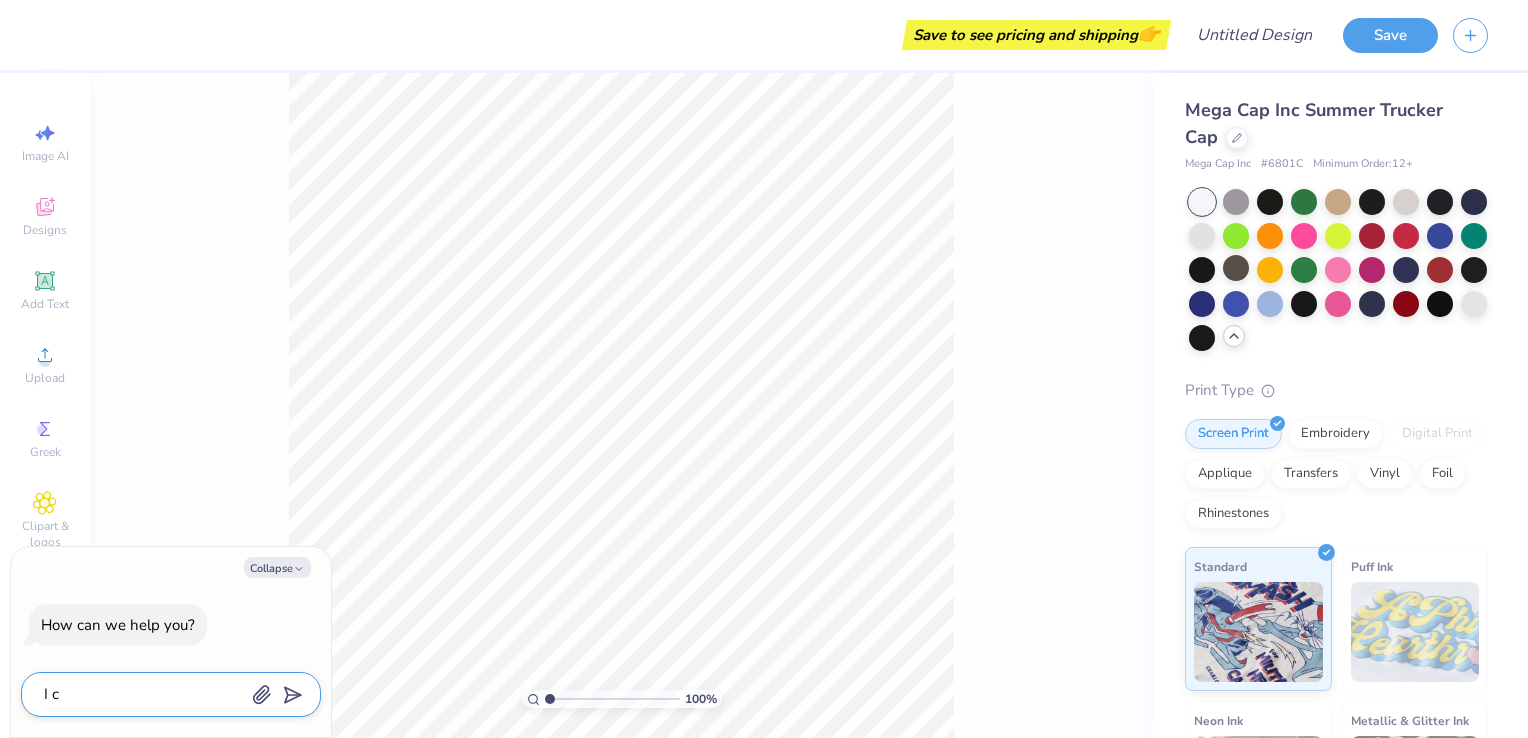 type on "I ca" 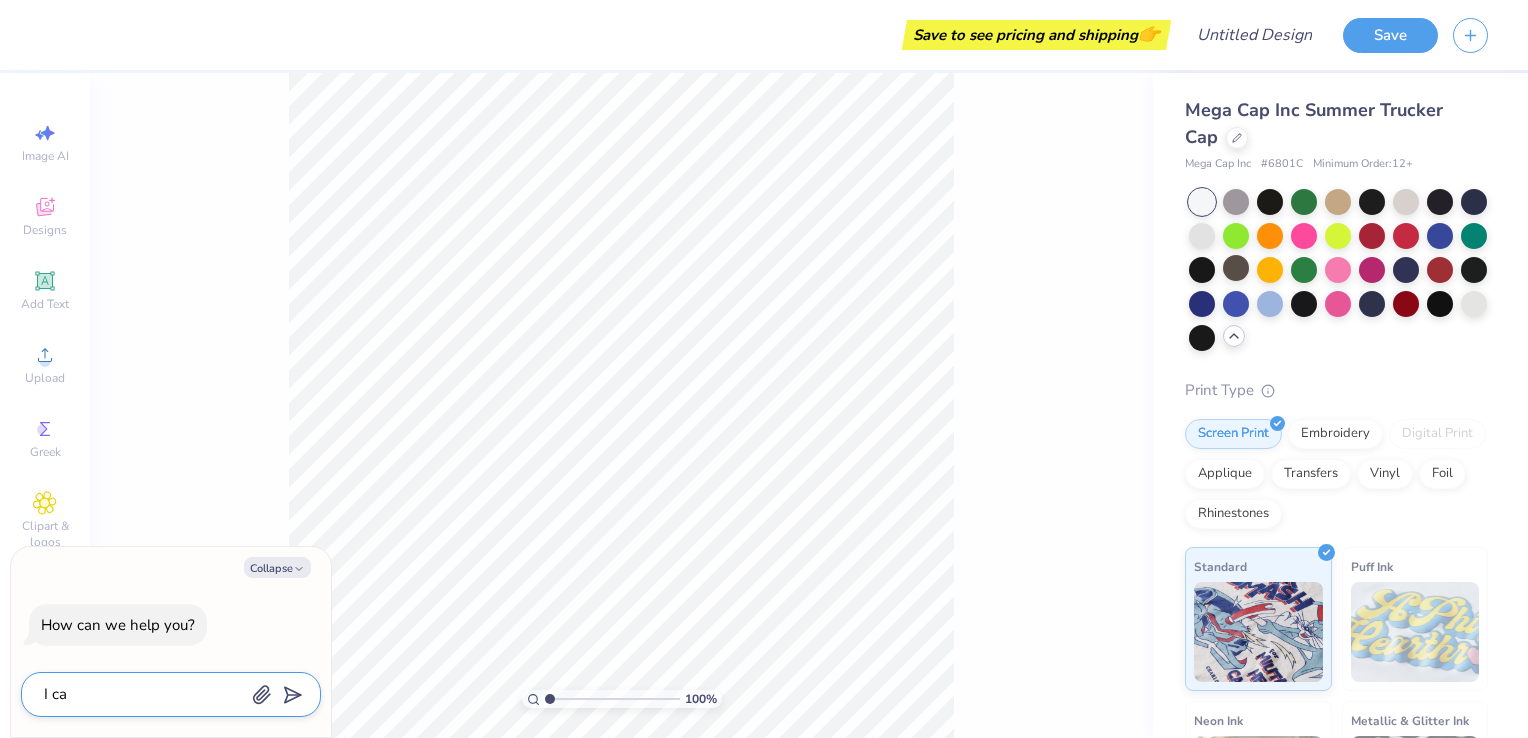 type on "x" 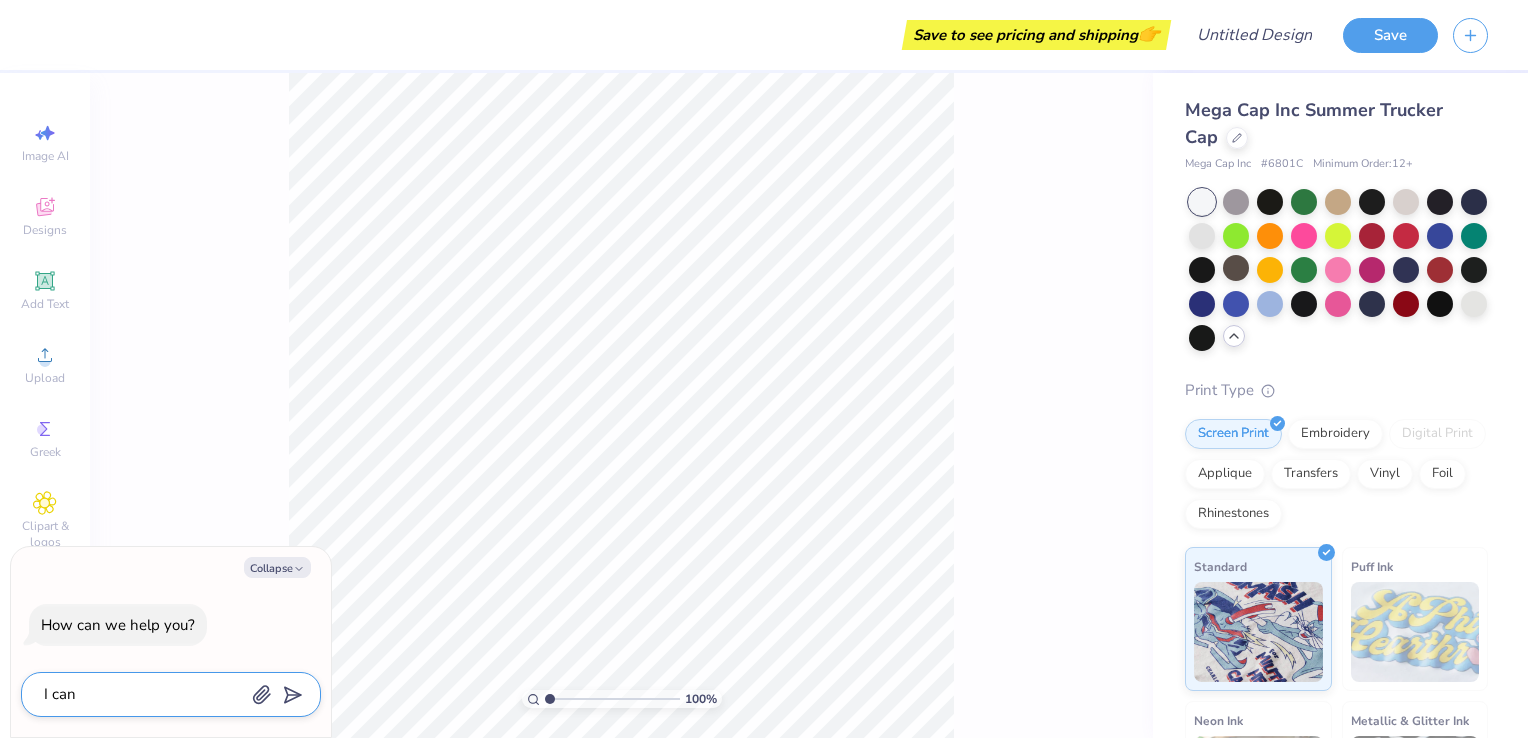 type on "I can'" 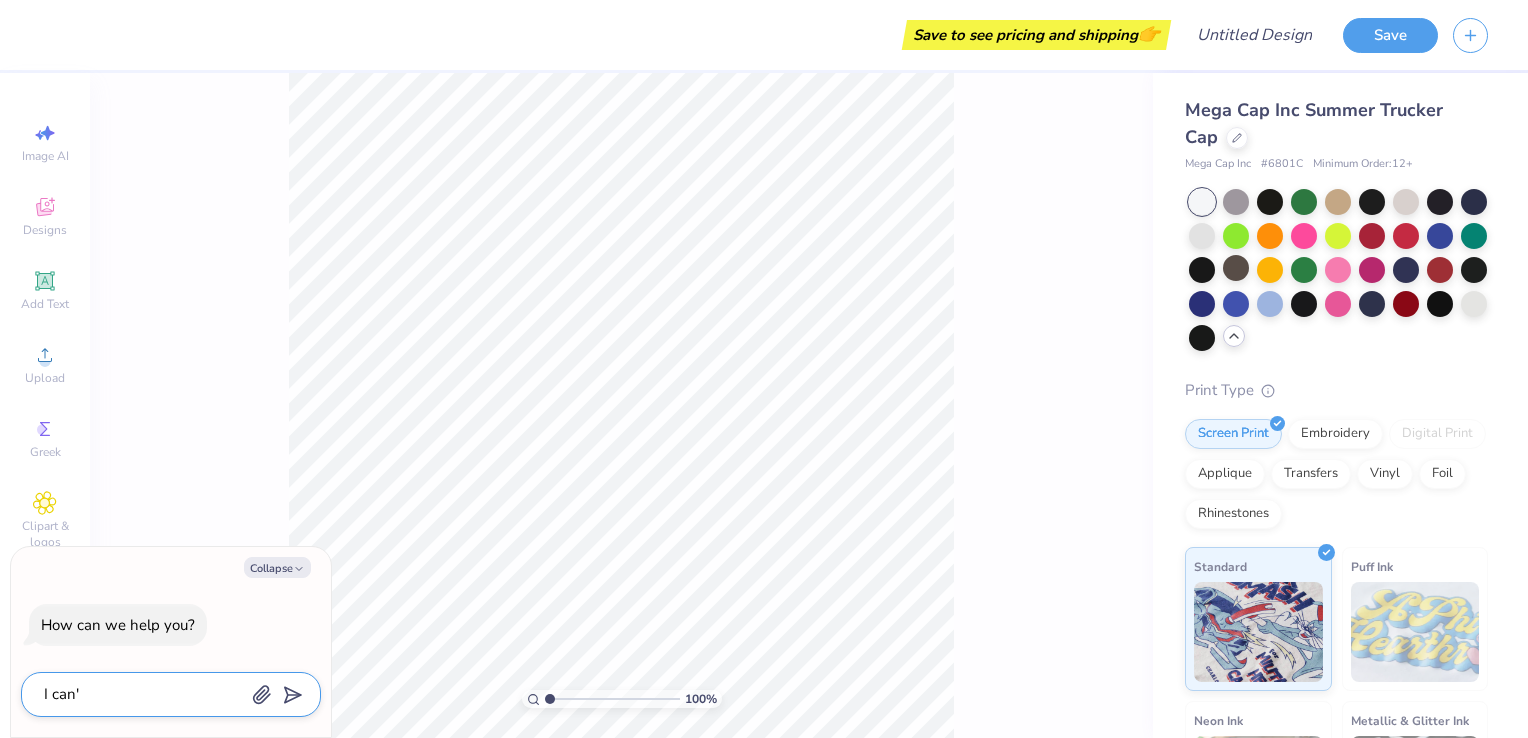 type on "I can't" 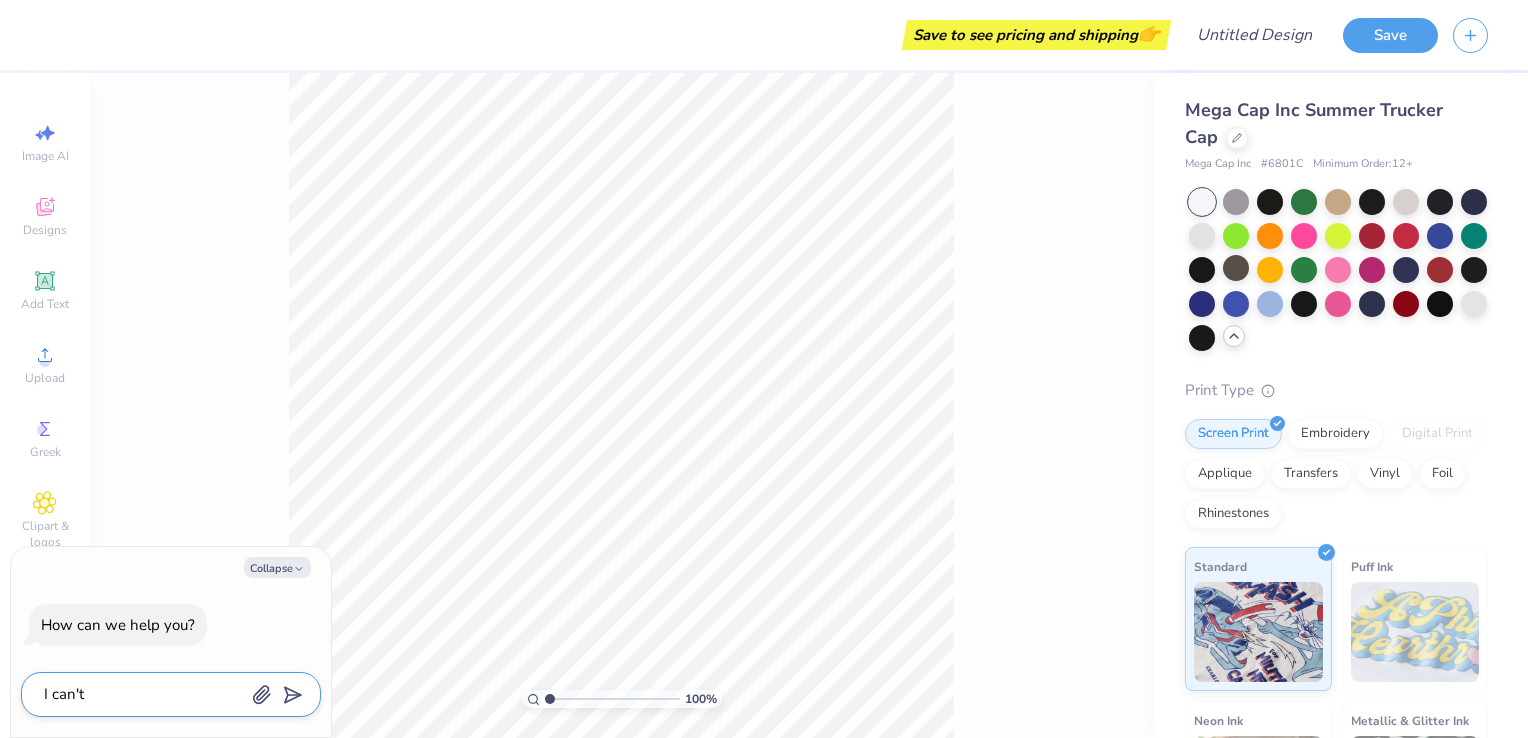type on "I can't" 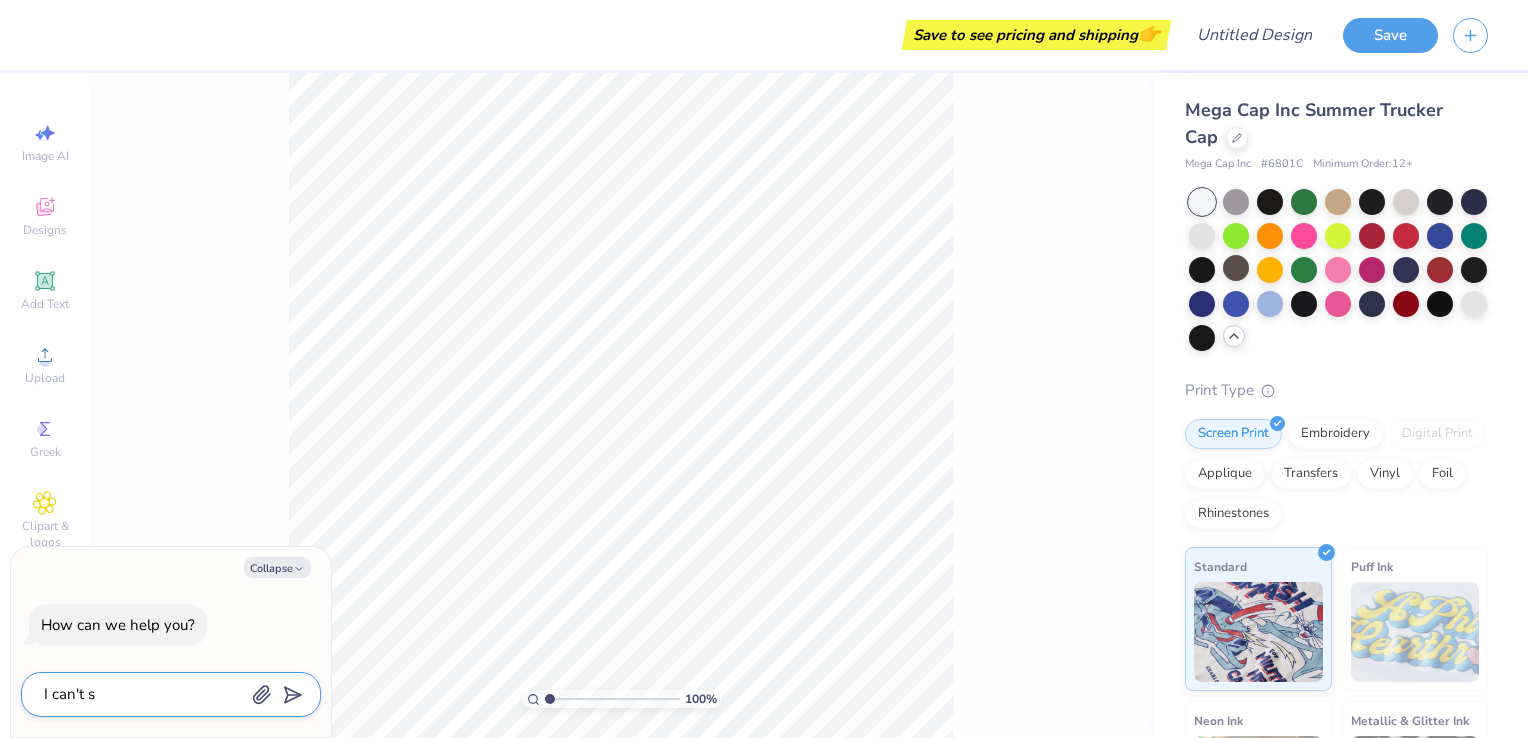 type on "I can't se" 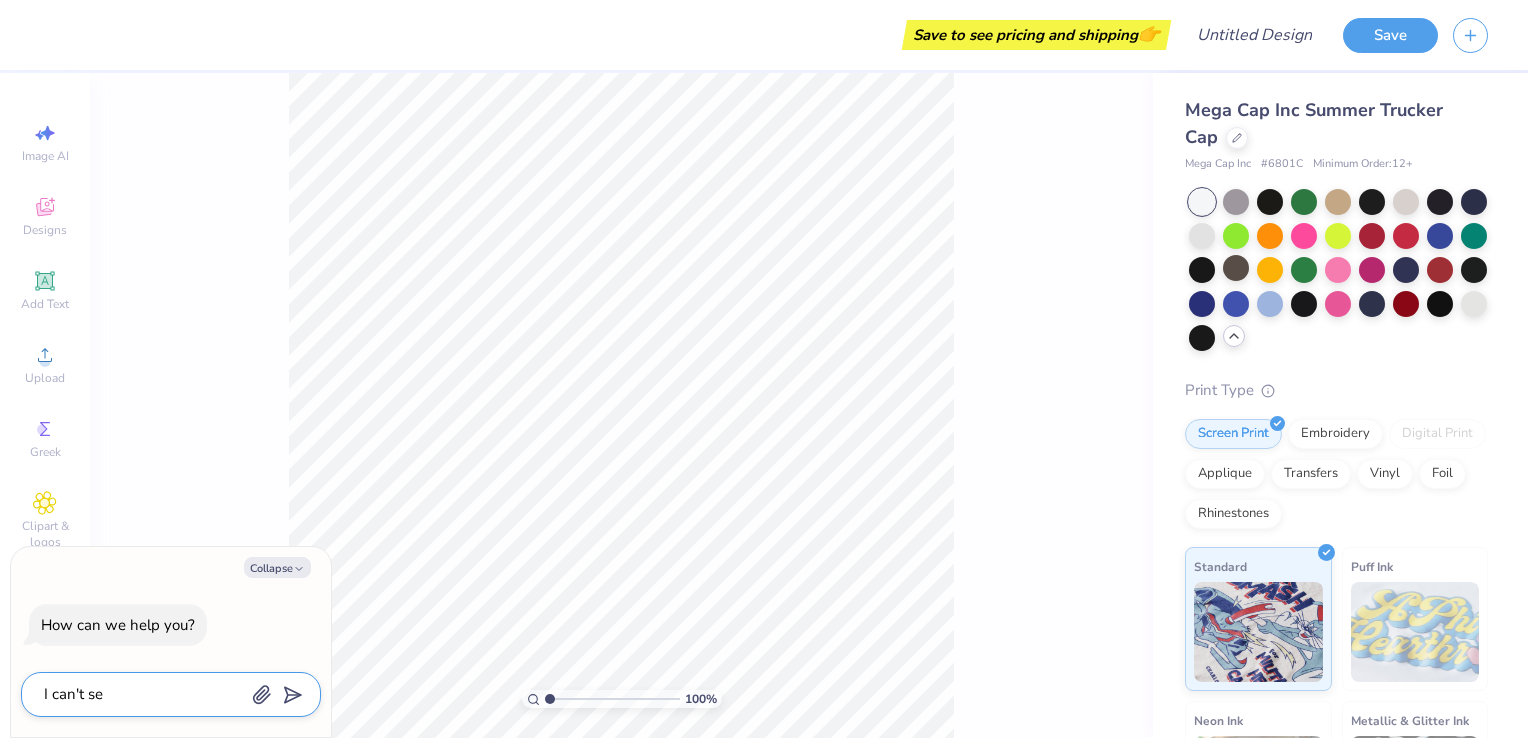type on "I can't see" 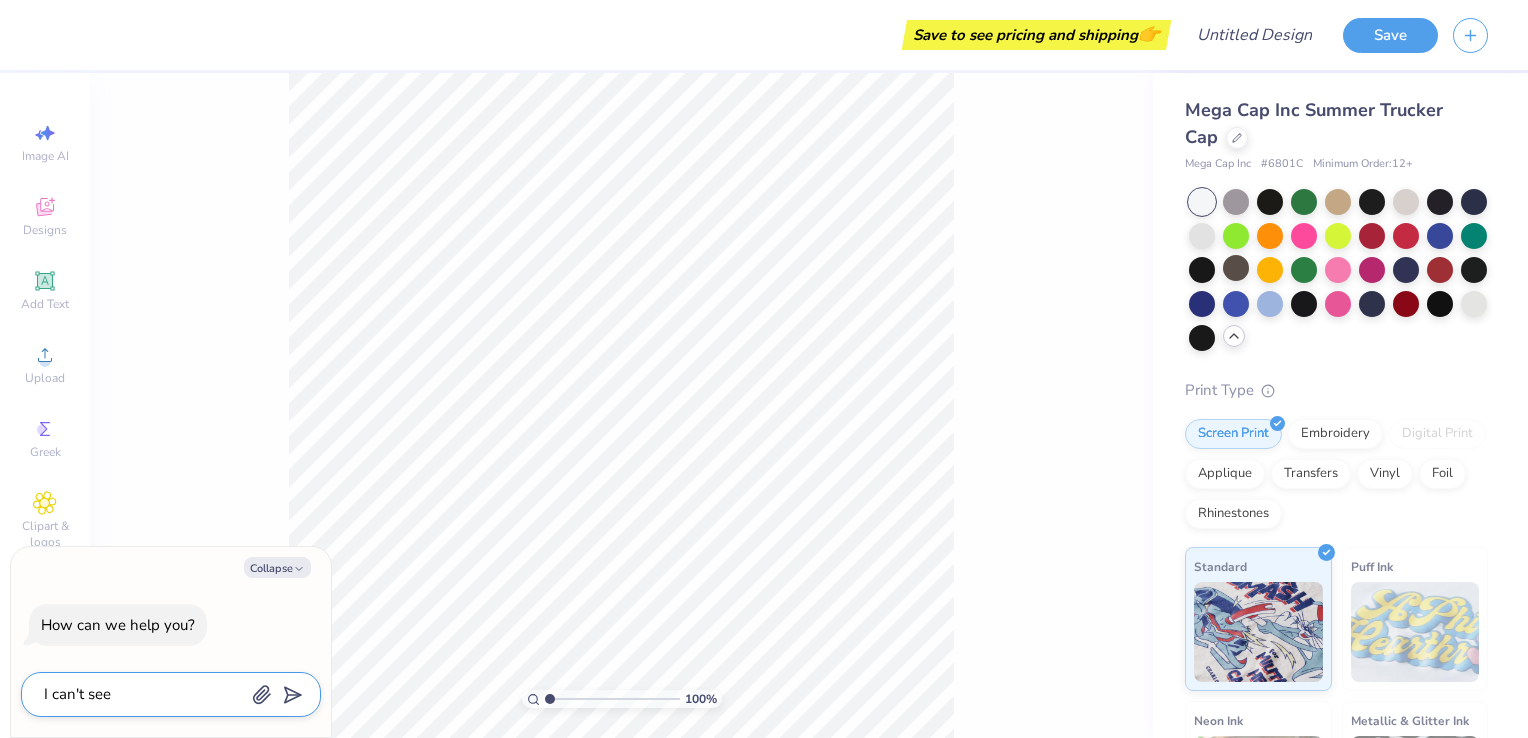 type on "I can't seem" 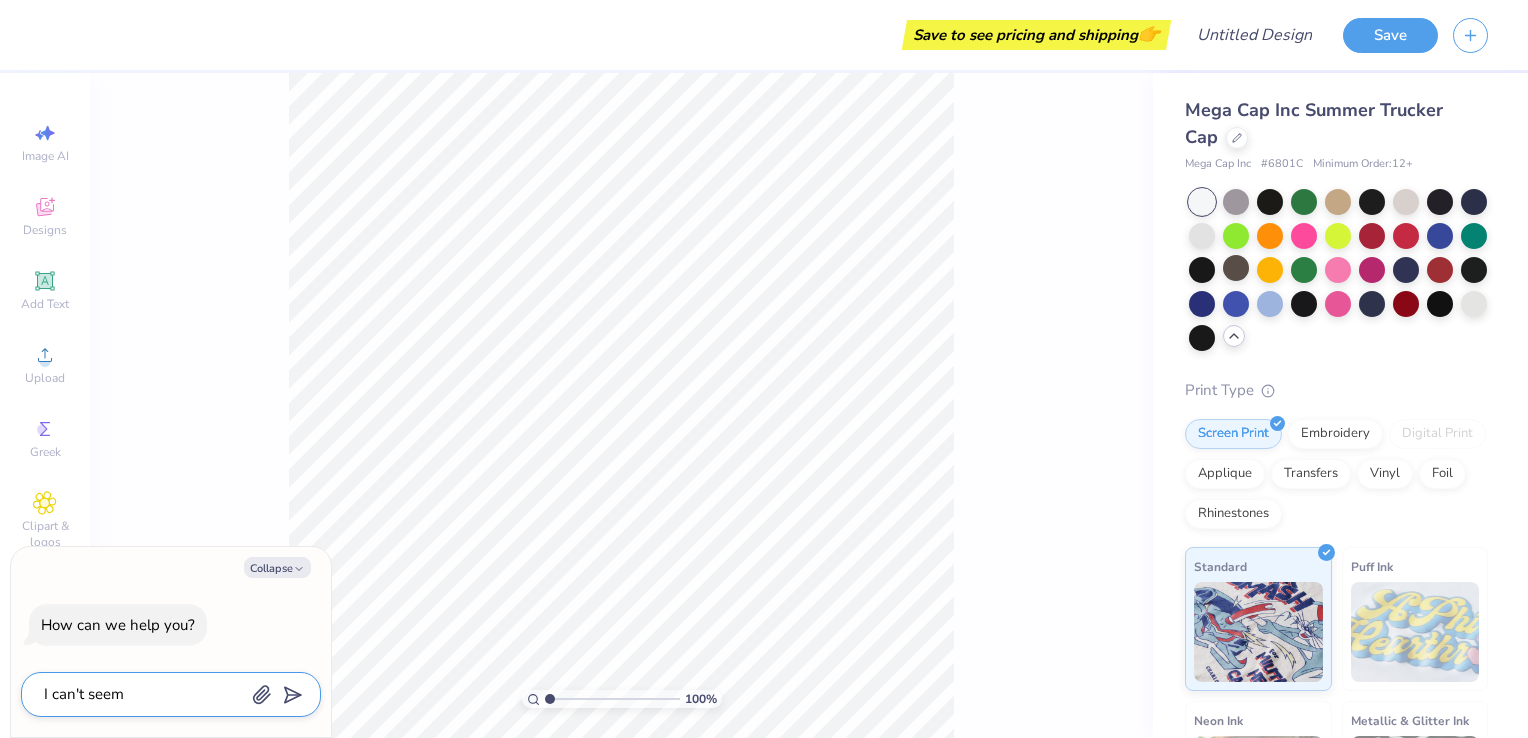 type on "I can't seem" 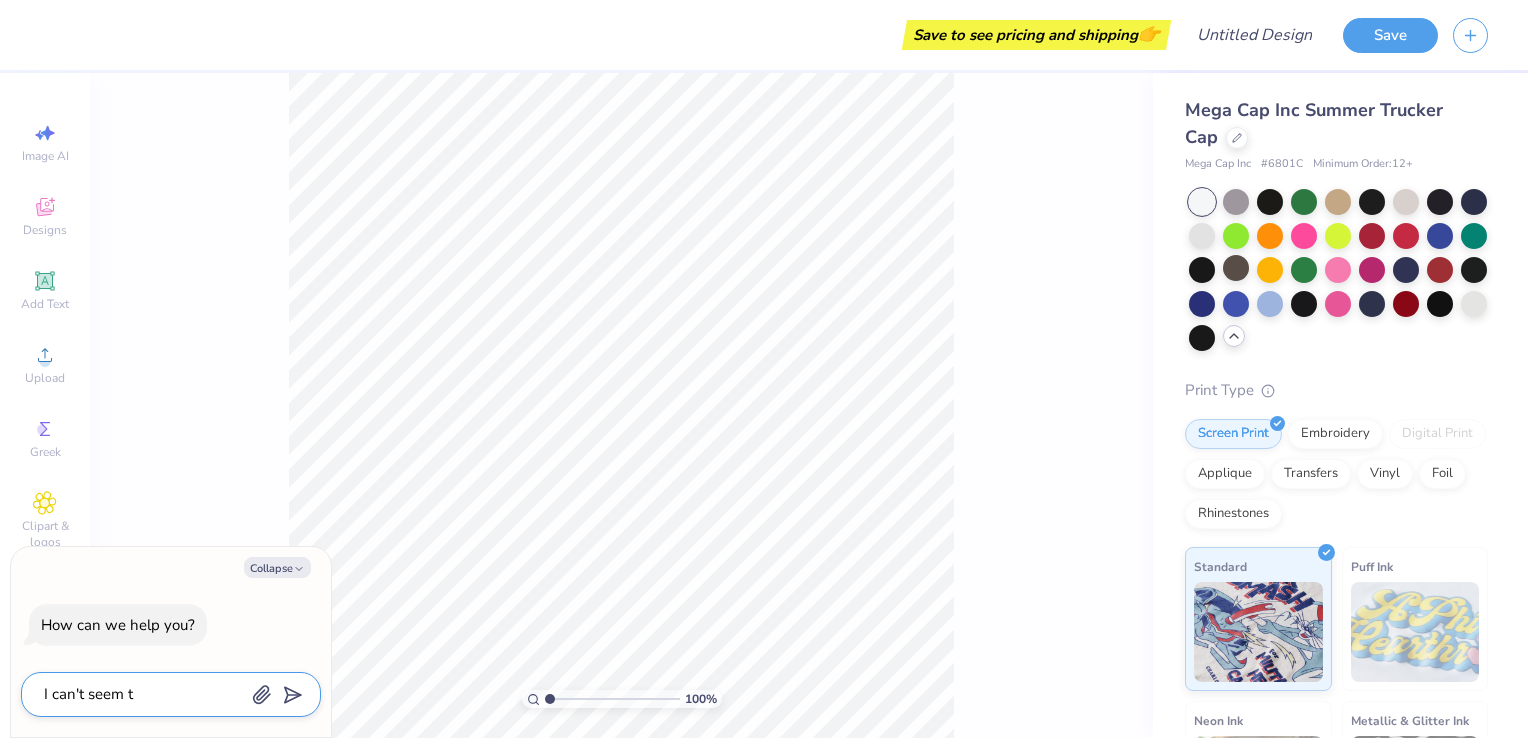 type on "I can't seem to" 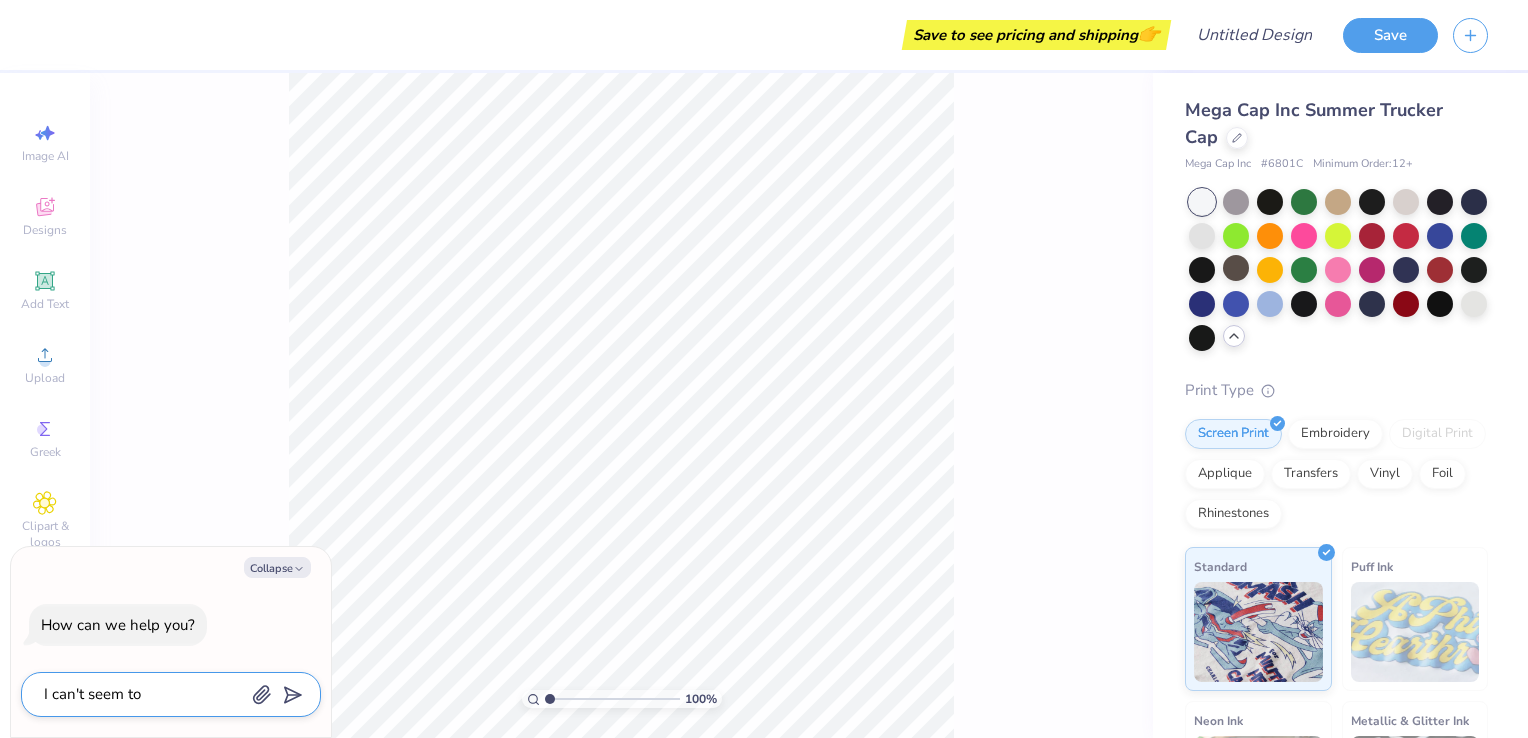 type on "I can't seem to" 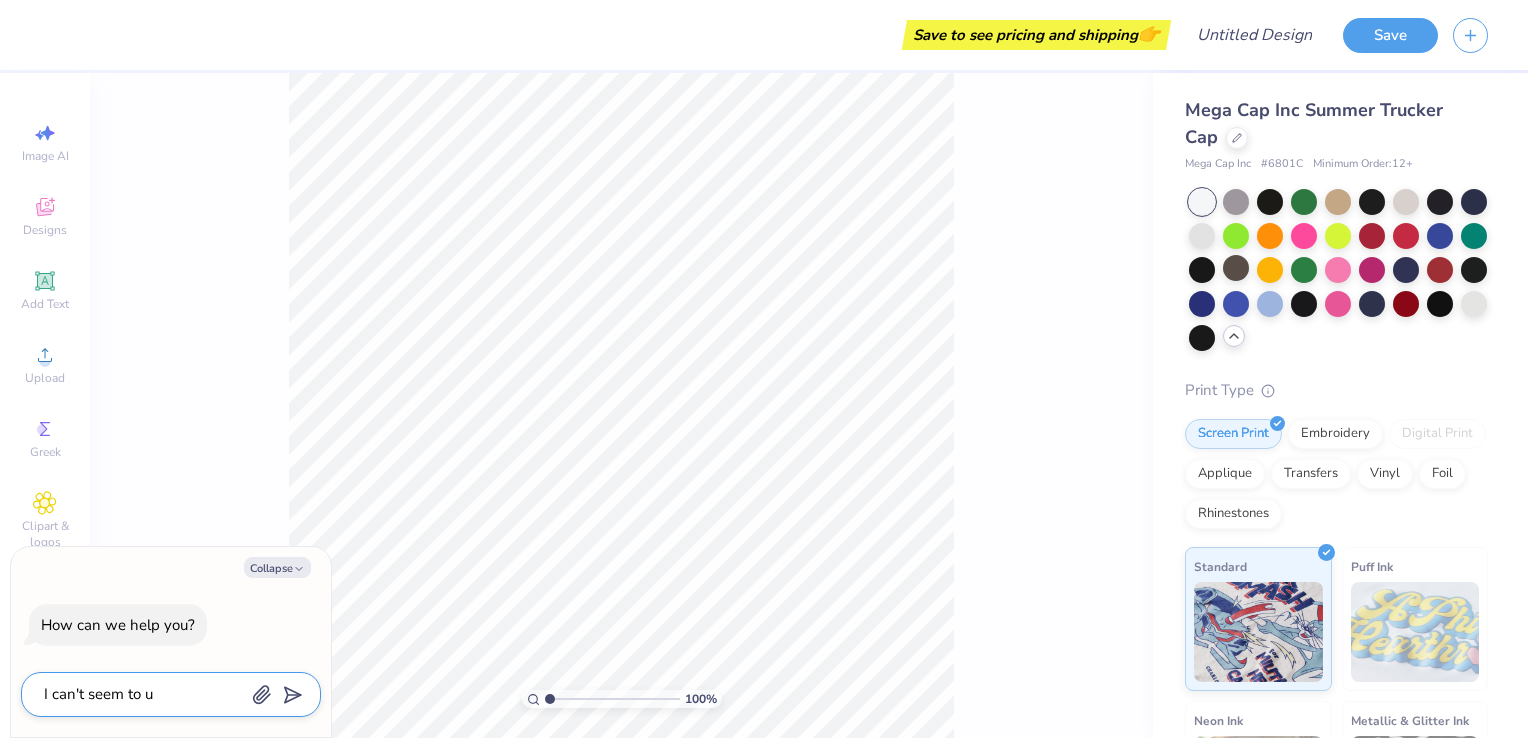 type on "I can't seem to up" 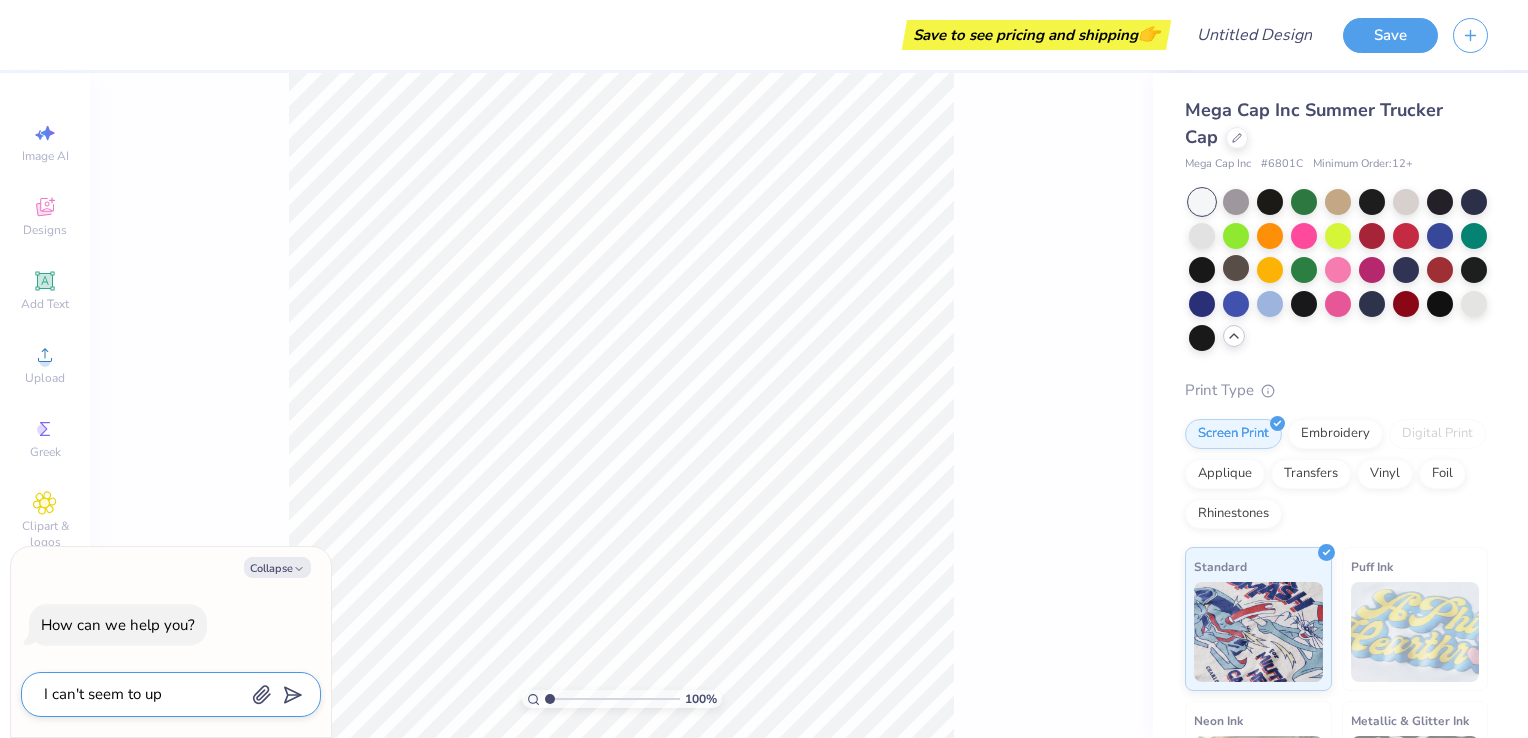 type on "I can't seem to u" 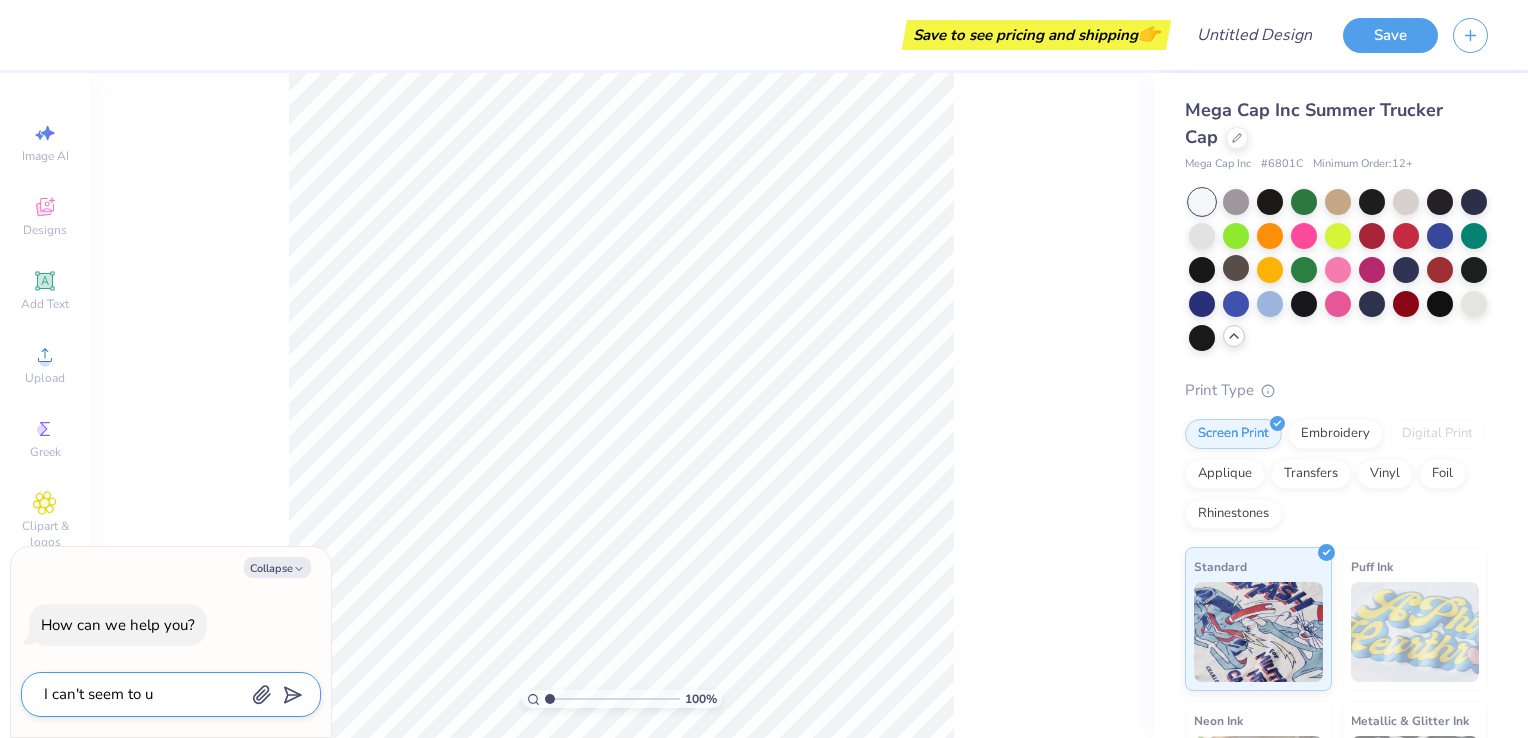 type on "I can't seem to" 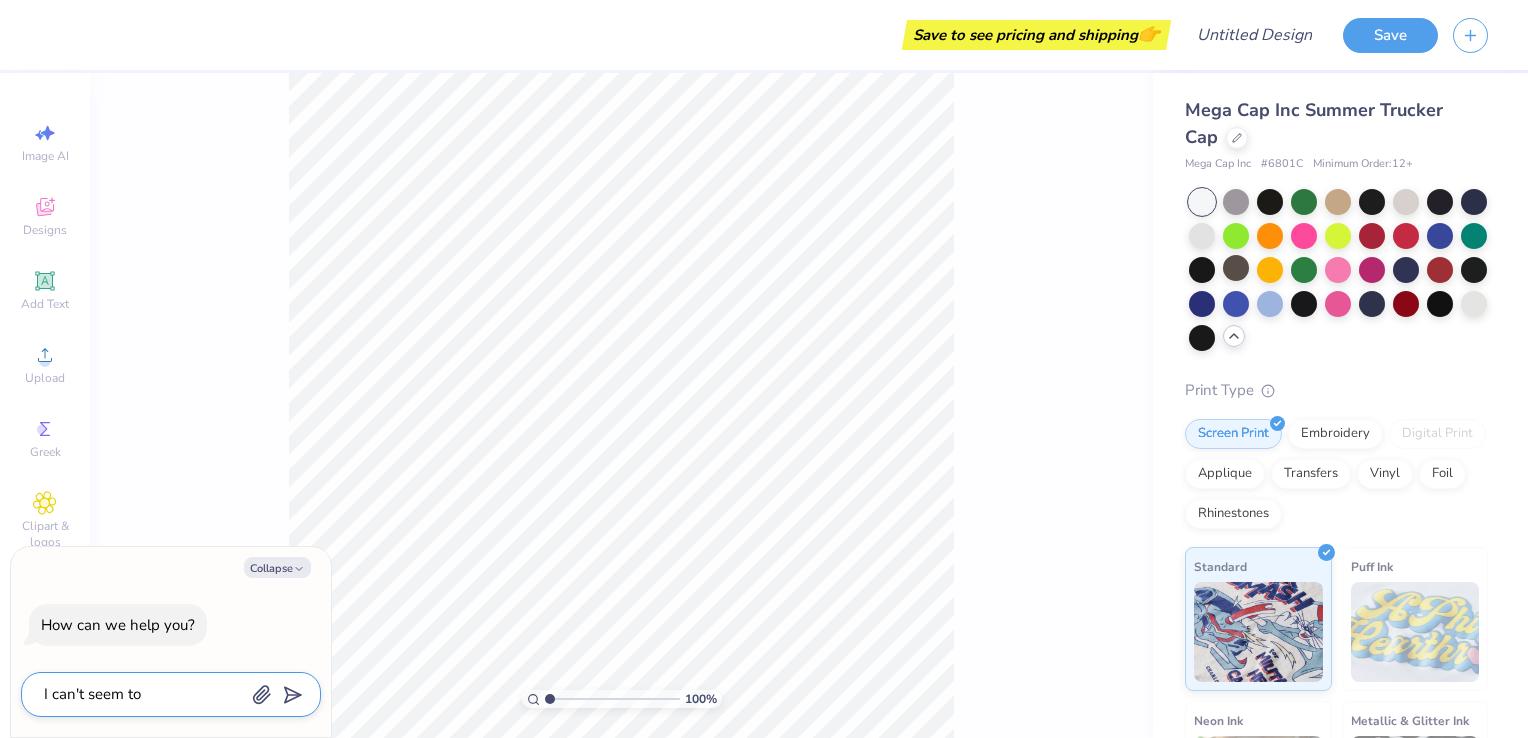 type on "I can't seem to" 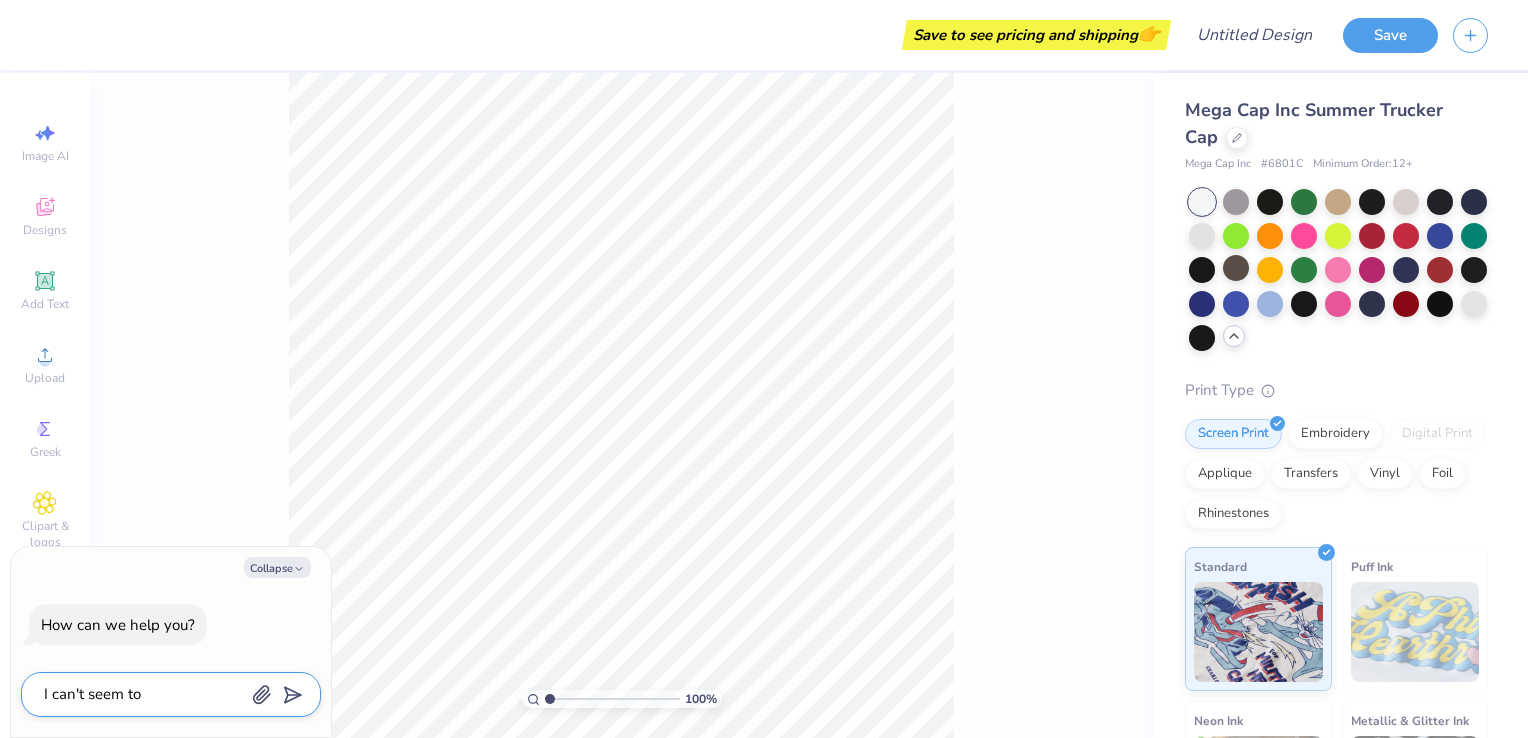 type on "I can't seem to" 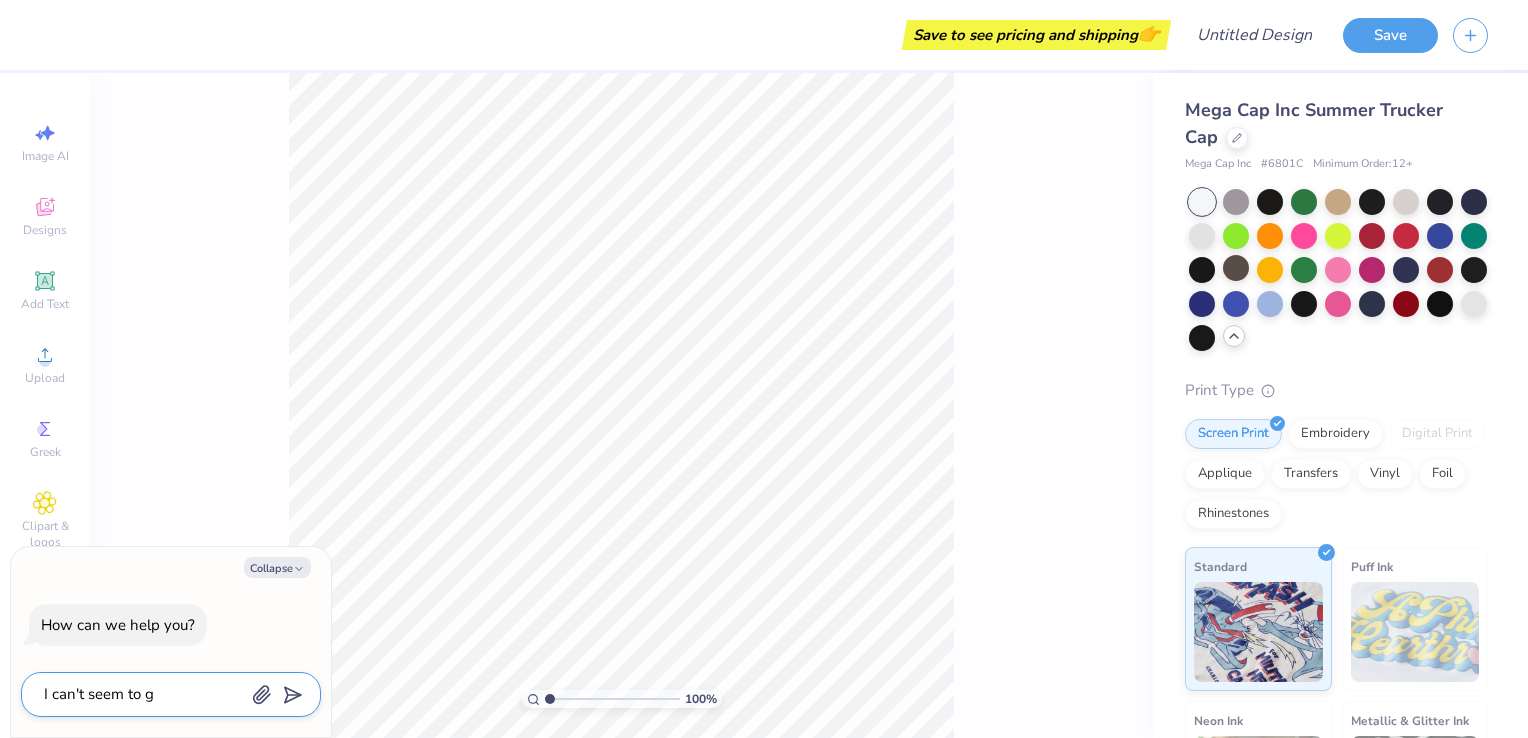 type on "I can't seem to ge" 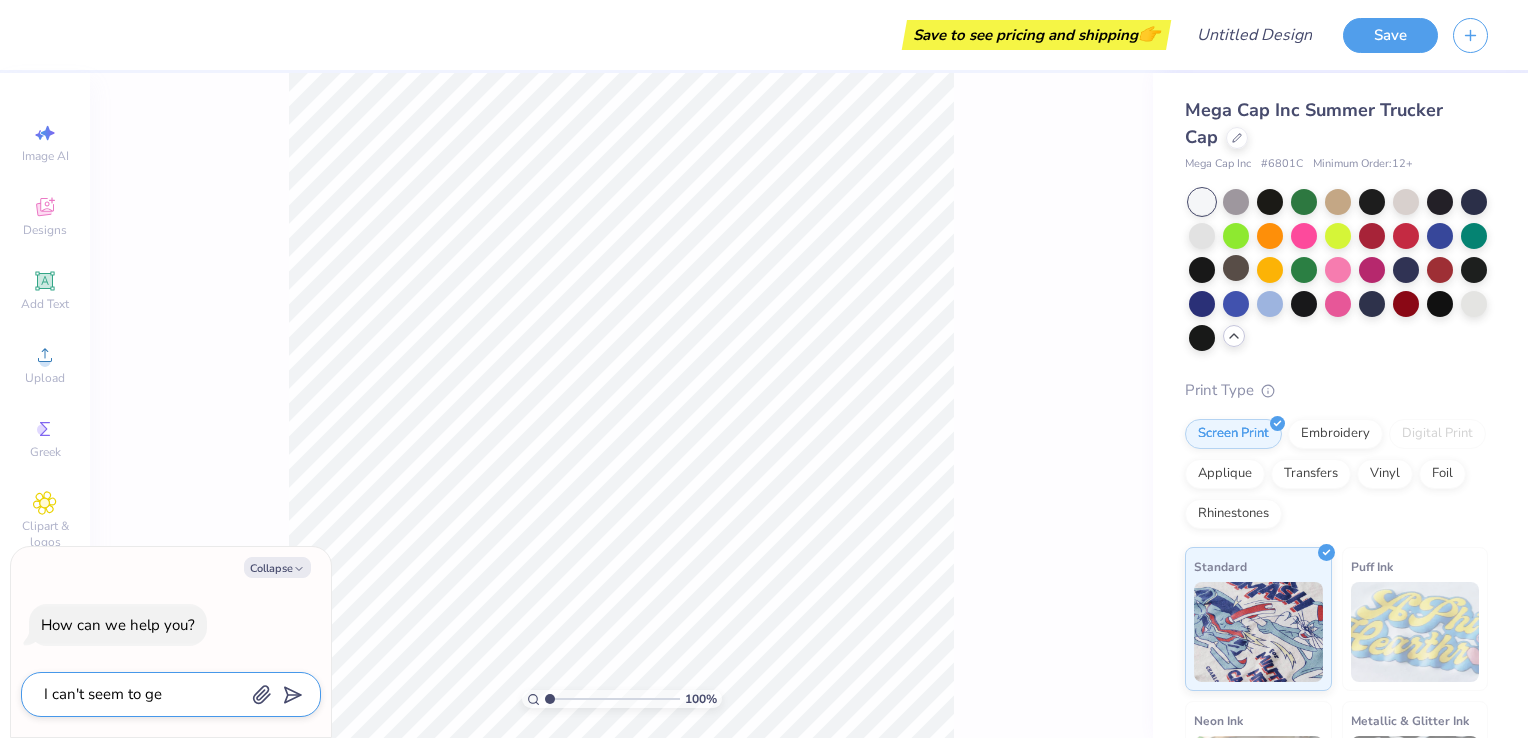 type on "I can't seem to get" 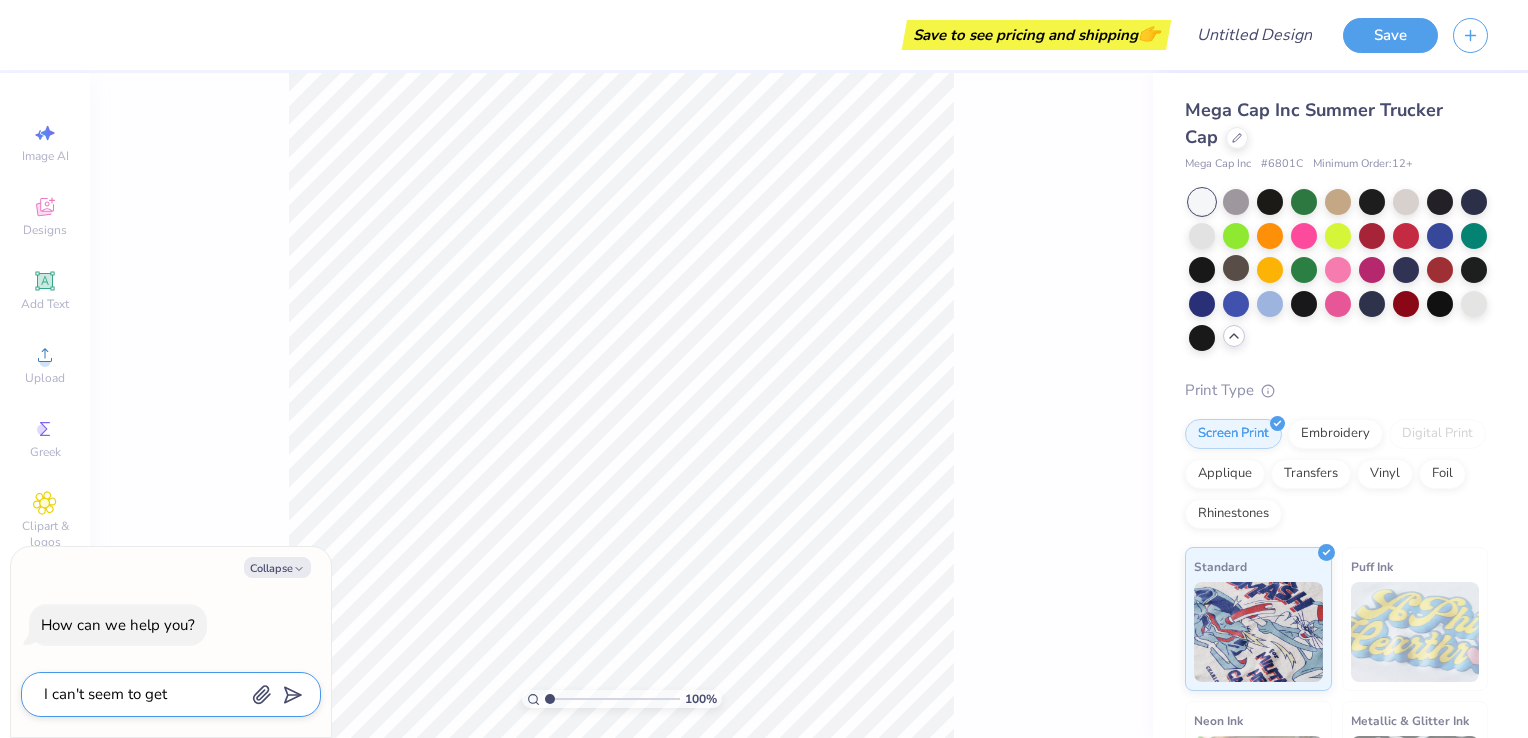 type on "I can't seem to get" 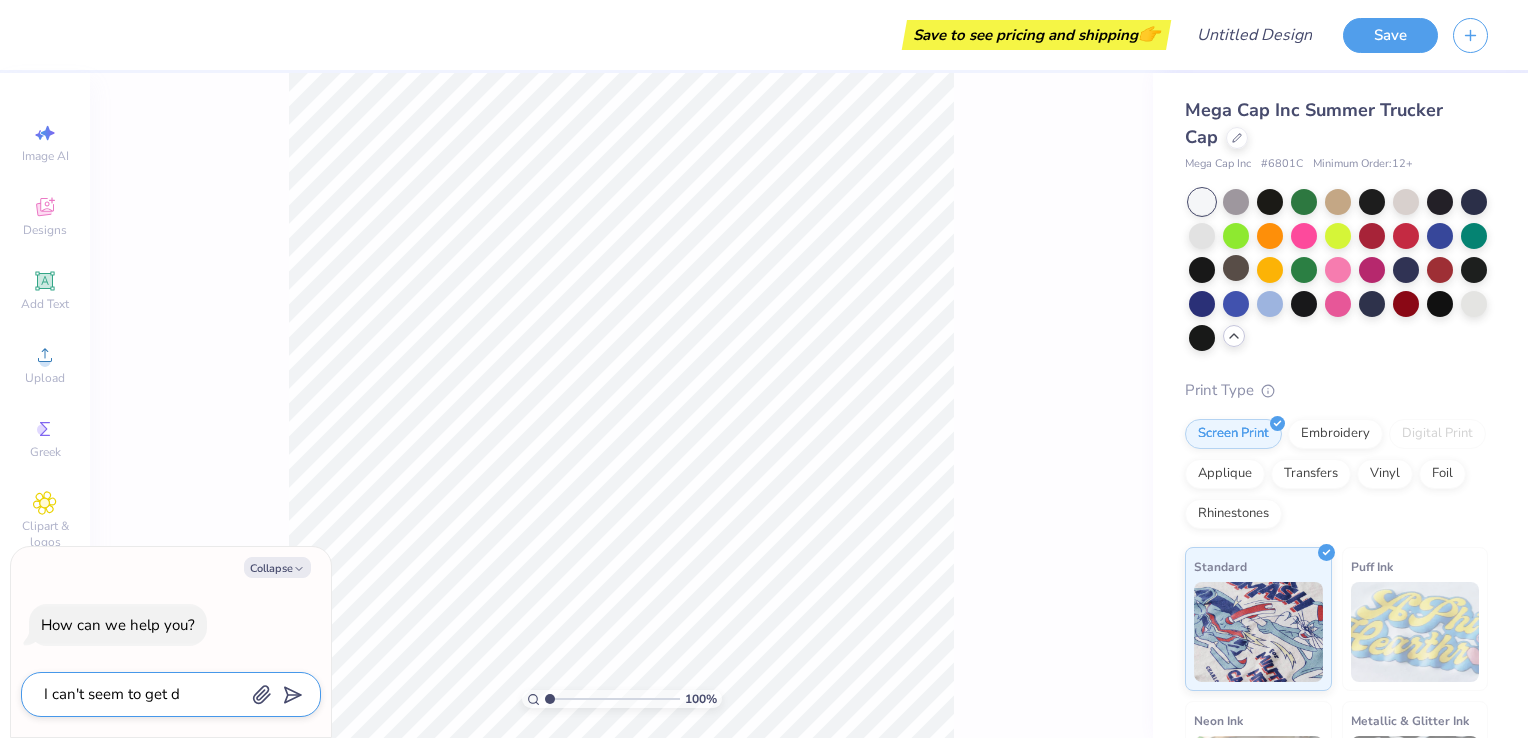 type on "I can't seem to get do" 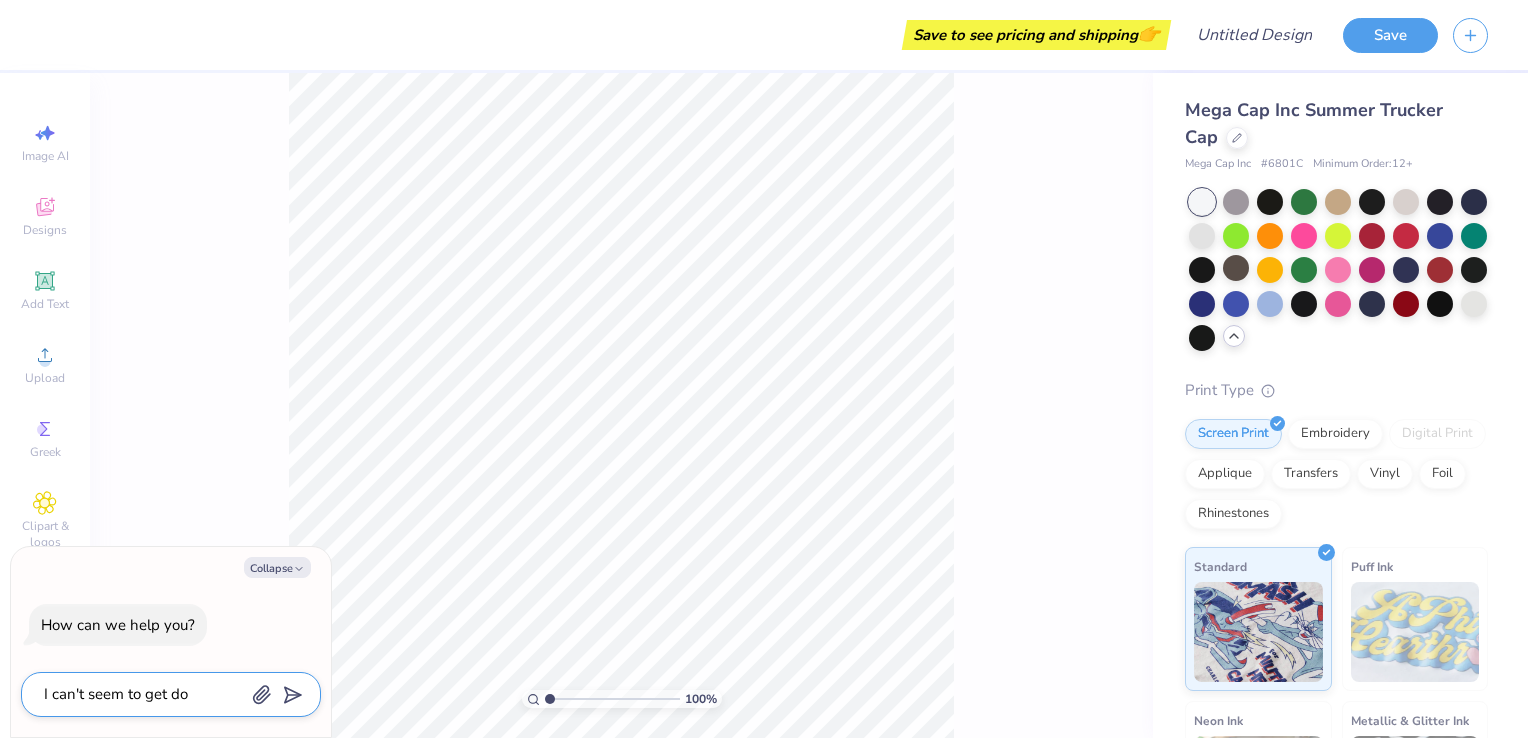 type on "I can't seem to get dow" 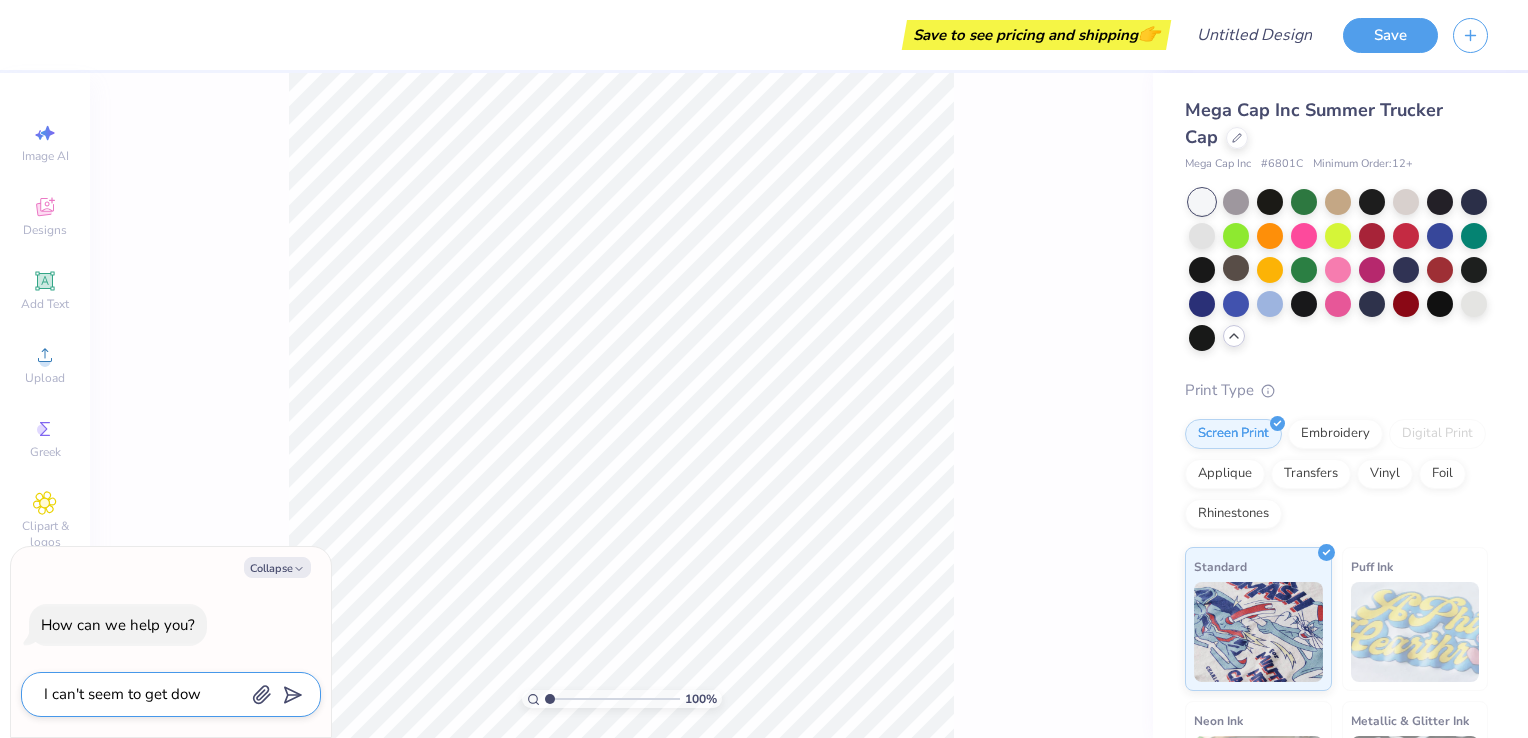 type on "I can't seem to get down" 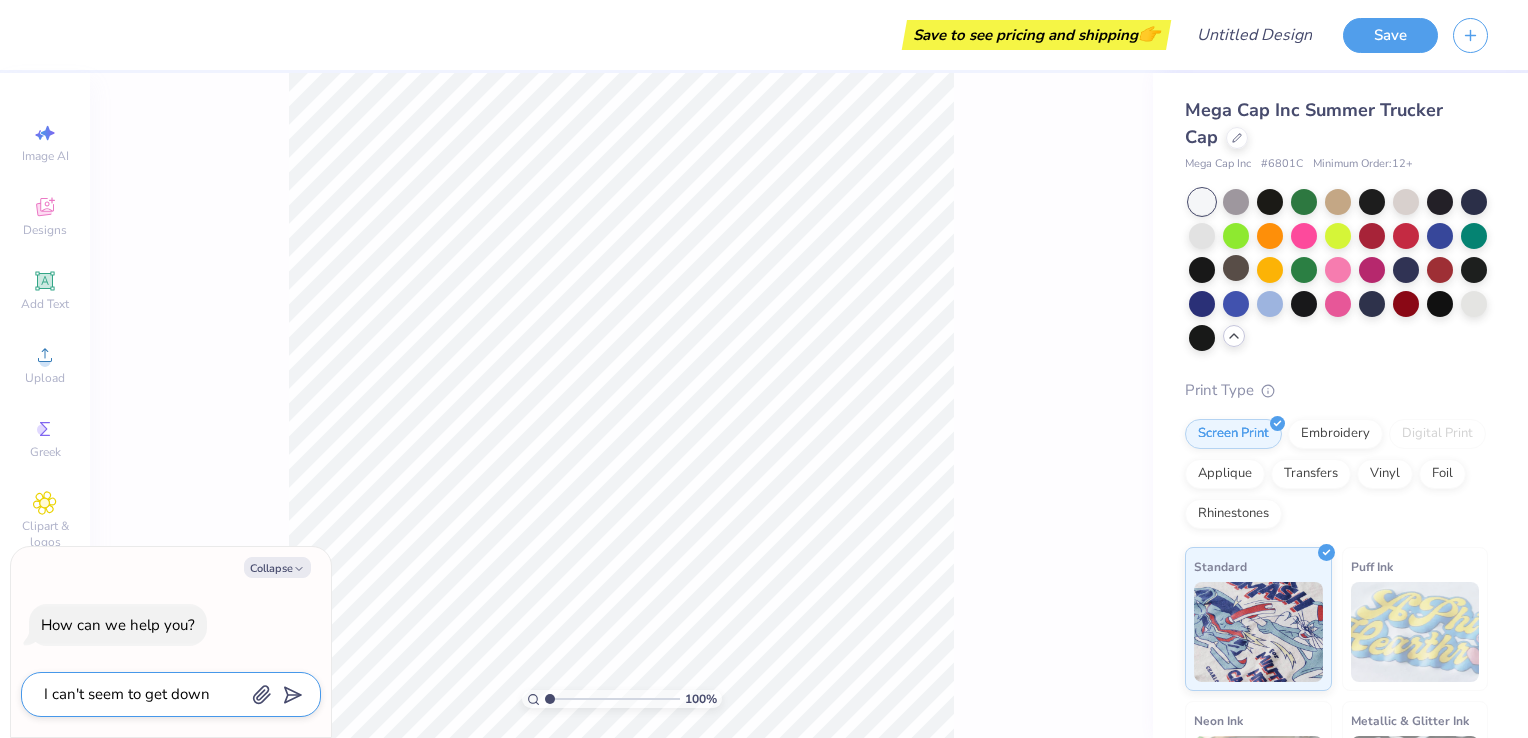 type on "I can't seem to get down" 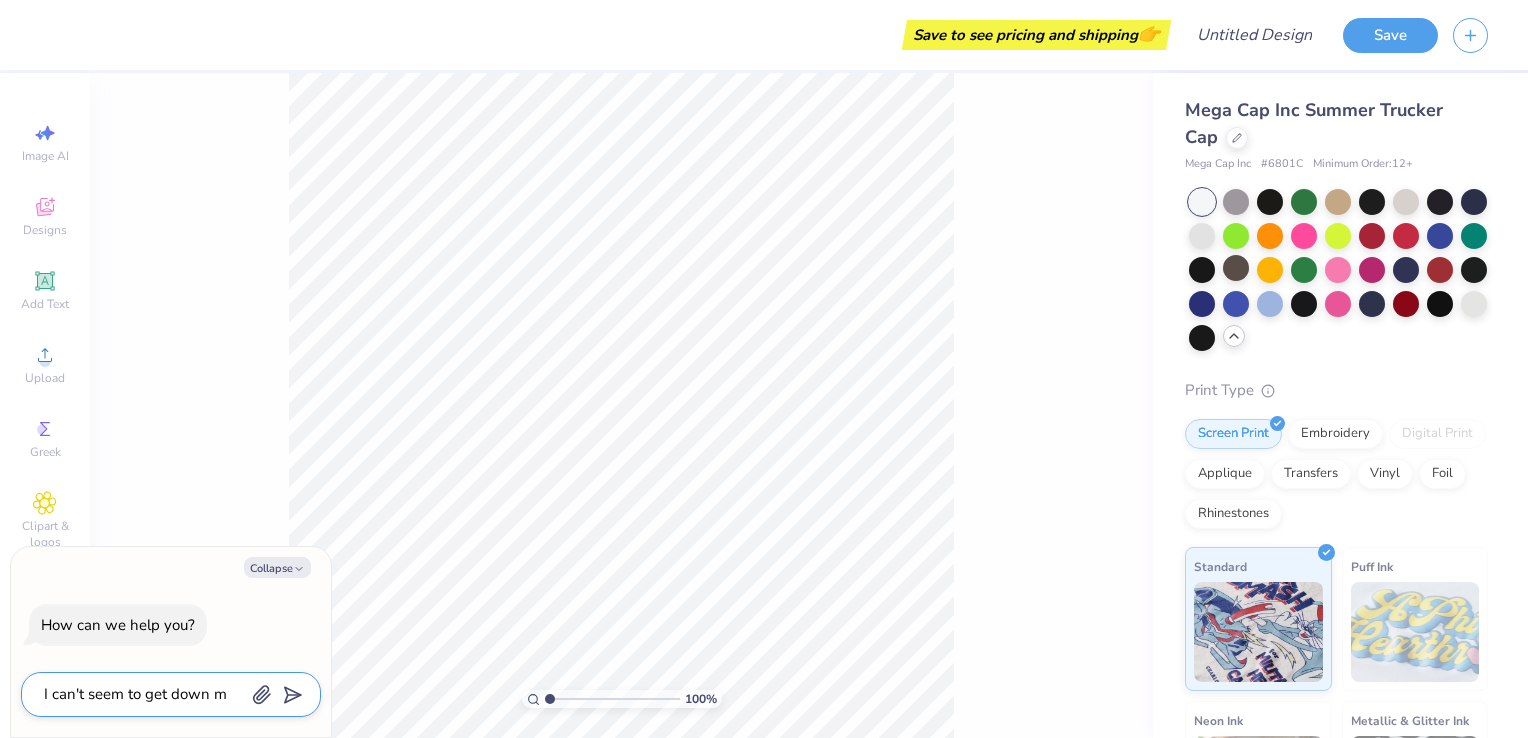 type on "I can't seem to get down my" 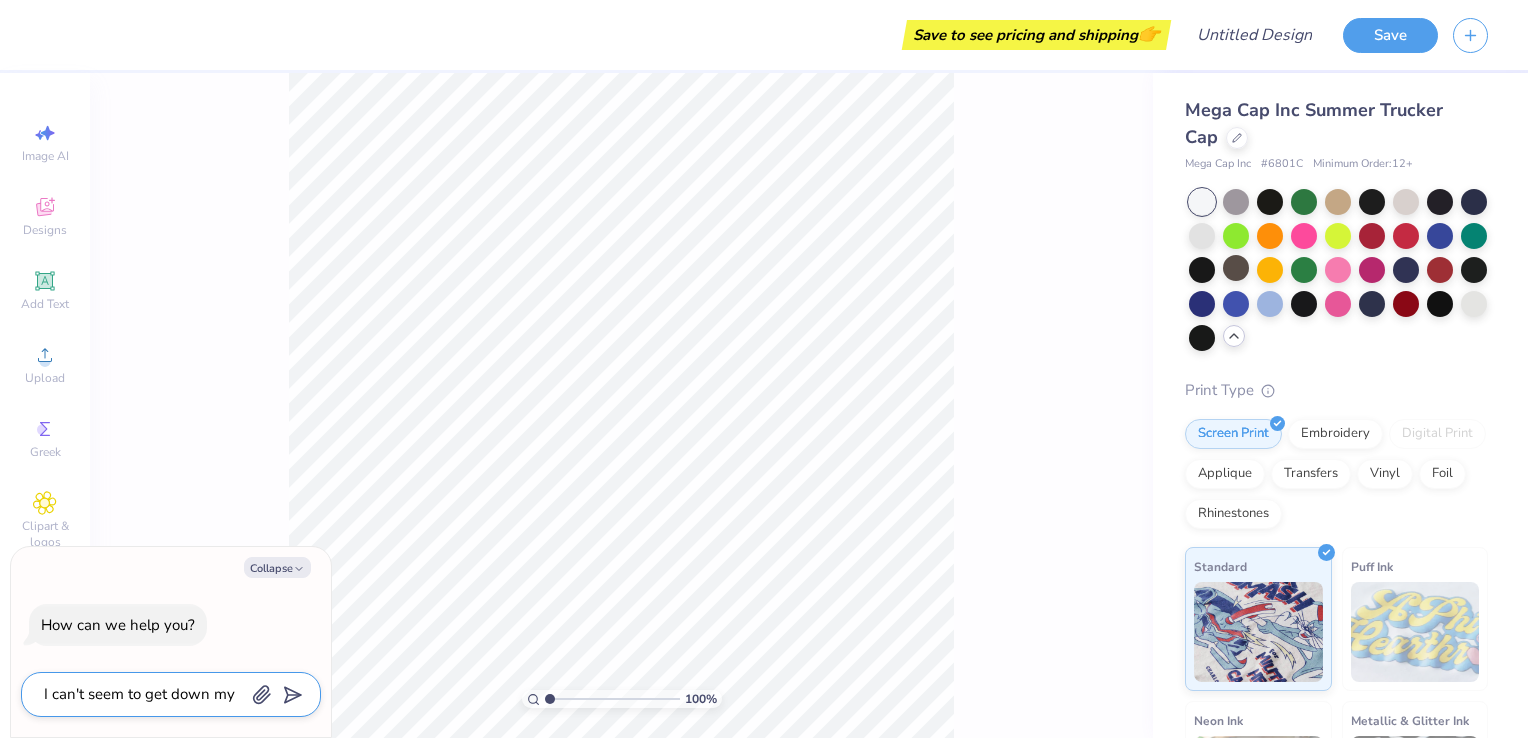 type on "I can't seem to get down my" 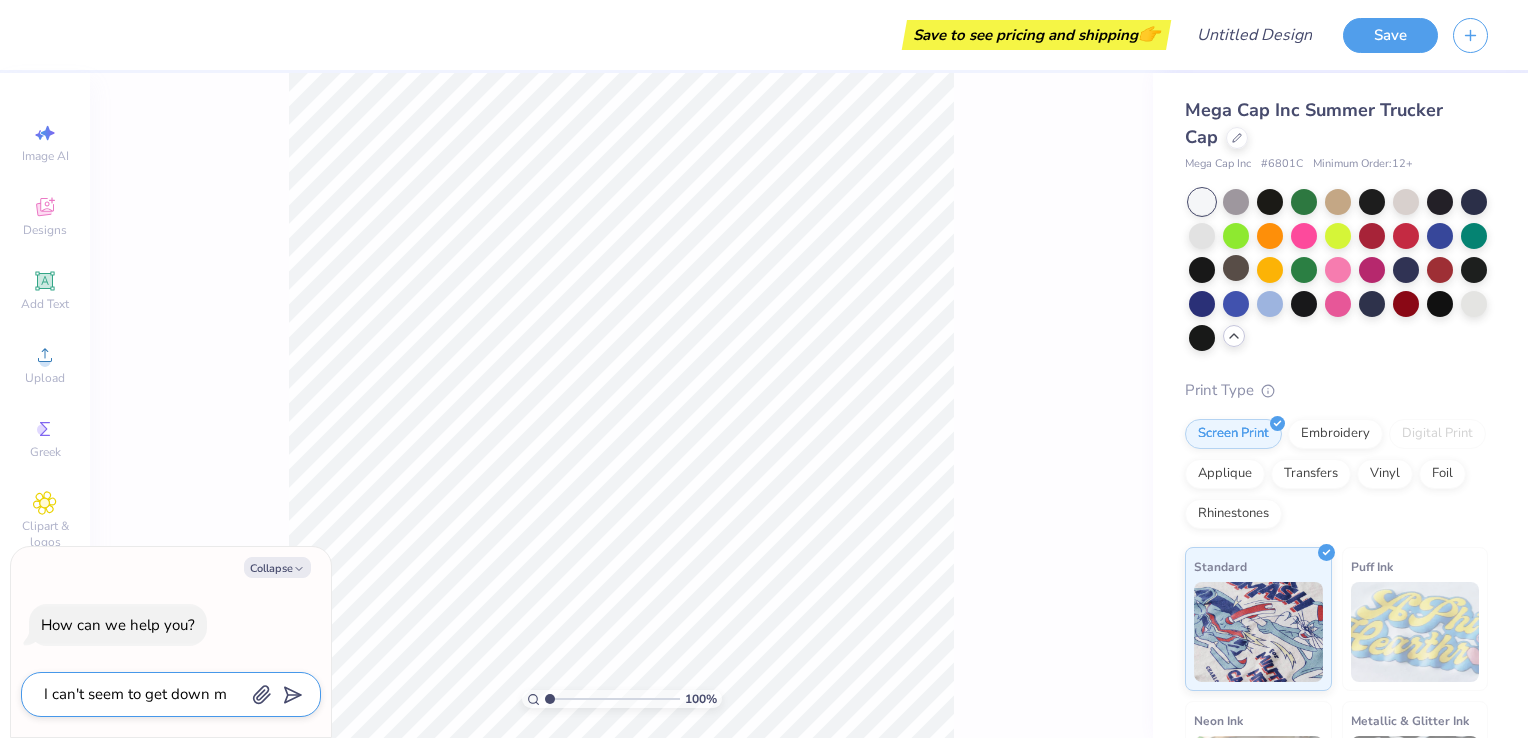 type on "I can't seem to get down" 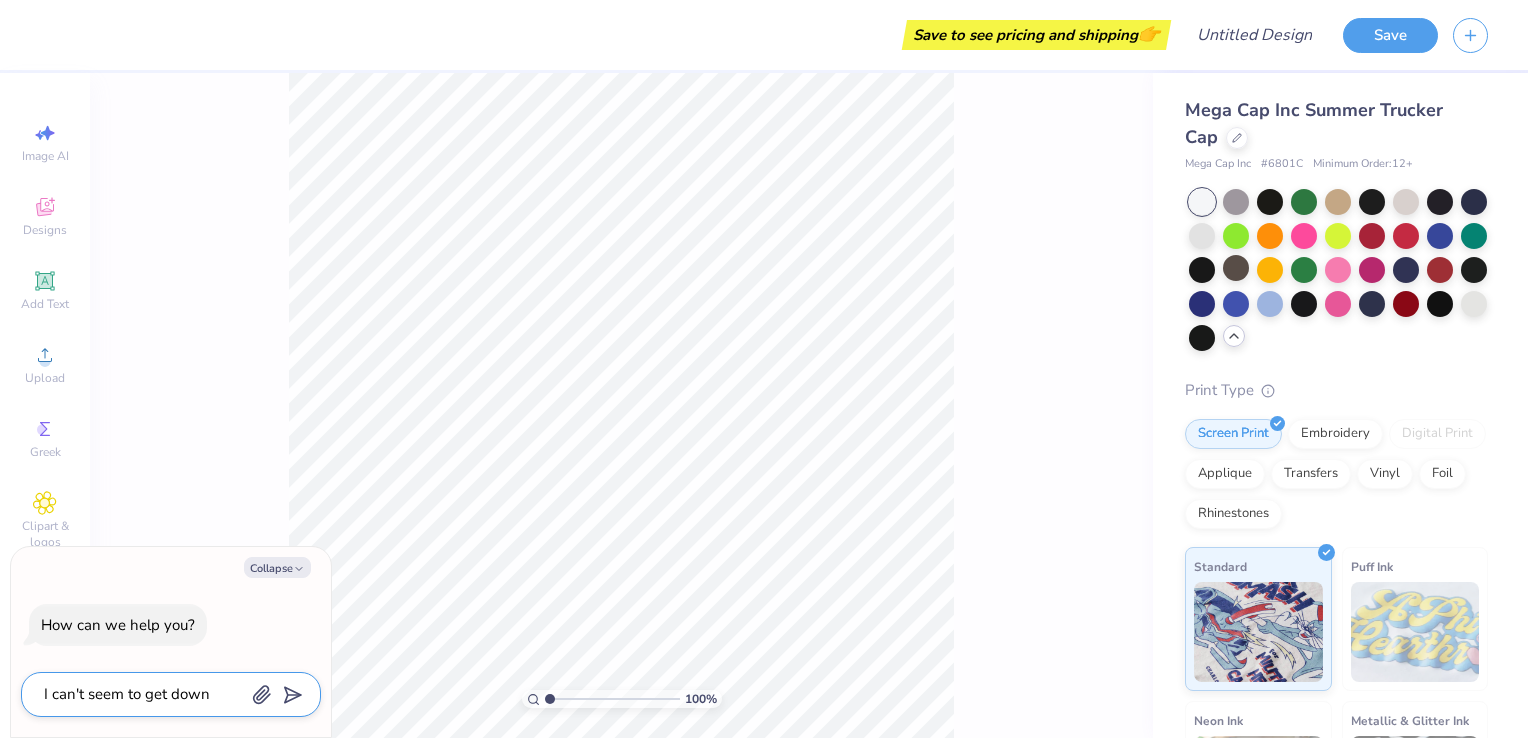 type on "I can't seem to get down" 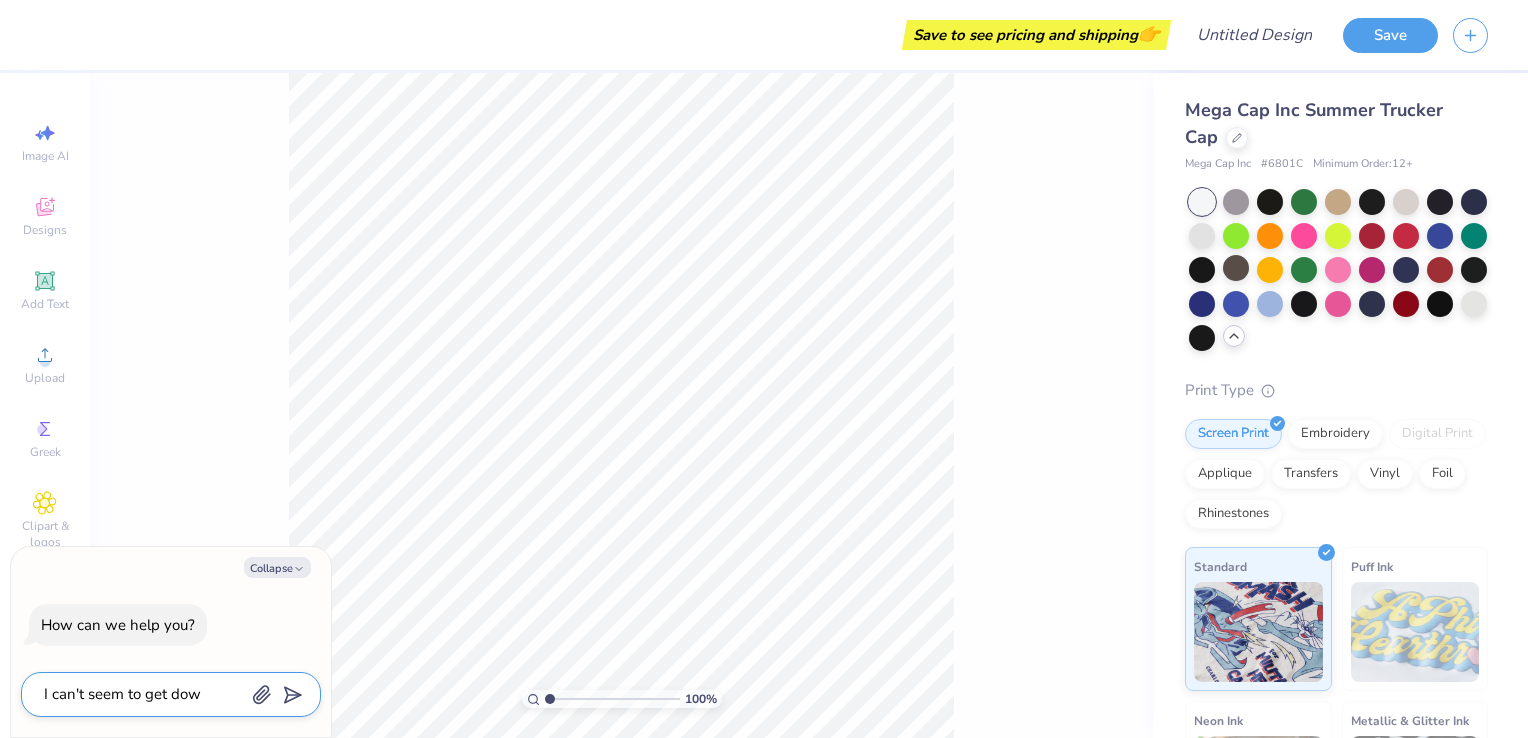 type on "I can't seem to get do" 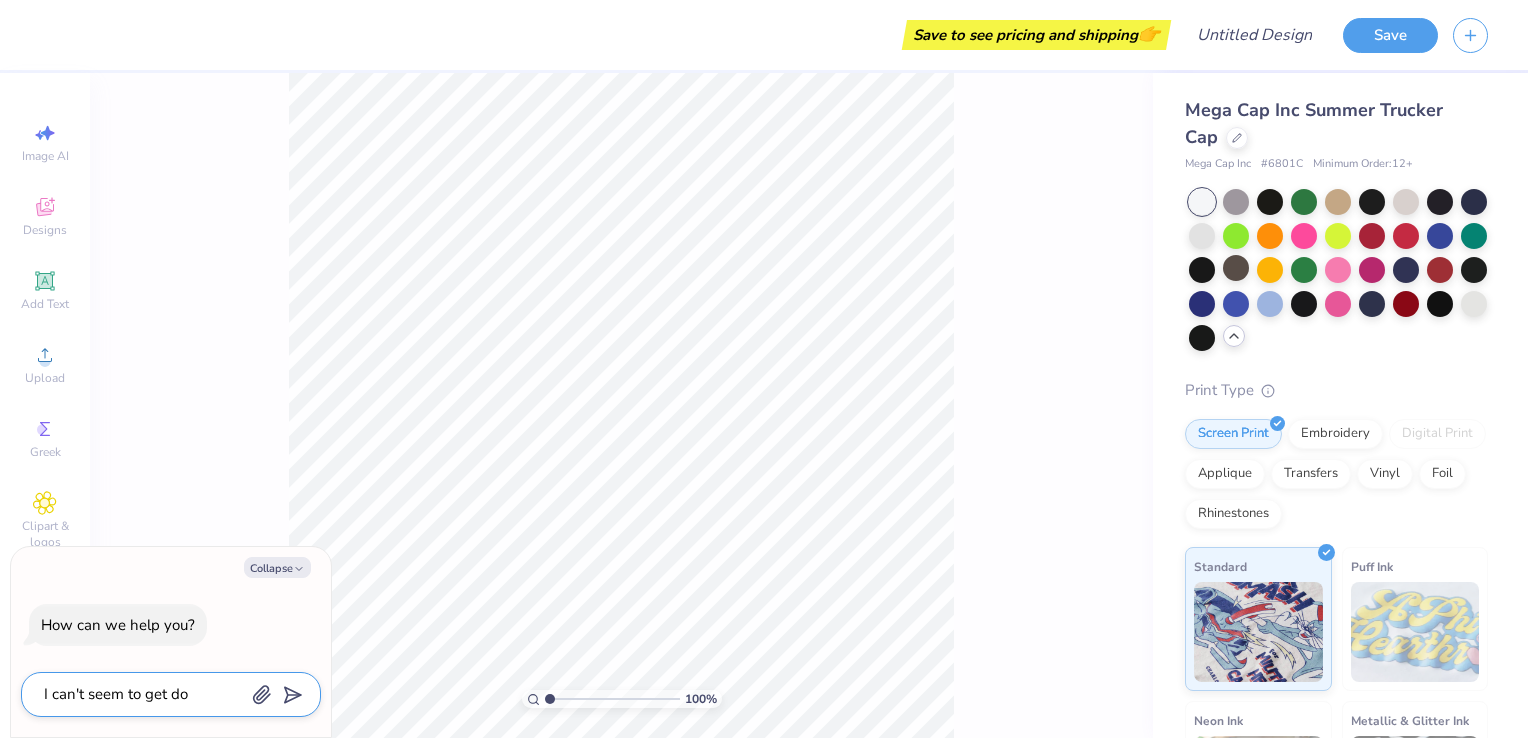 type on "I can't seem to get d" 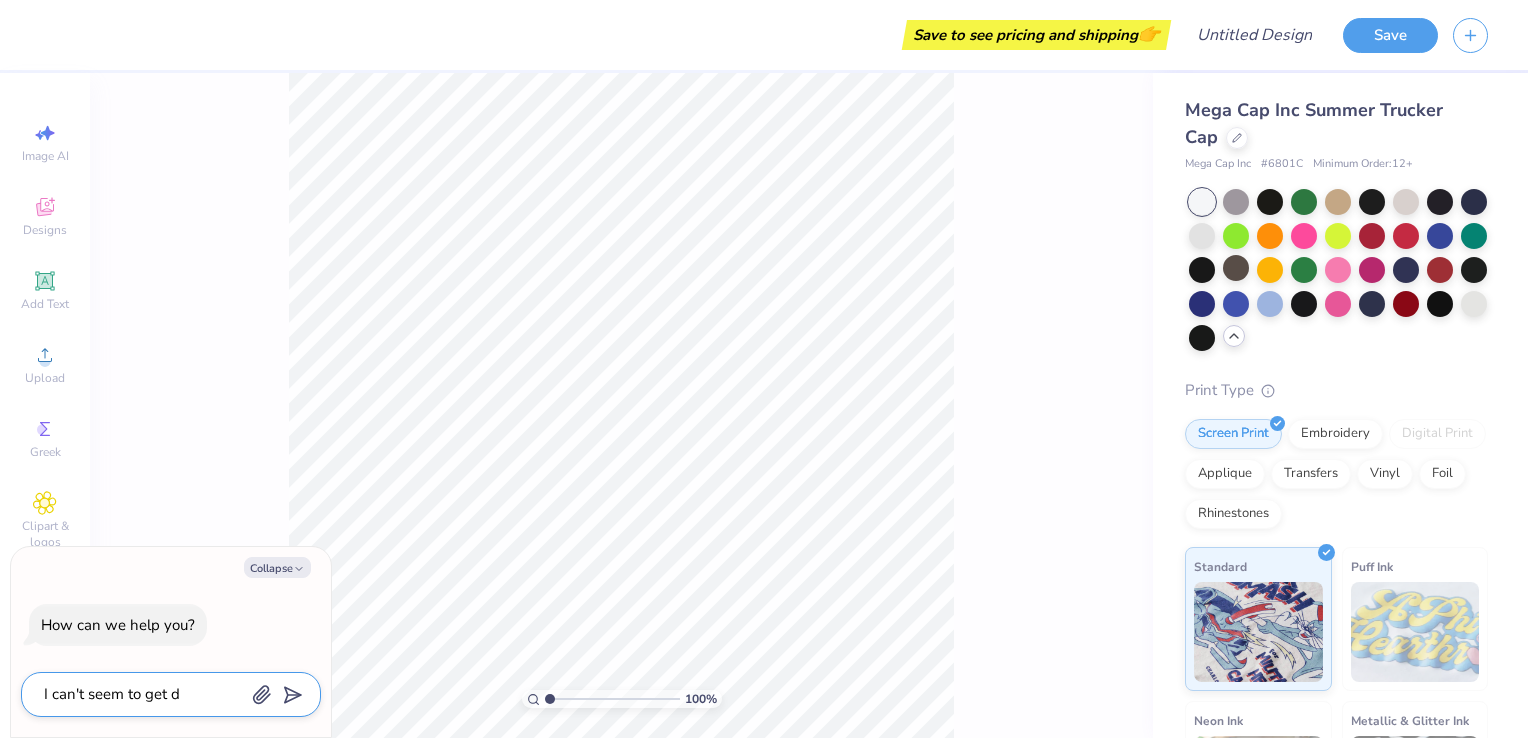 type on "I can't seem to get" 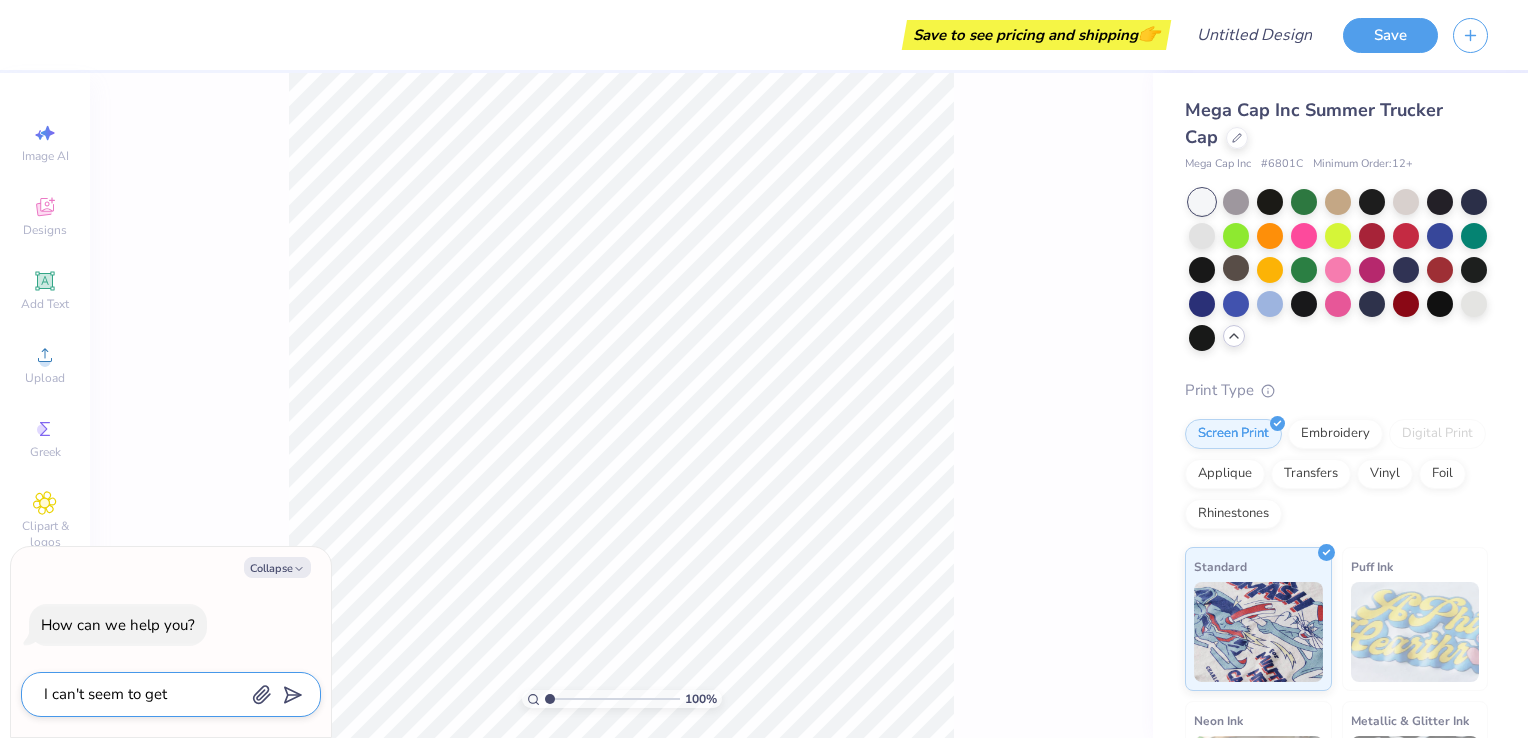 type on "I can't seem to get m" 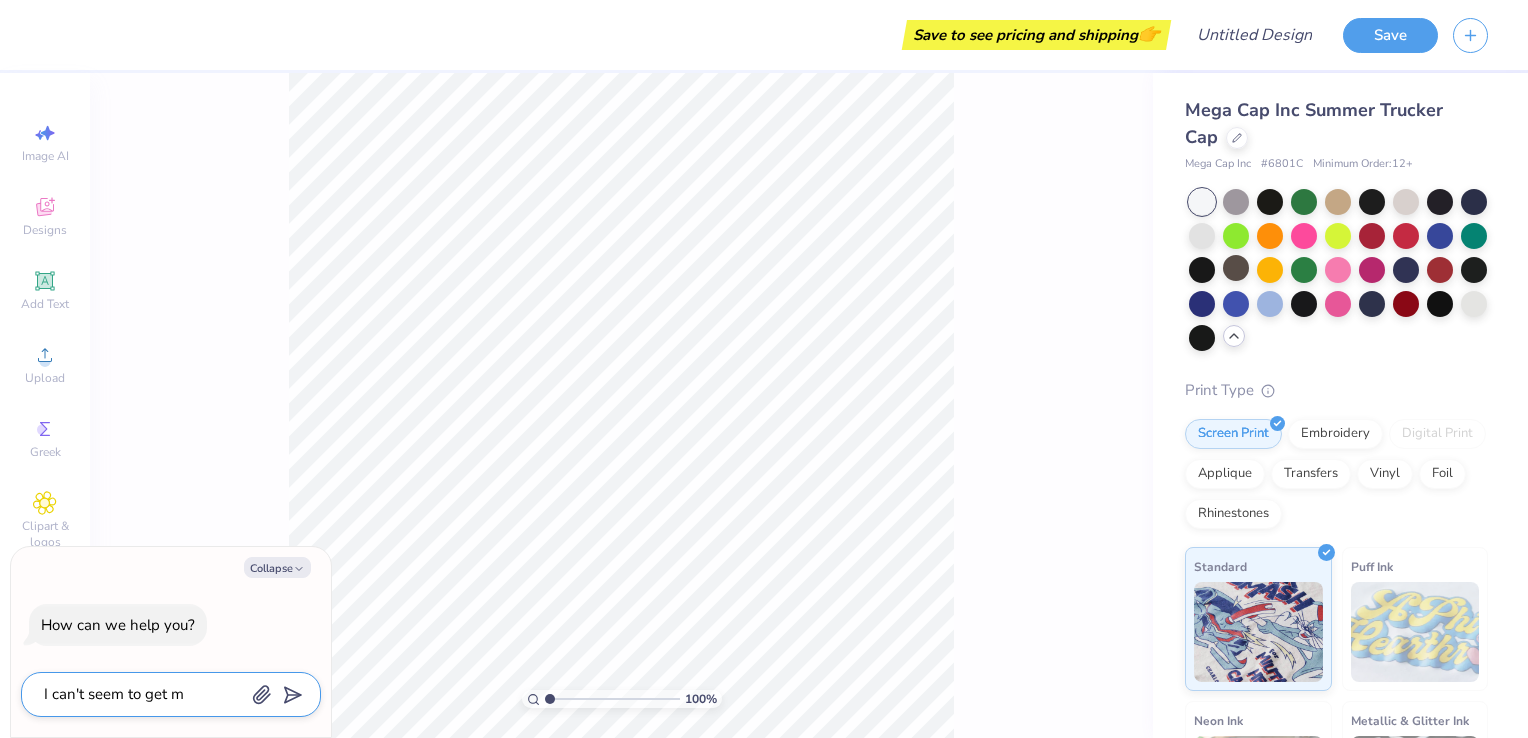 type on "I can't seem to get my" 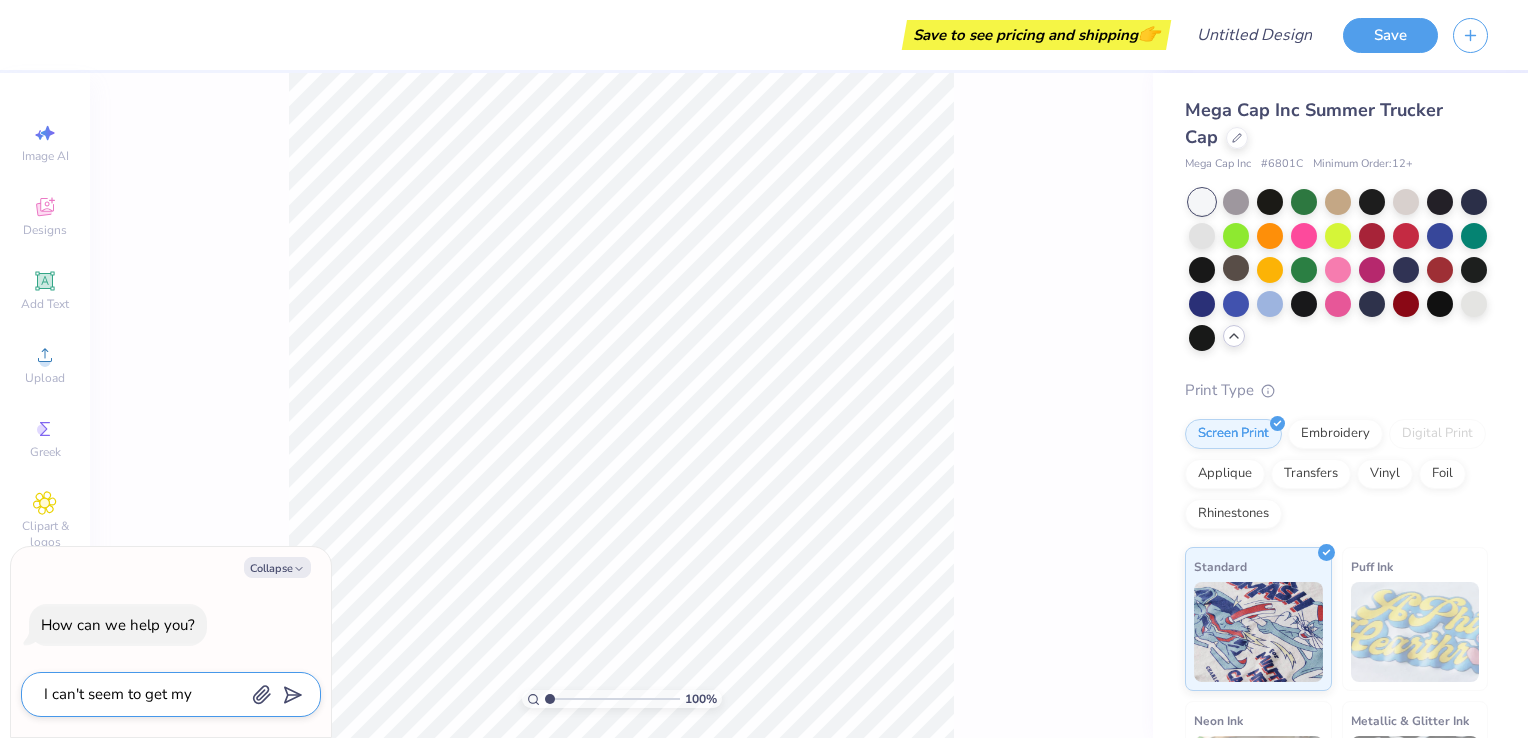 type on "I can't seem to get my" 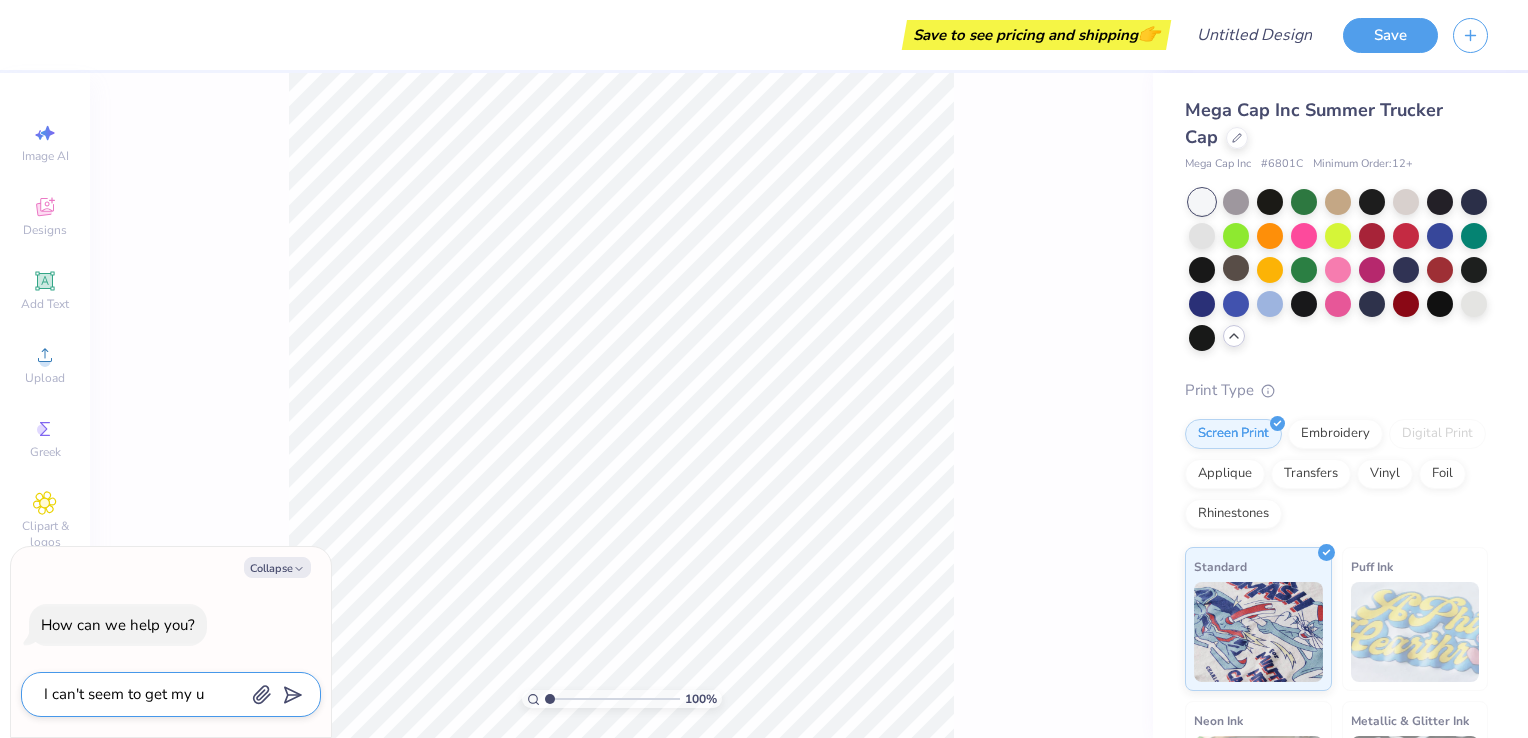 type on "I can't seem to get my up" 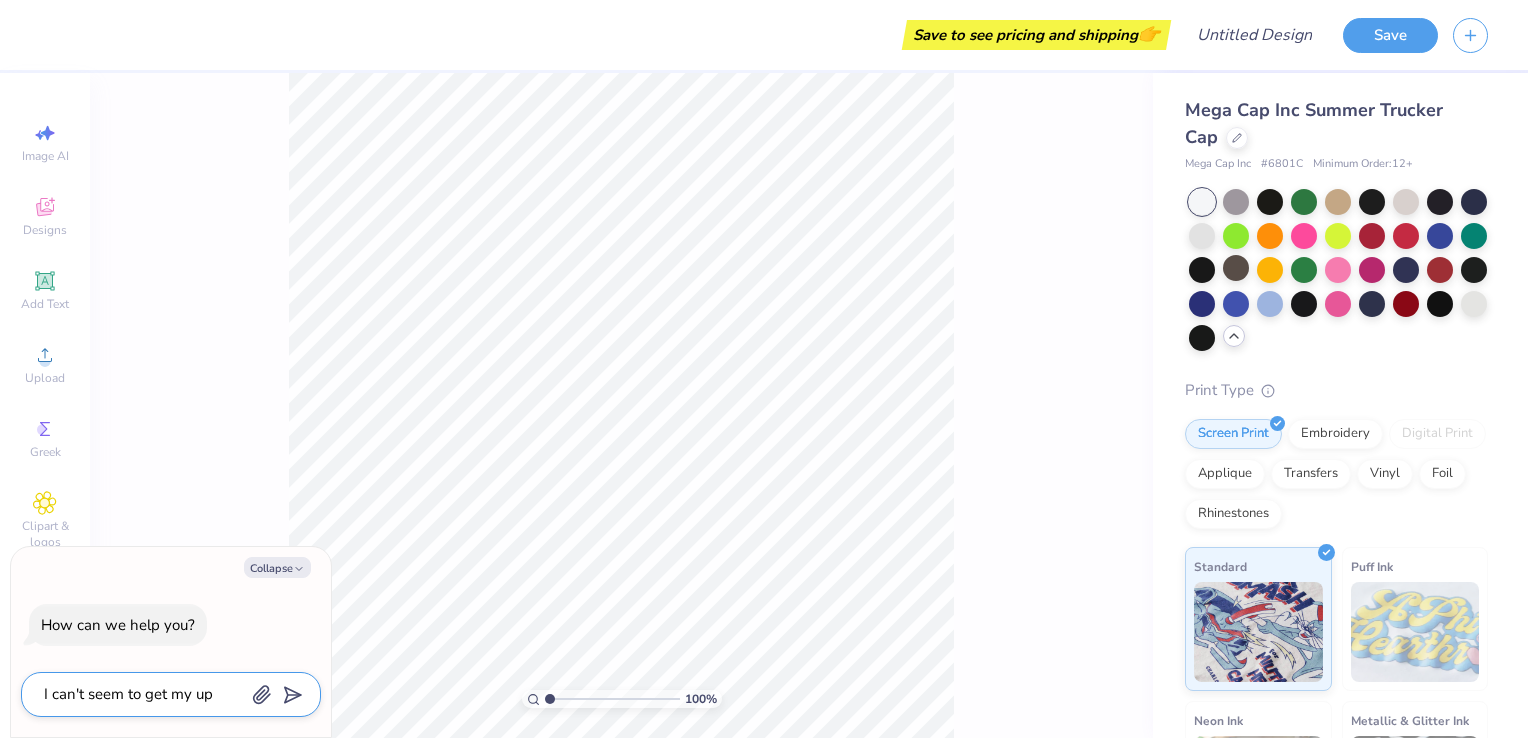 type on "I can't seem to get my up" 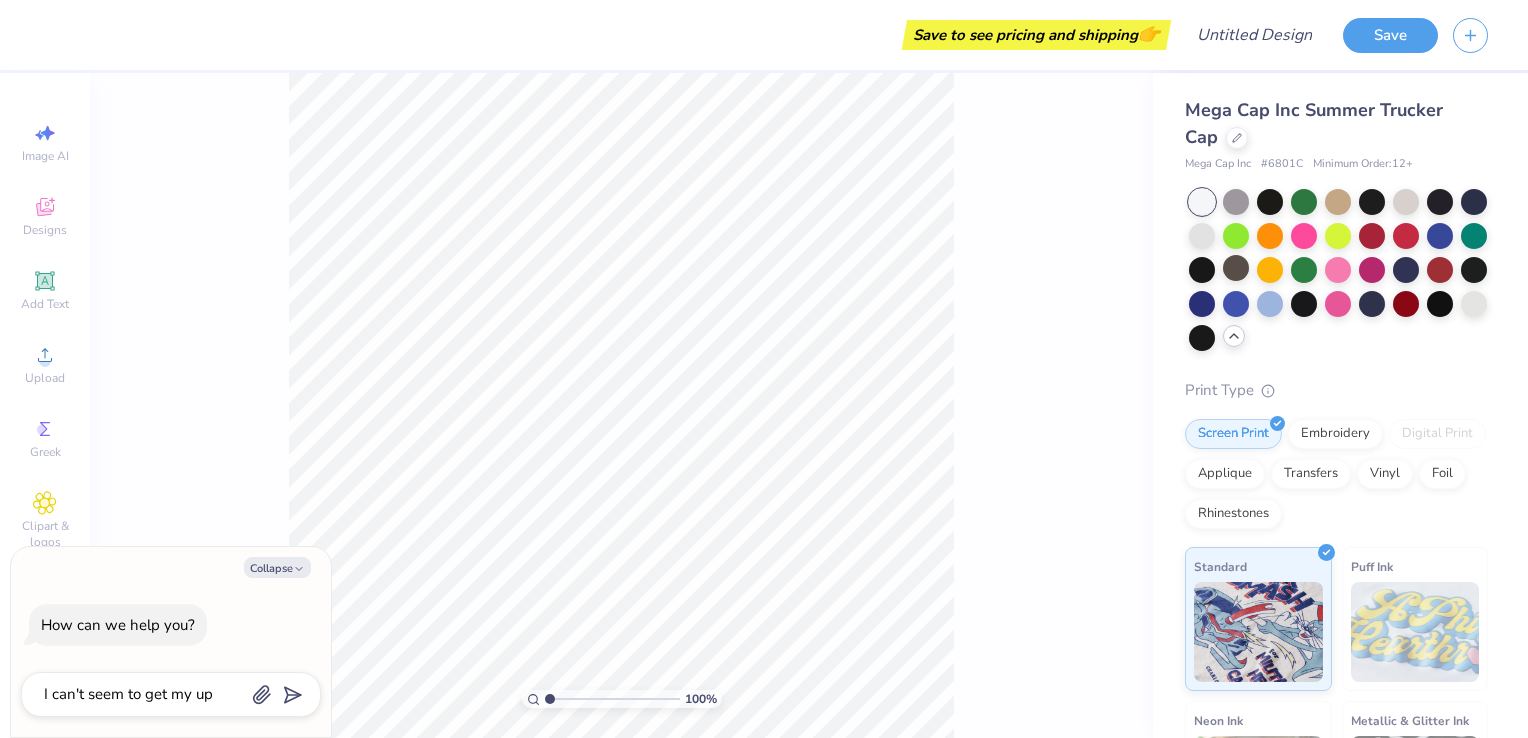 type on "x" 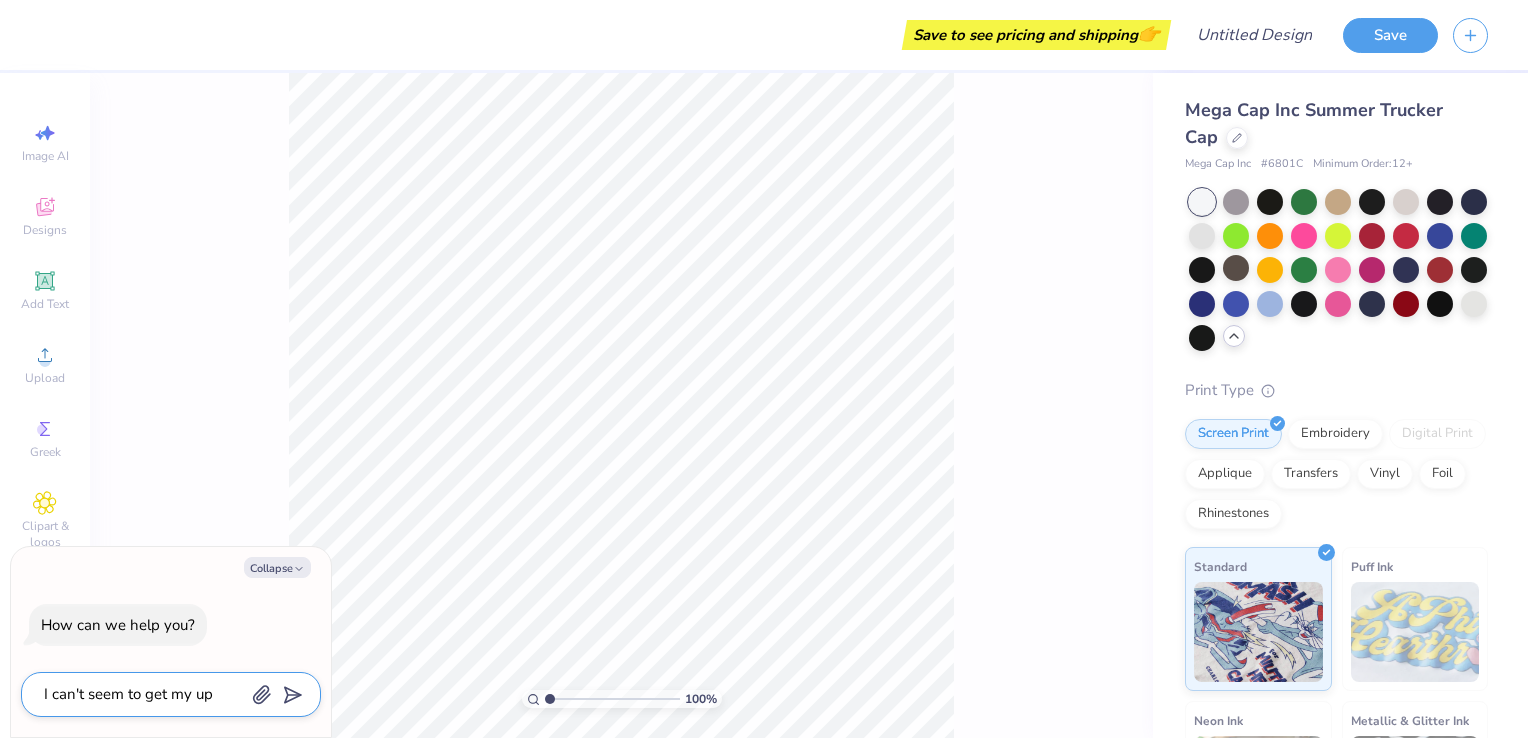 click on "I can't seem to get my up" at bounding box center (143, 694) 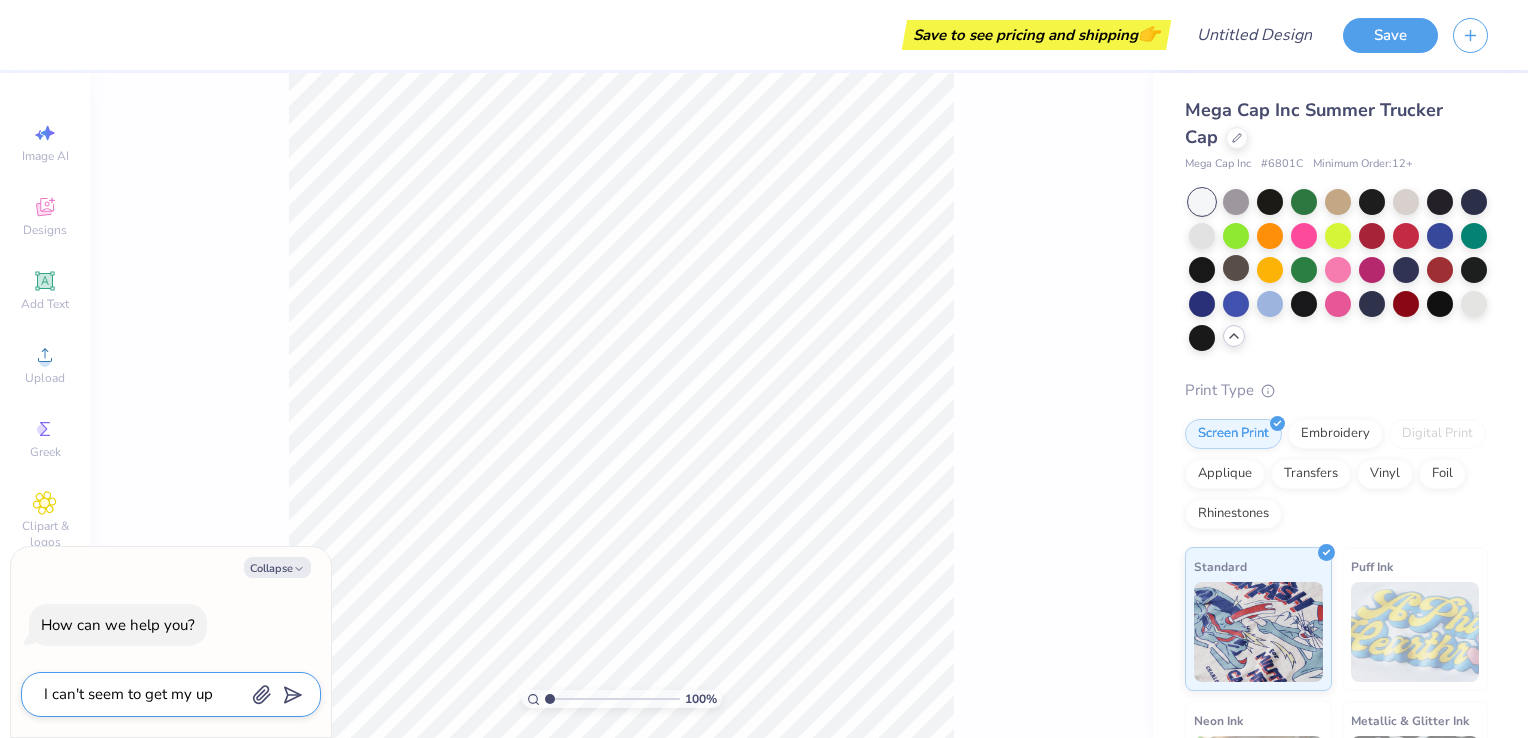 type on "I can't seem to get my up" 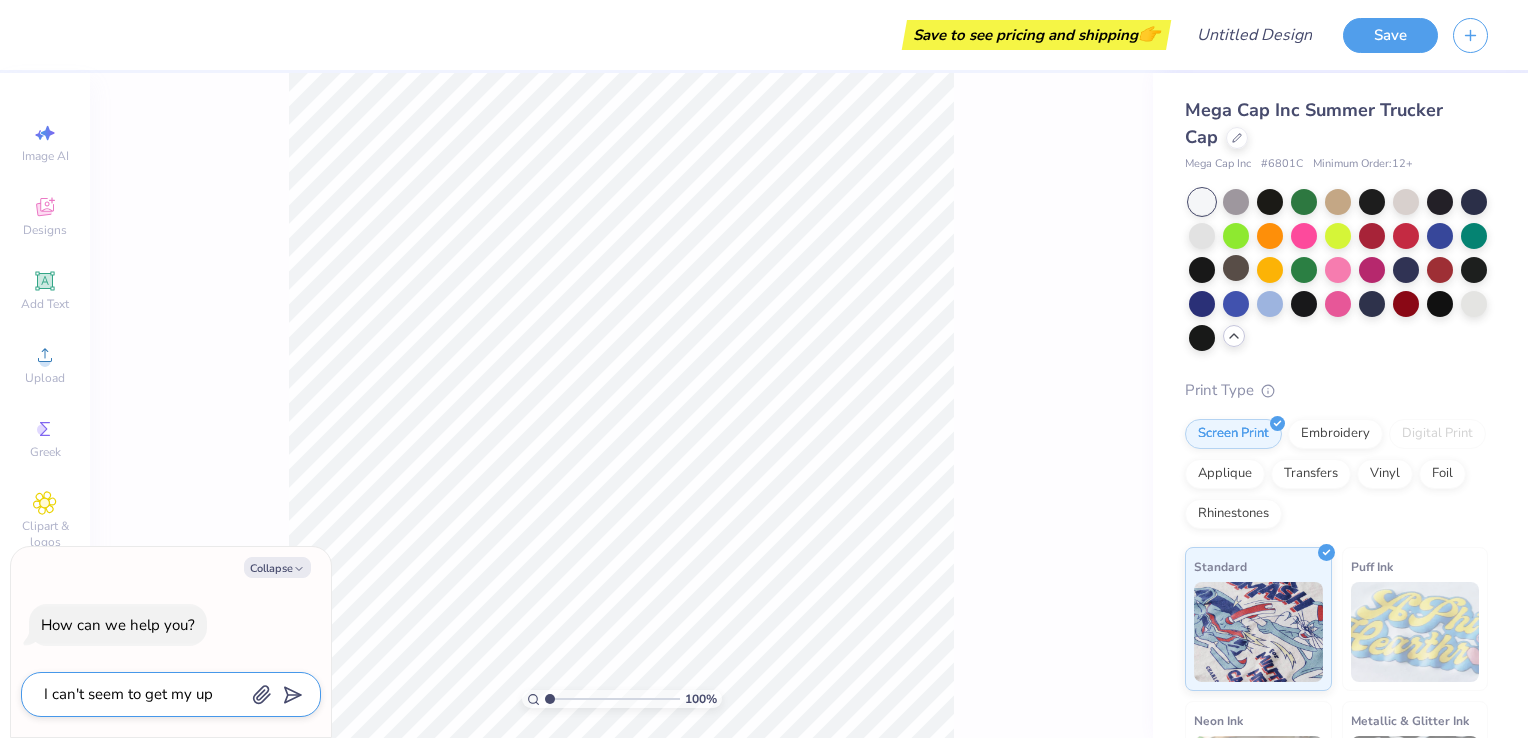type on "I can't seem to get my up" 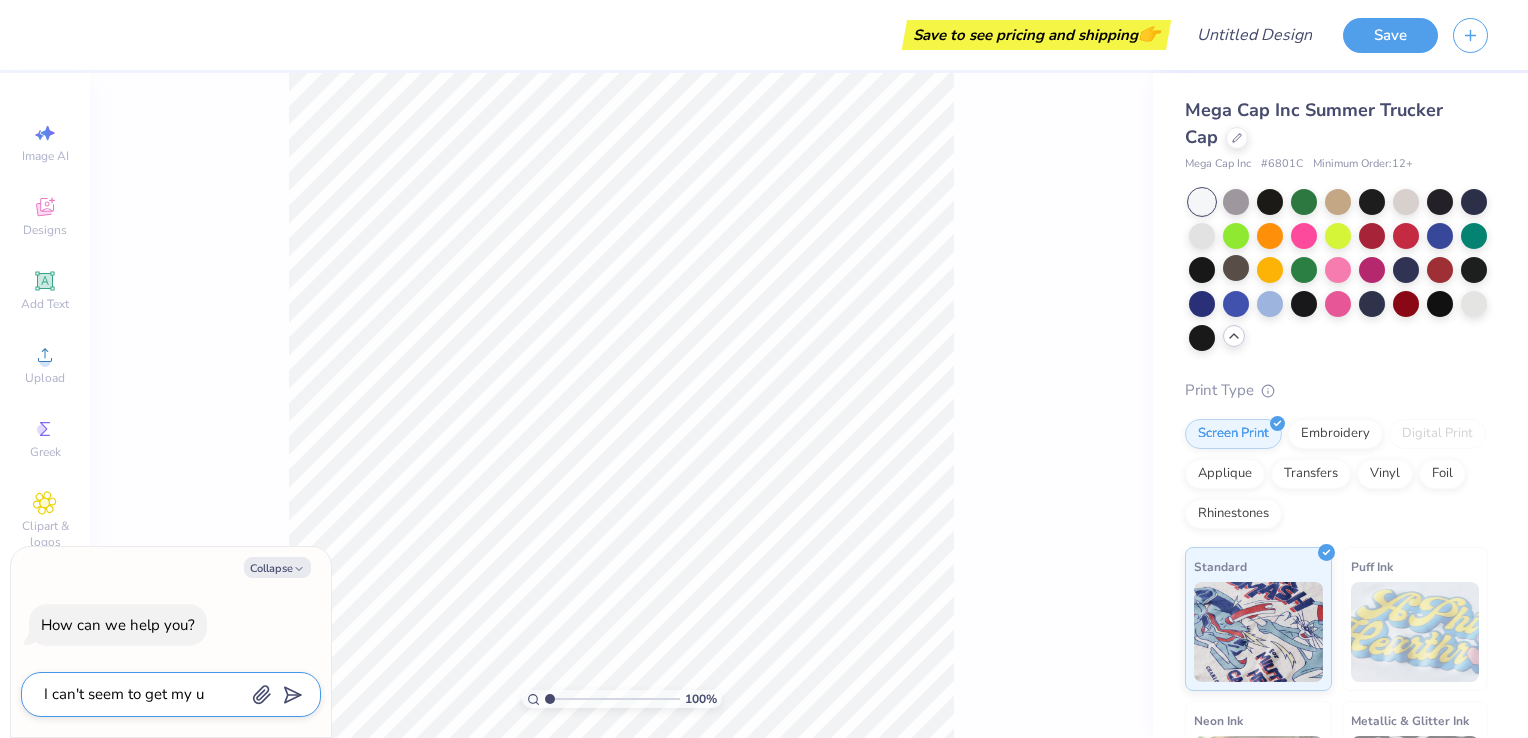 type on "I can't seem to get my" 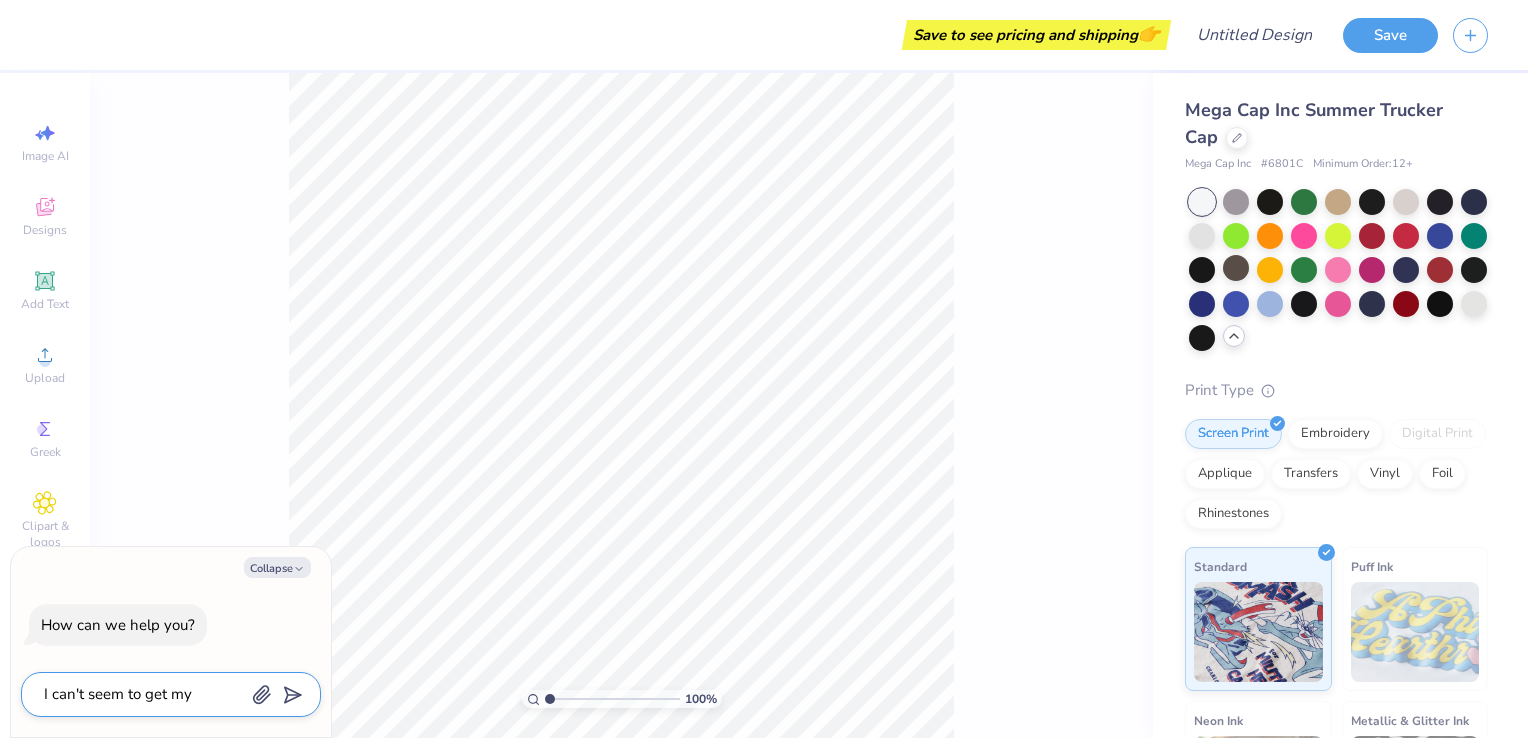 type on "I can't seem to get my i" 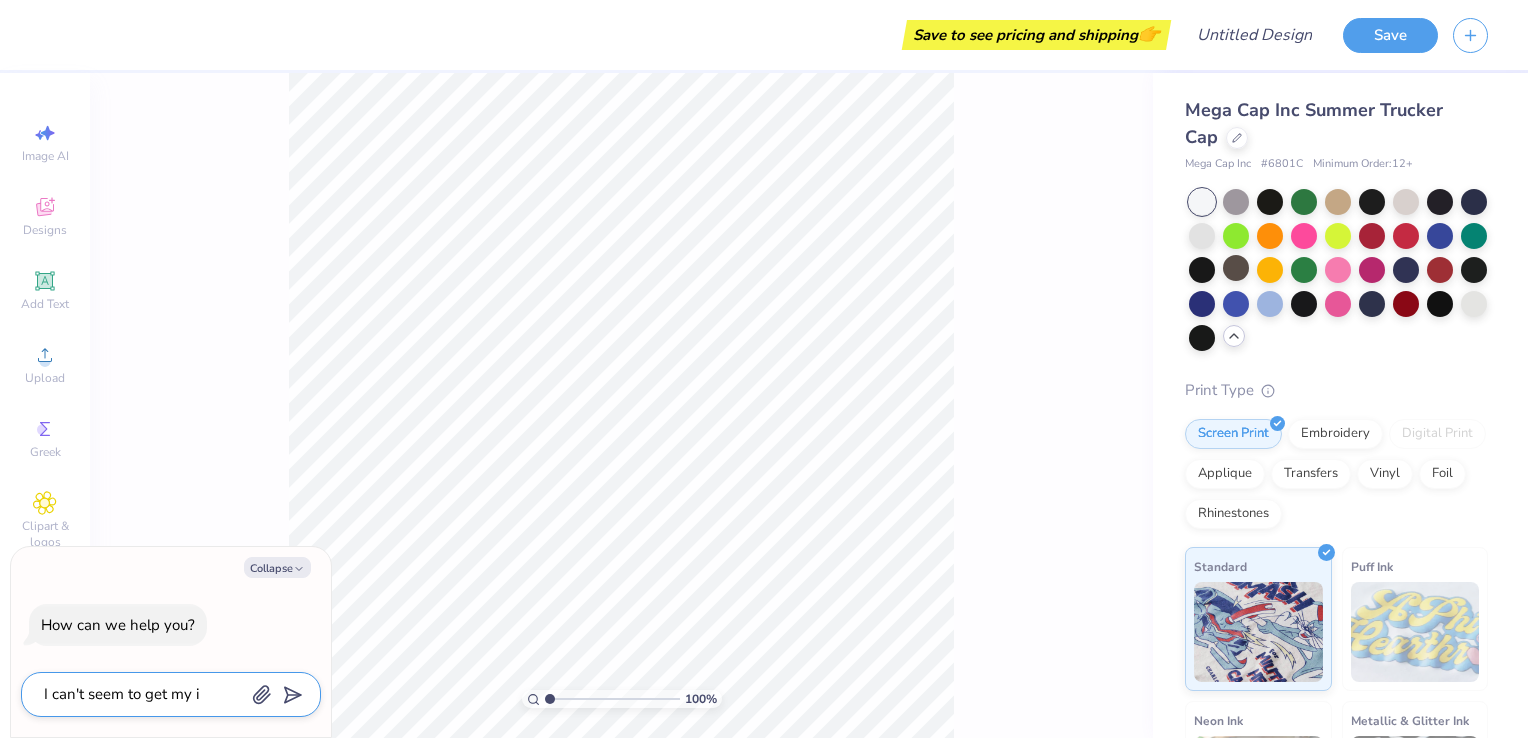 type on "I can't seem to get my im" 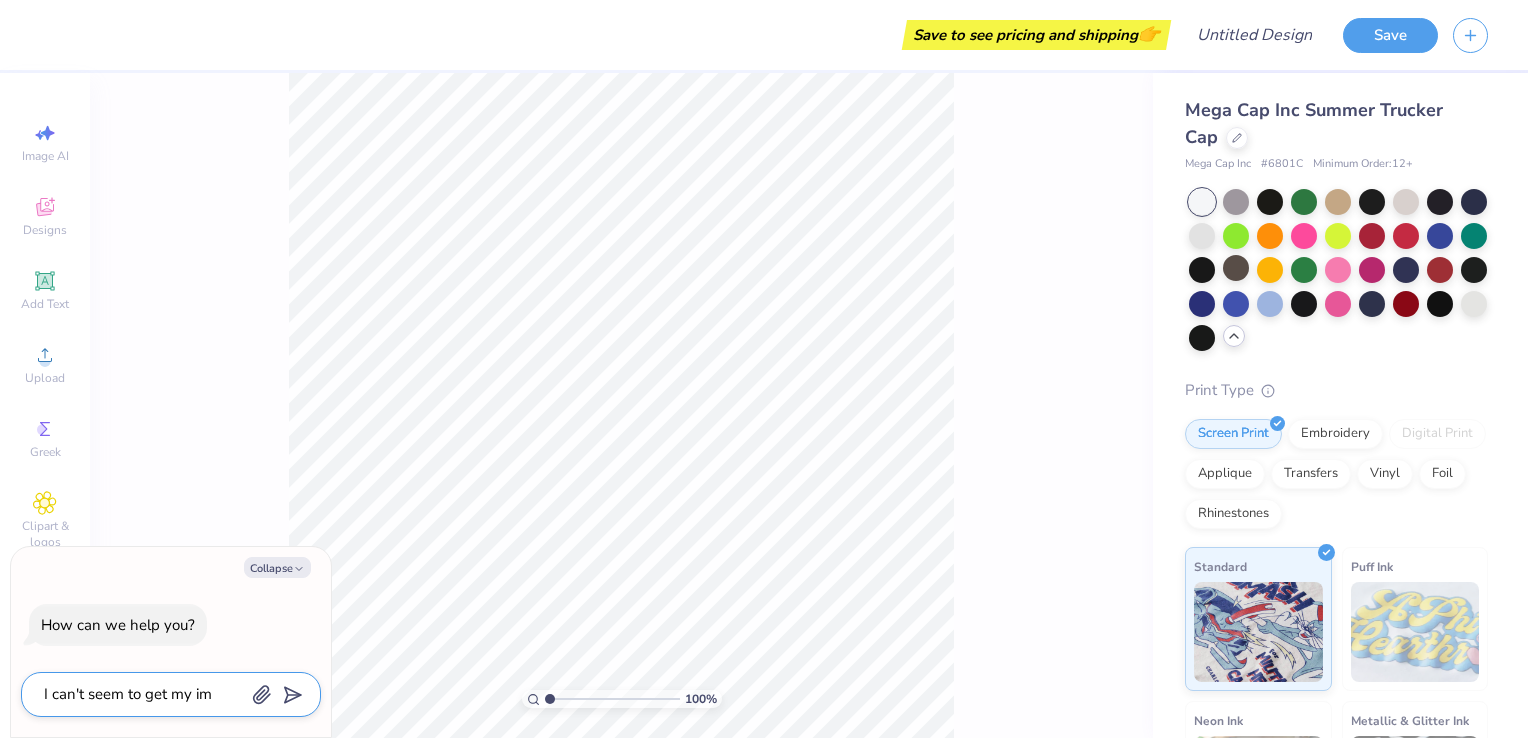 type on "x" 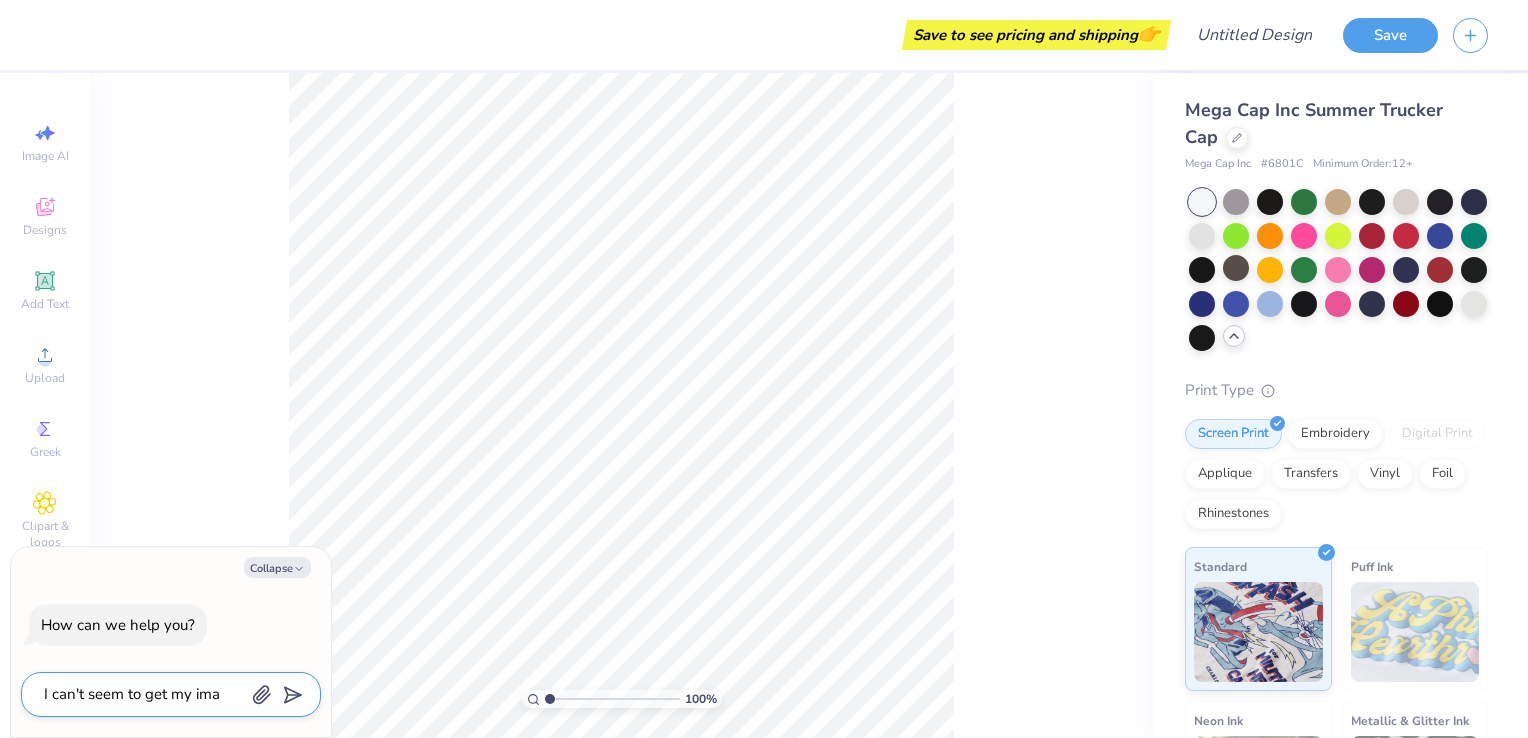 type on "I can't seem to get my imag" 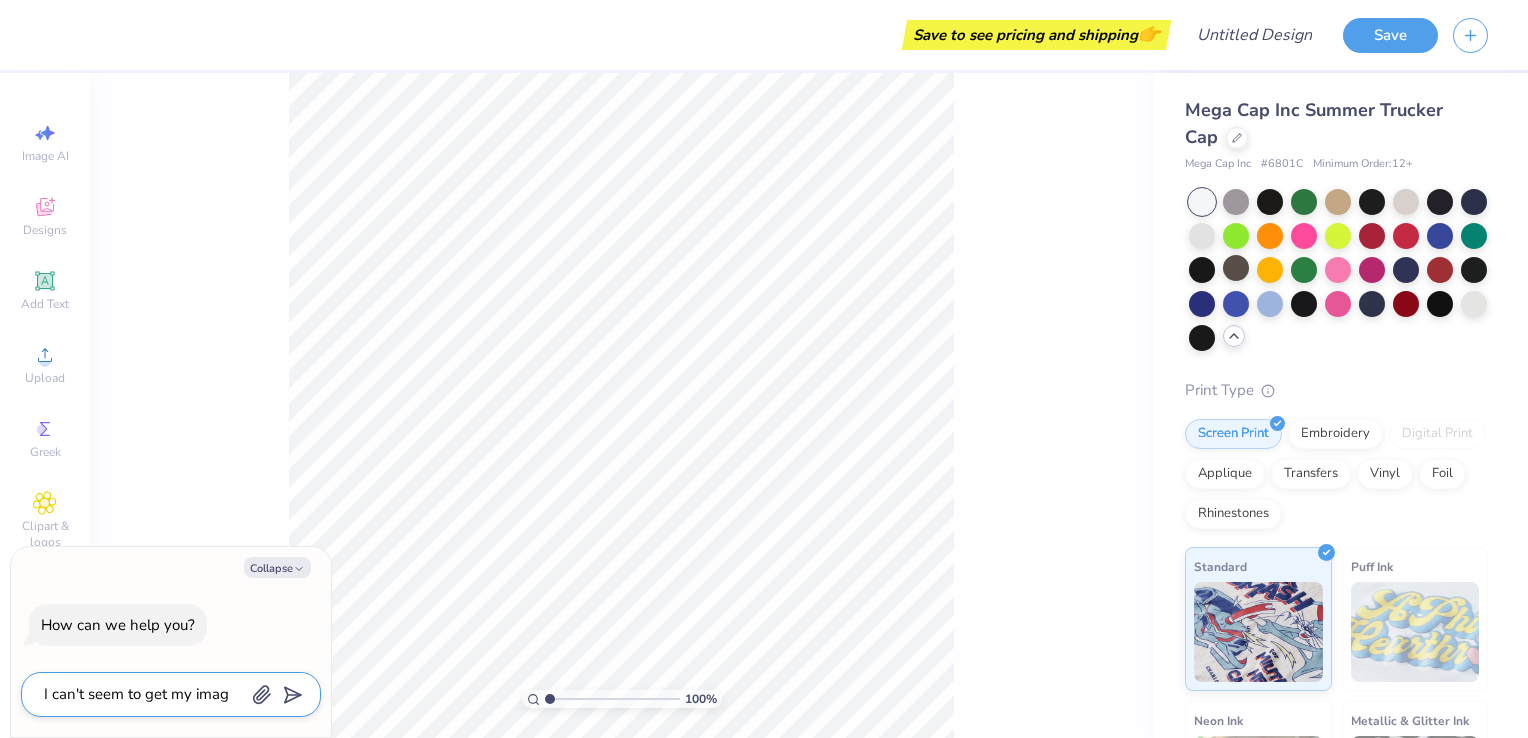 type on "I can't seem to get my image" 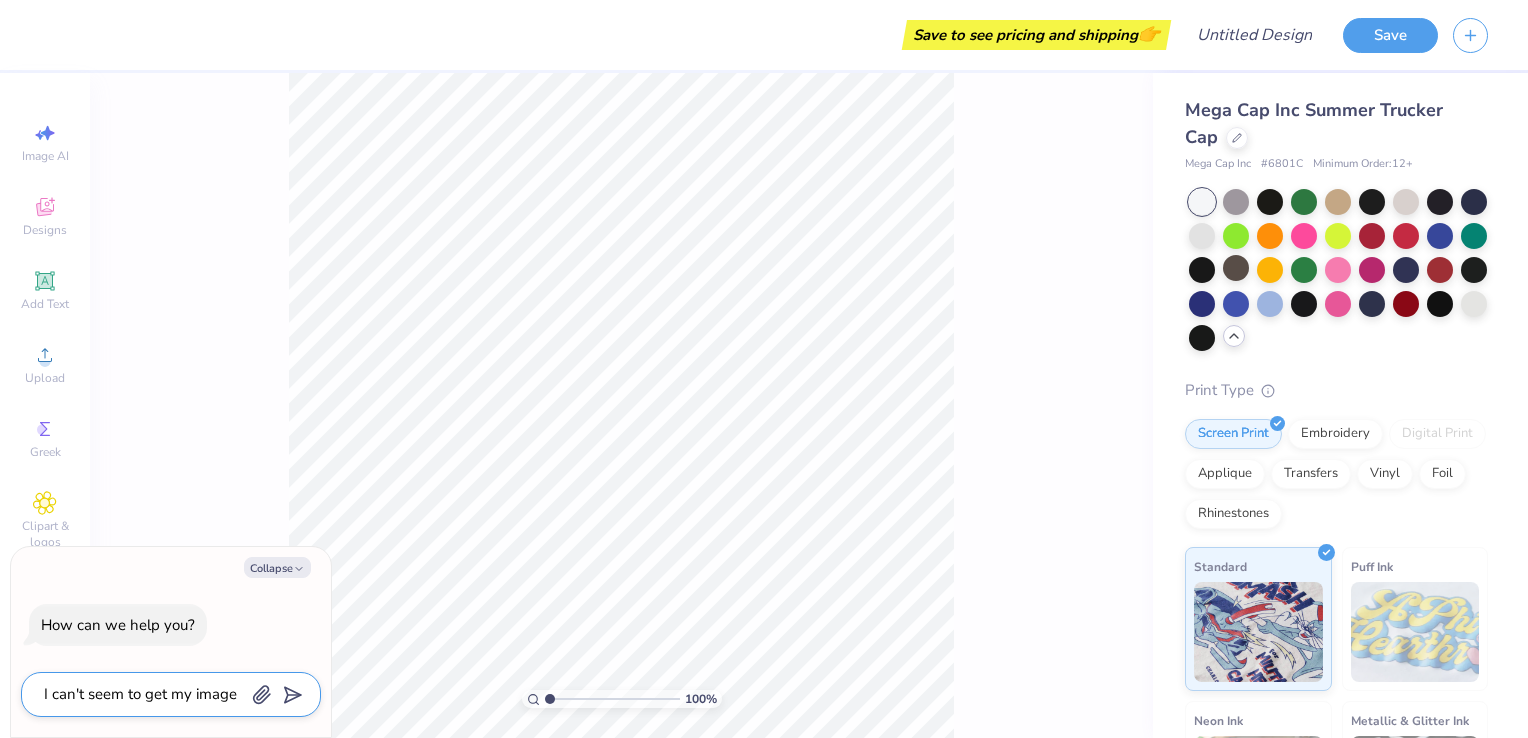 type on "I can't seem to get my image" 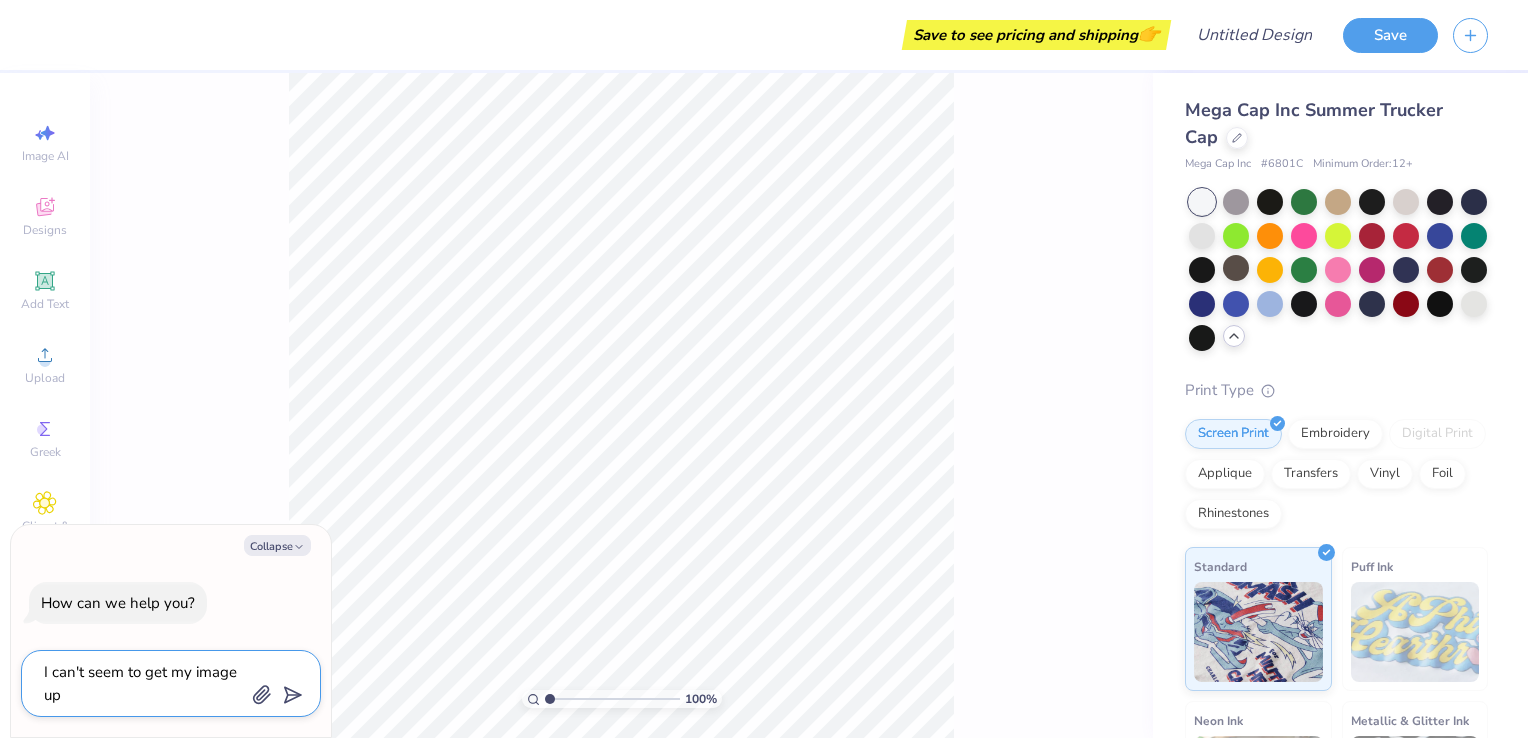 type on "I can't seem to get my image upo" 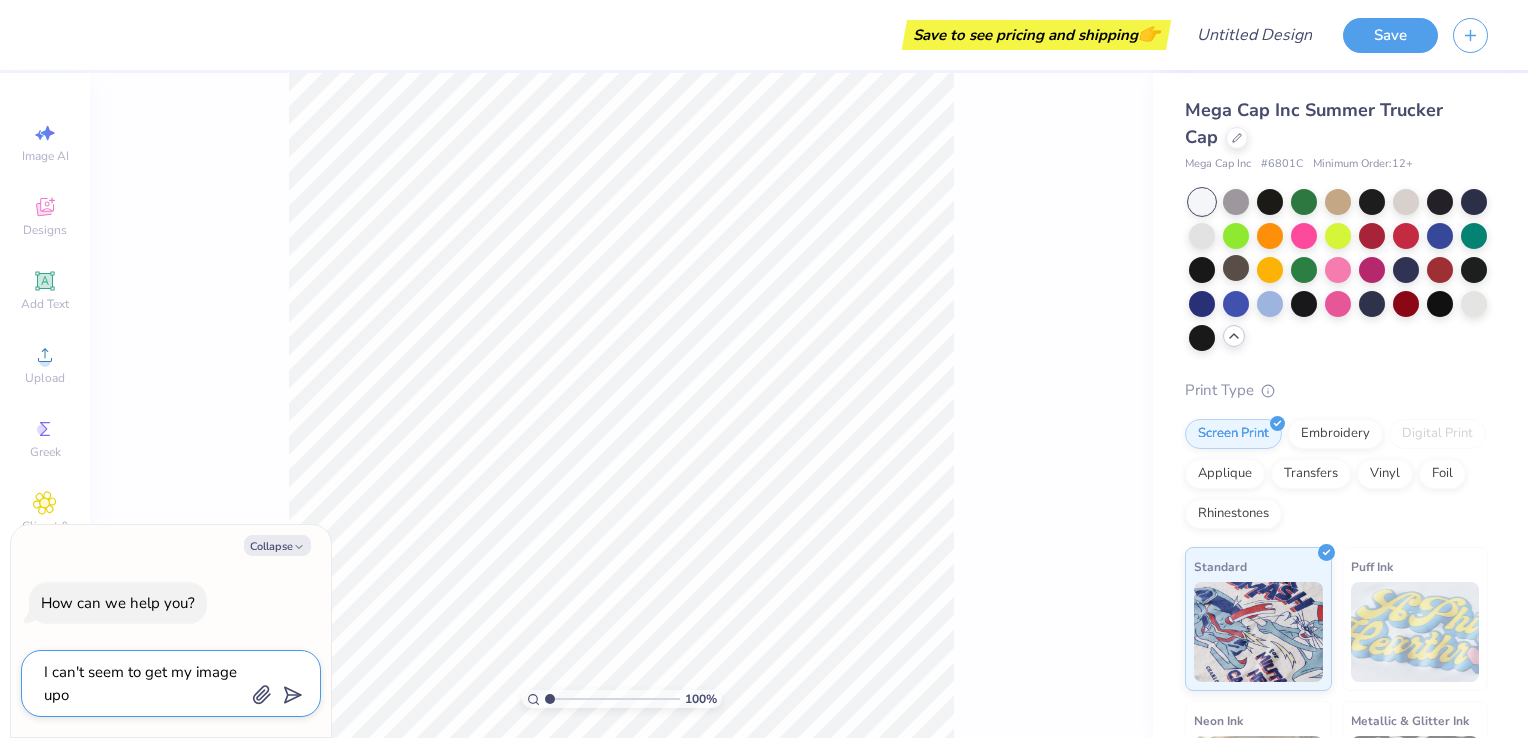 type on "I can't seem to get my image up" 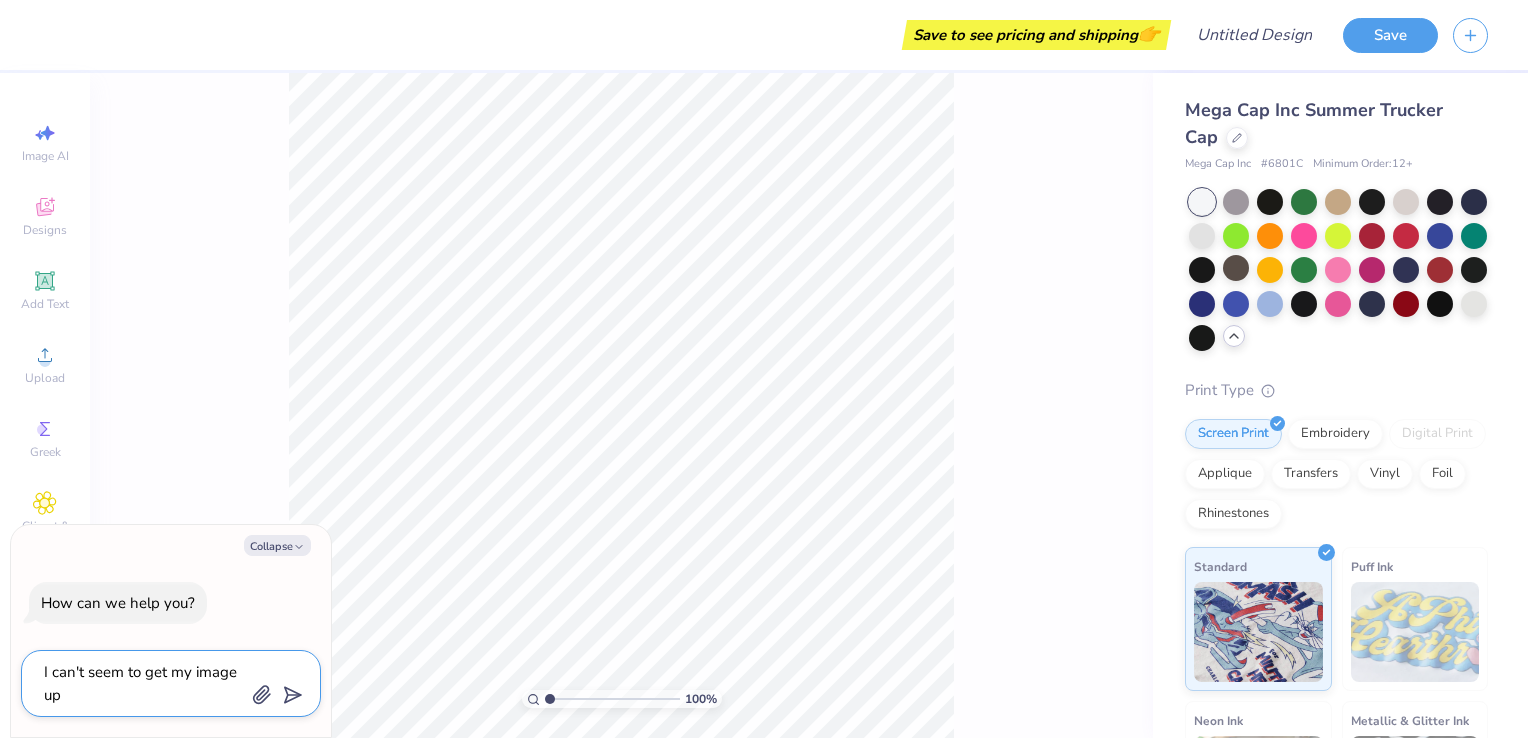 type on "I can't seem to get my image upl" 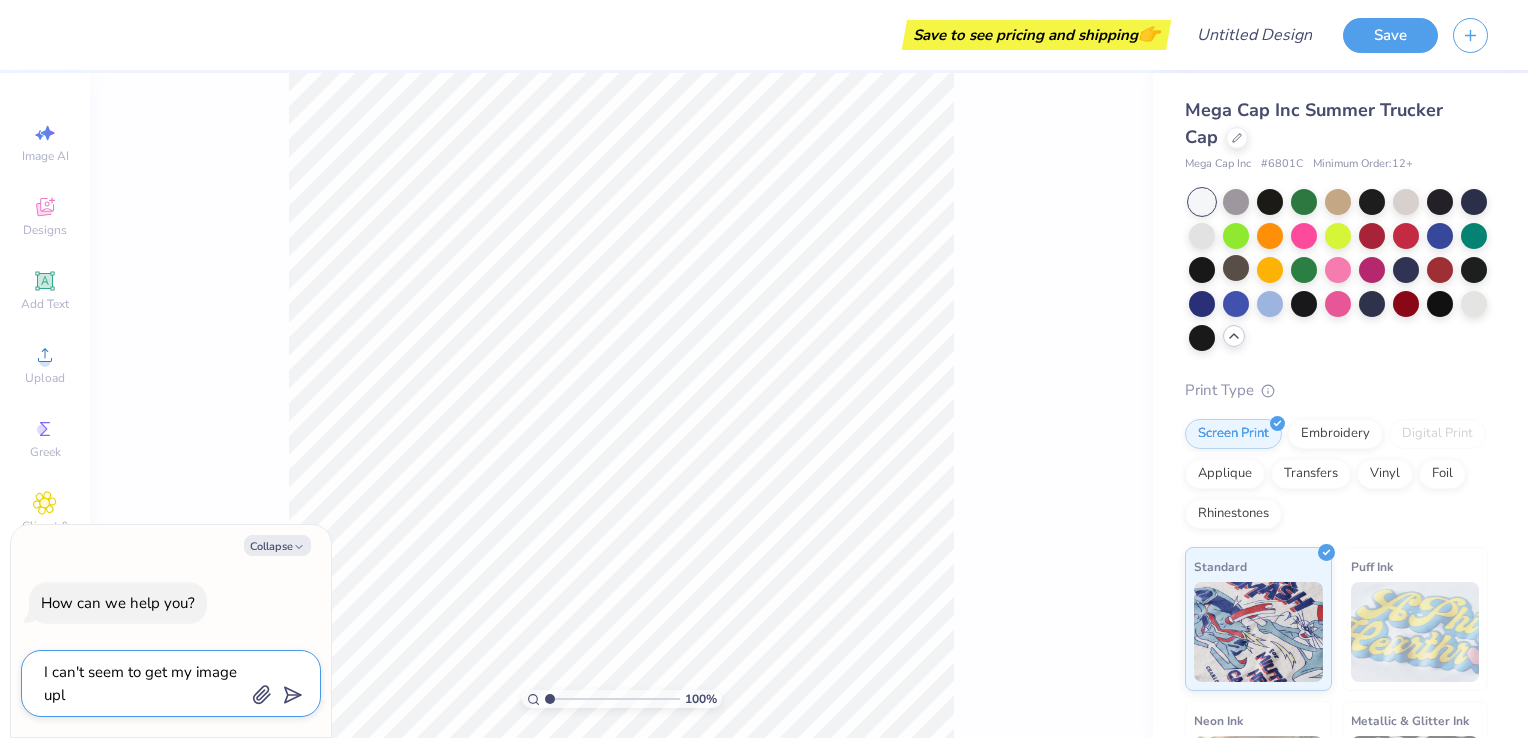 type on "I can't seem to get my image uplo" 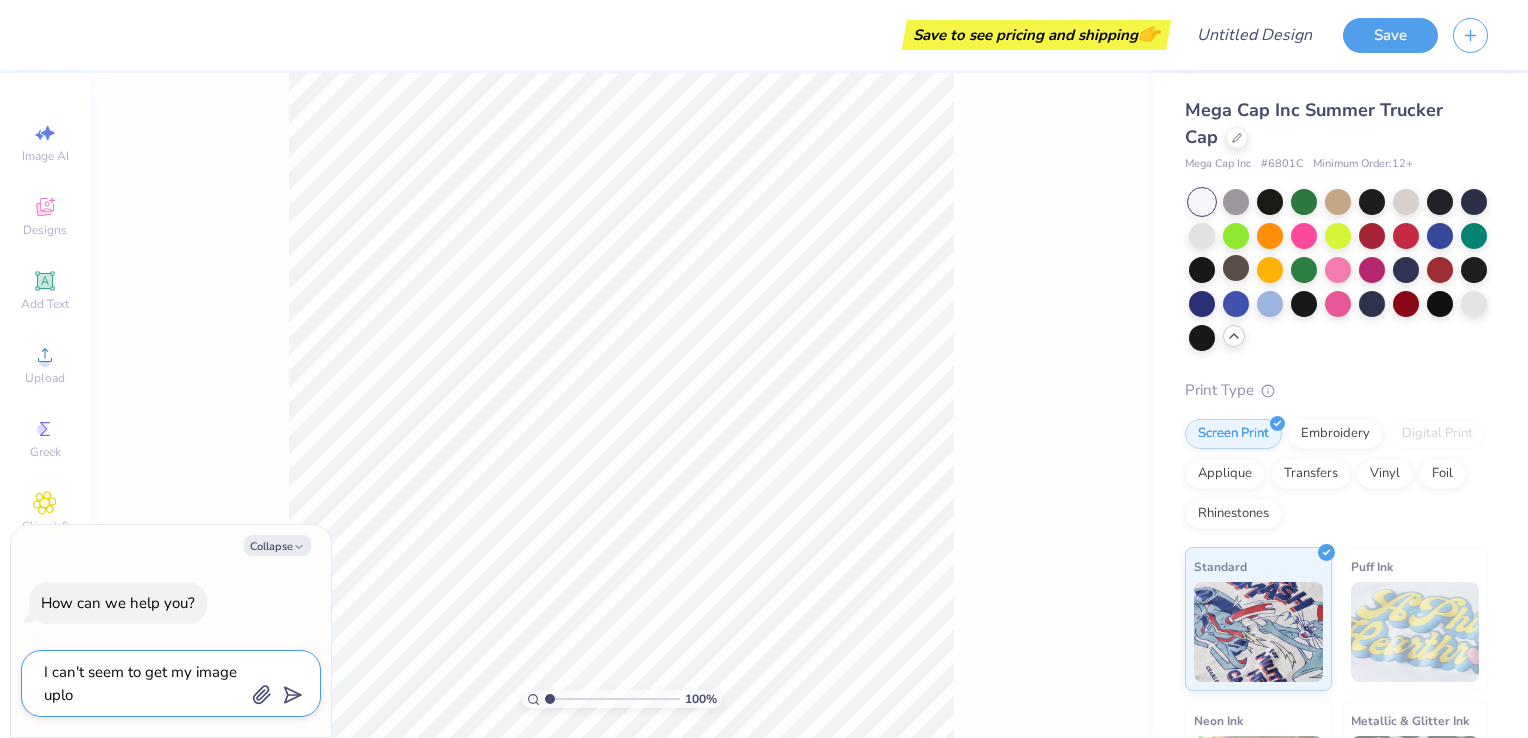 type on "I can't seem to get my image uploa" 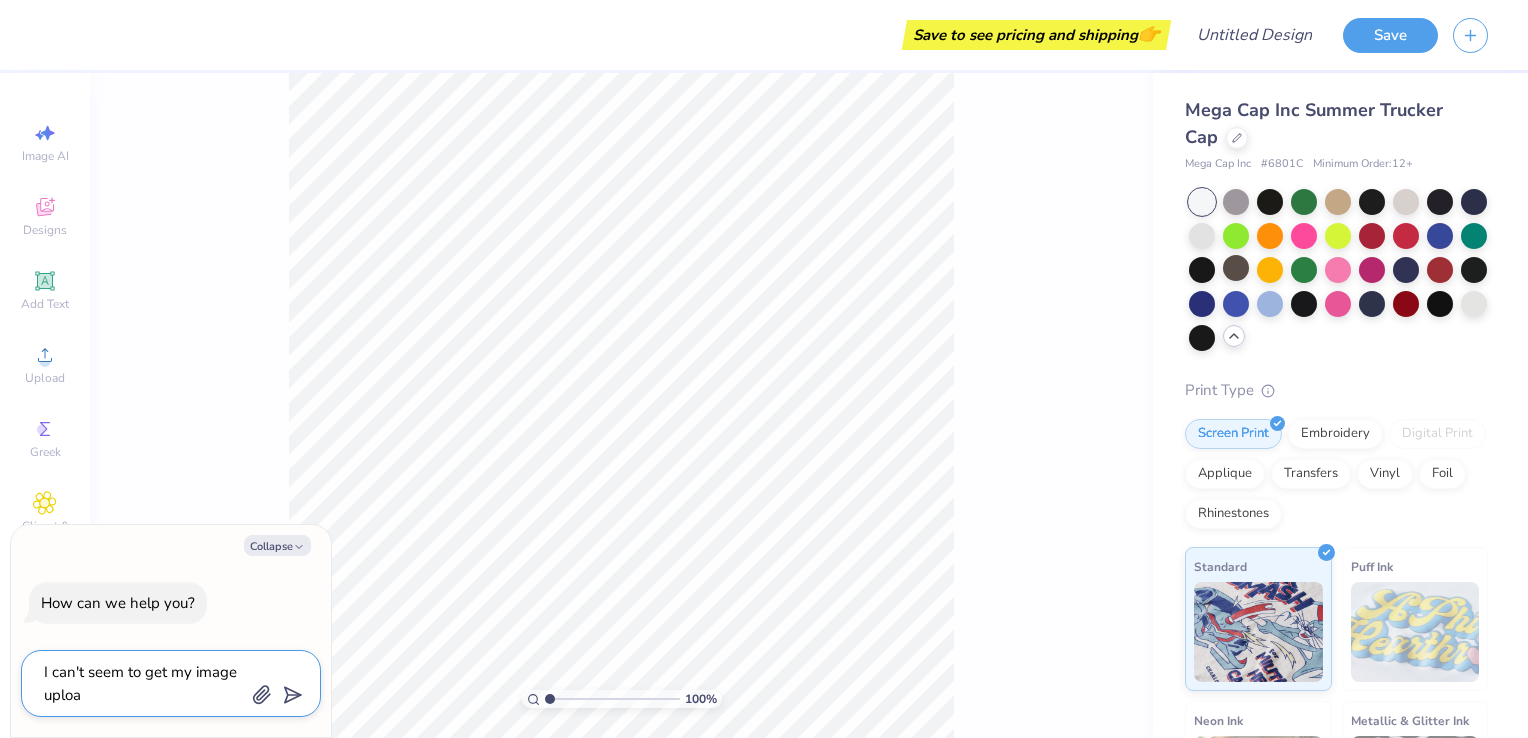 type on "I can't seem to get my image upload" 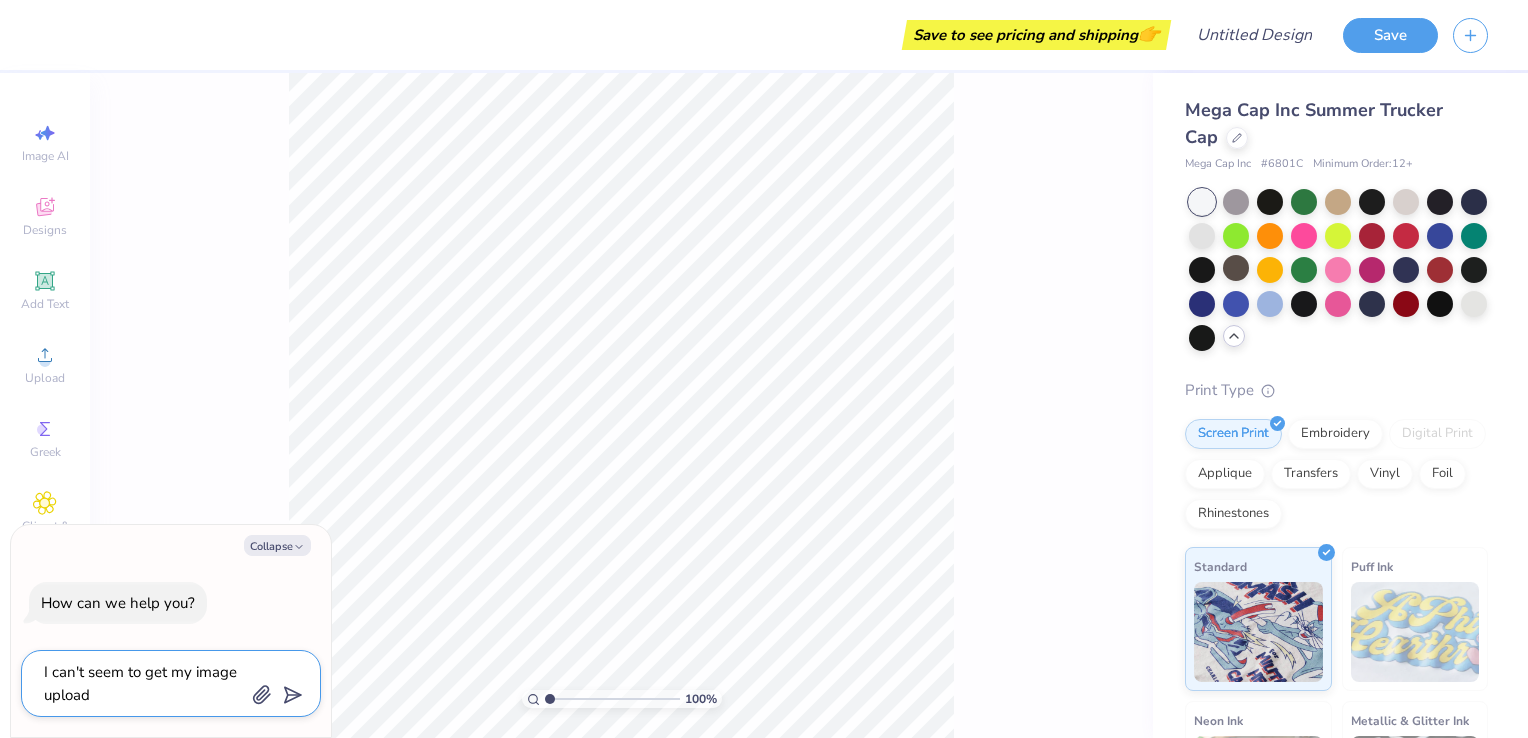 type on "I can't seem to get my image uploade" 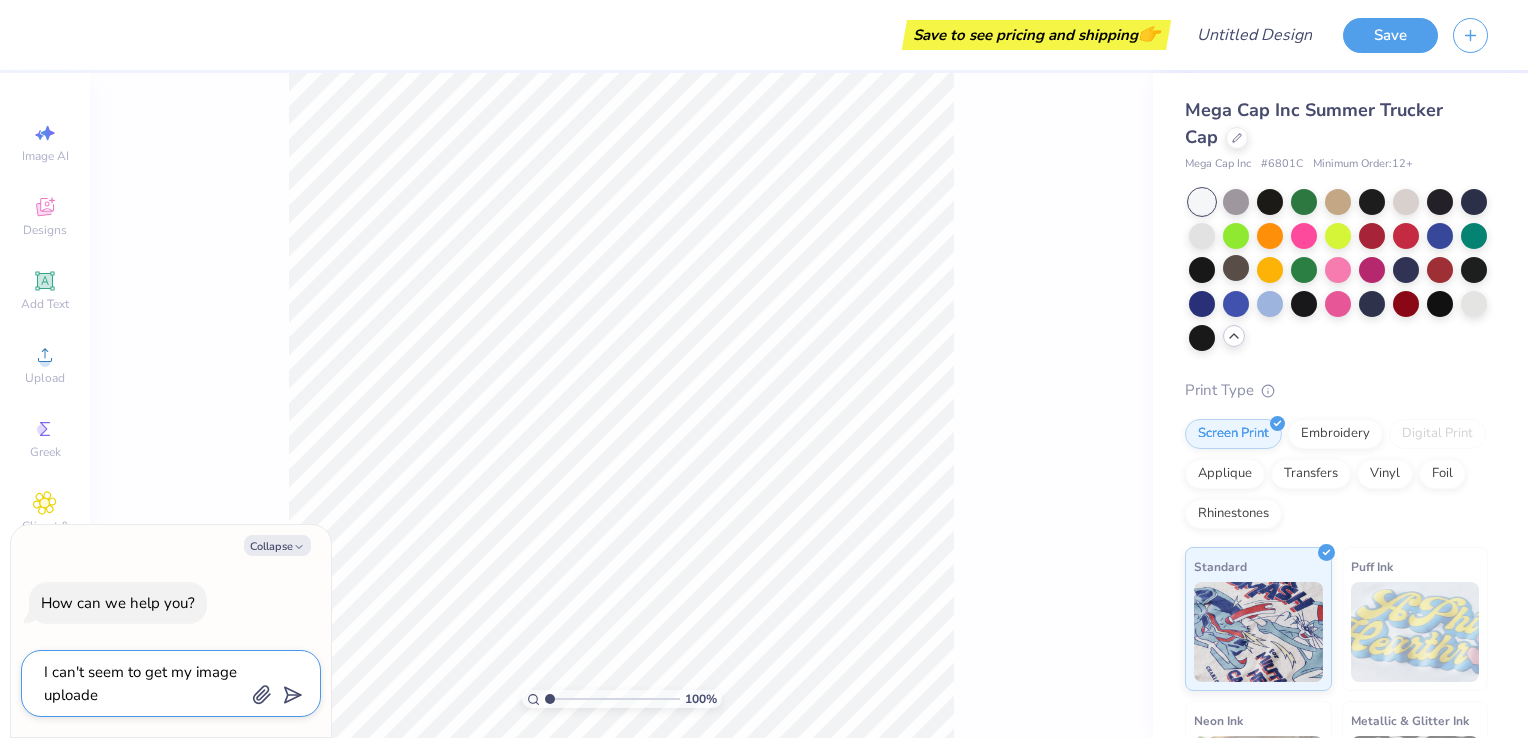 type on "I can't seem to get my image uploaded" 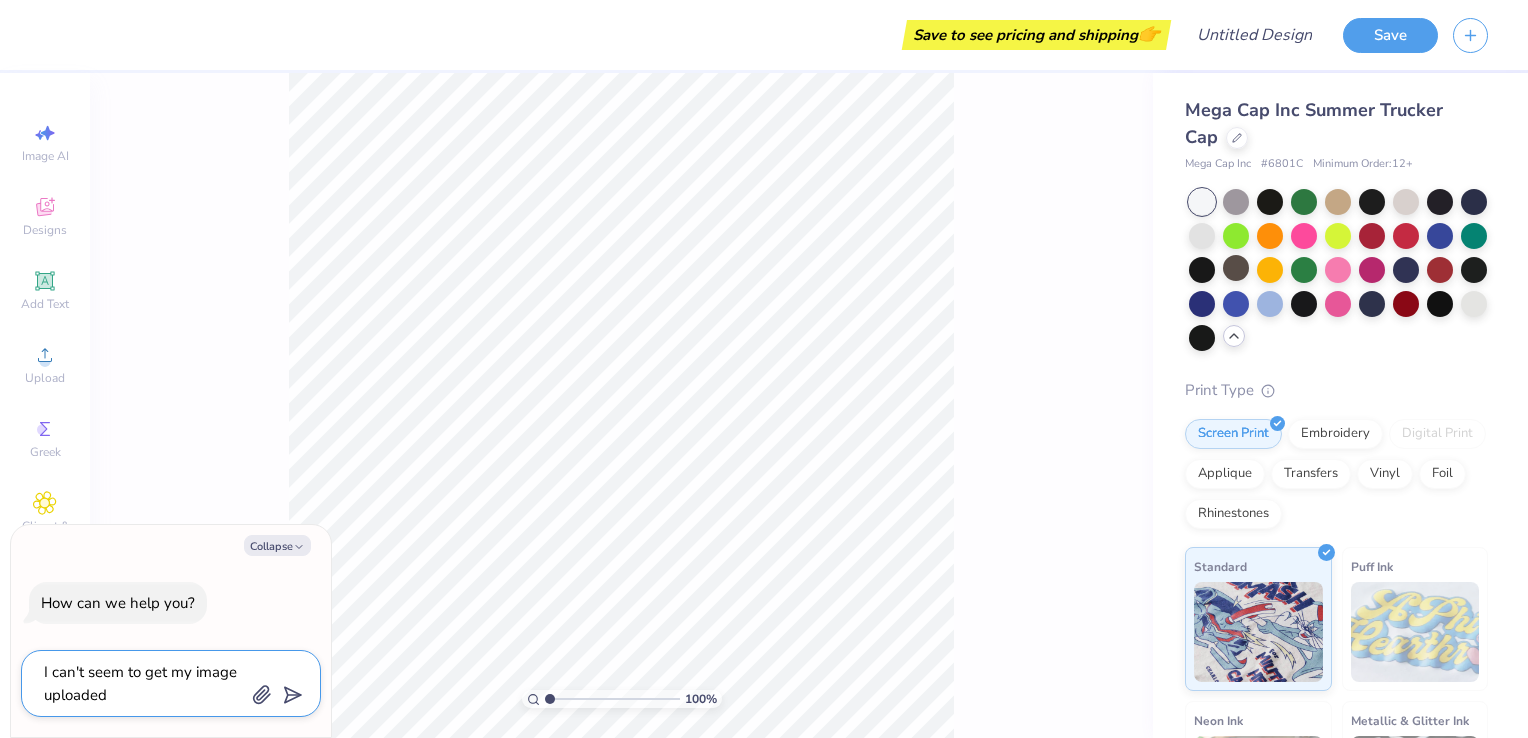 type on "I can't seem to get my image uploaded" 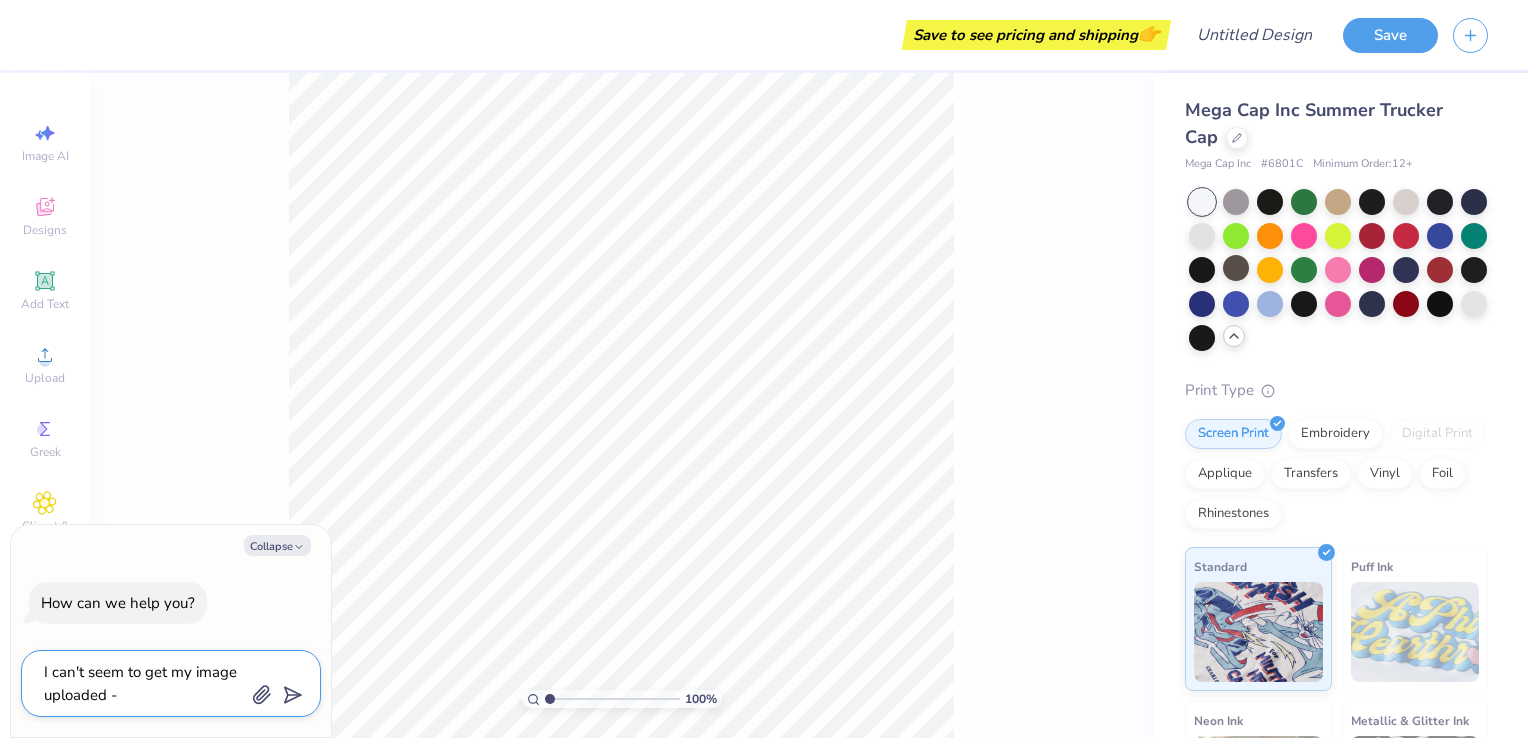 type on "I can't seem to get my image uploaded -" 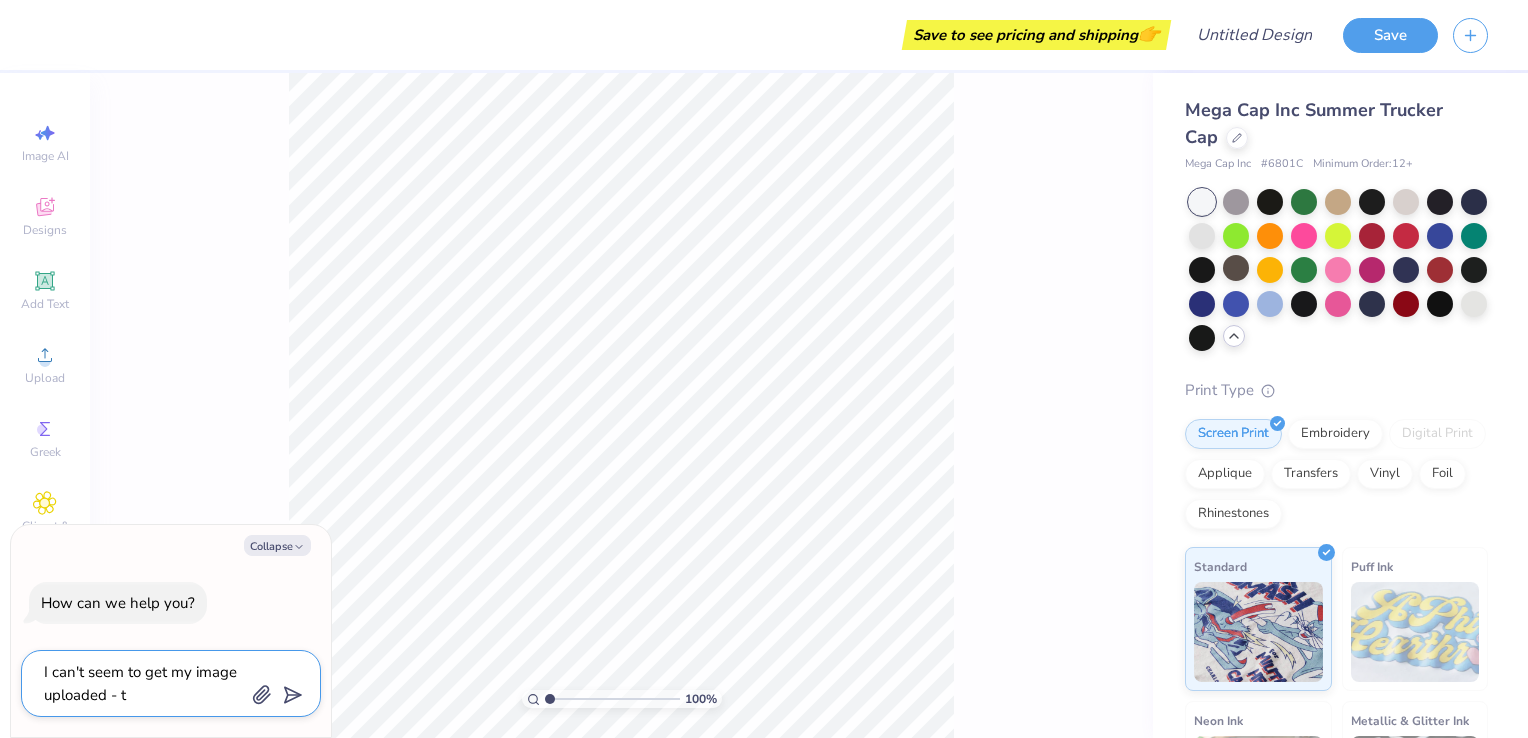 type on "x" 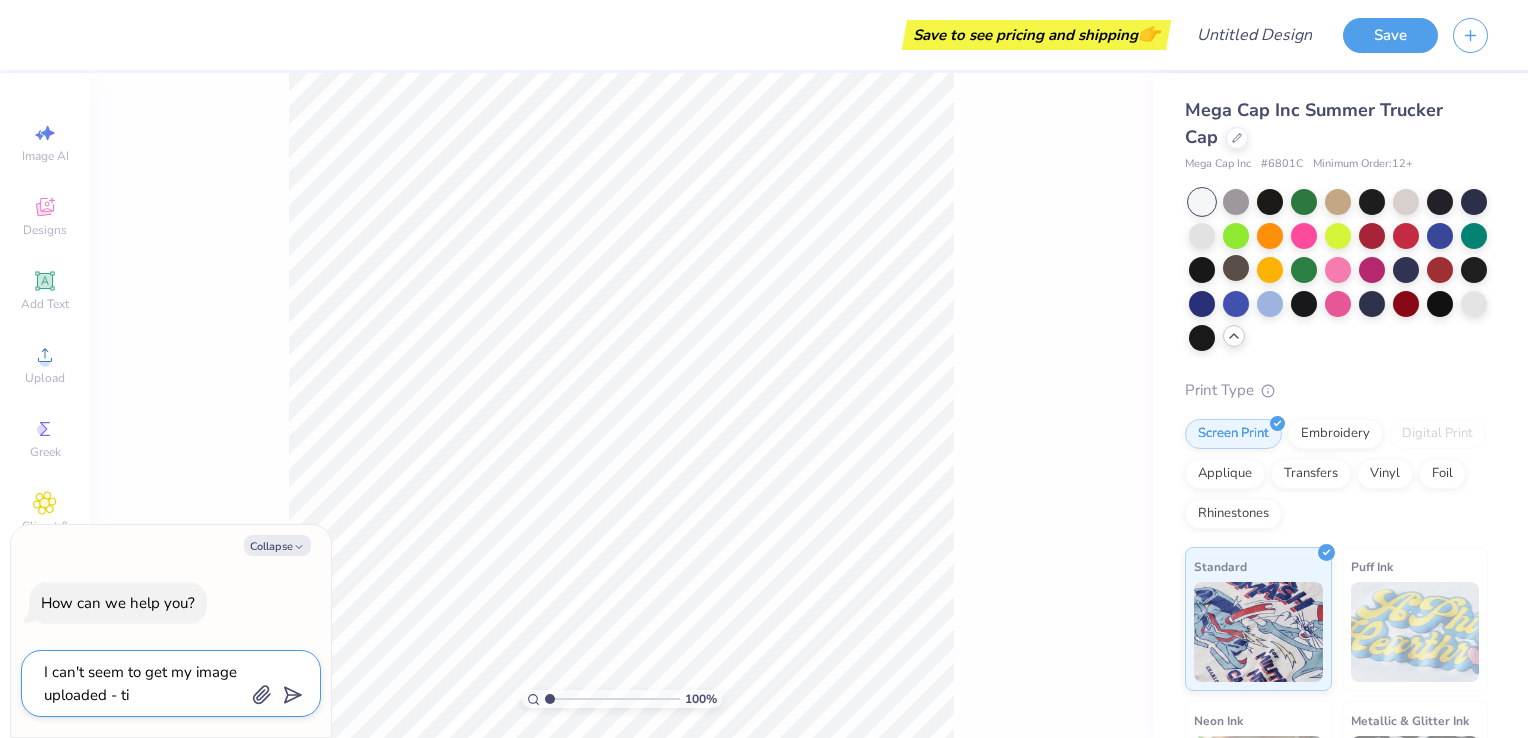 type on "I can't seem to get my image uploaded - t" 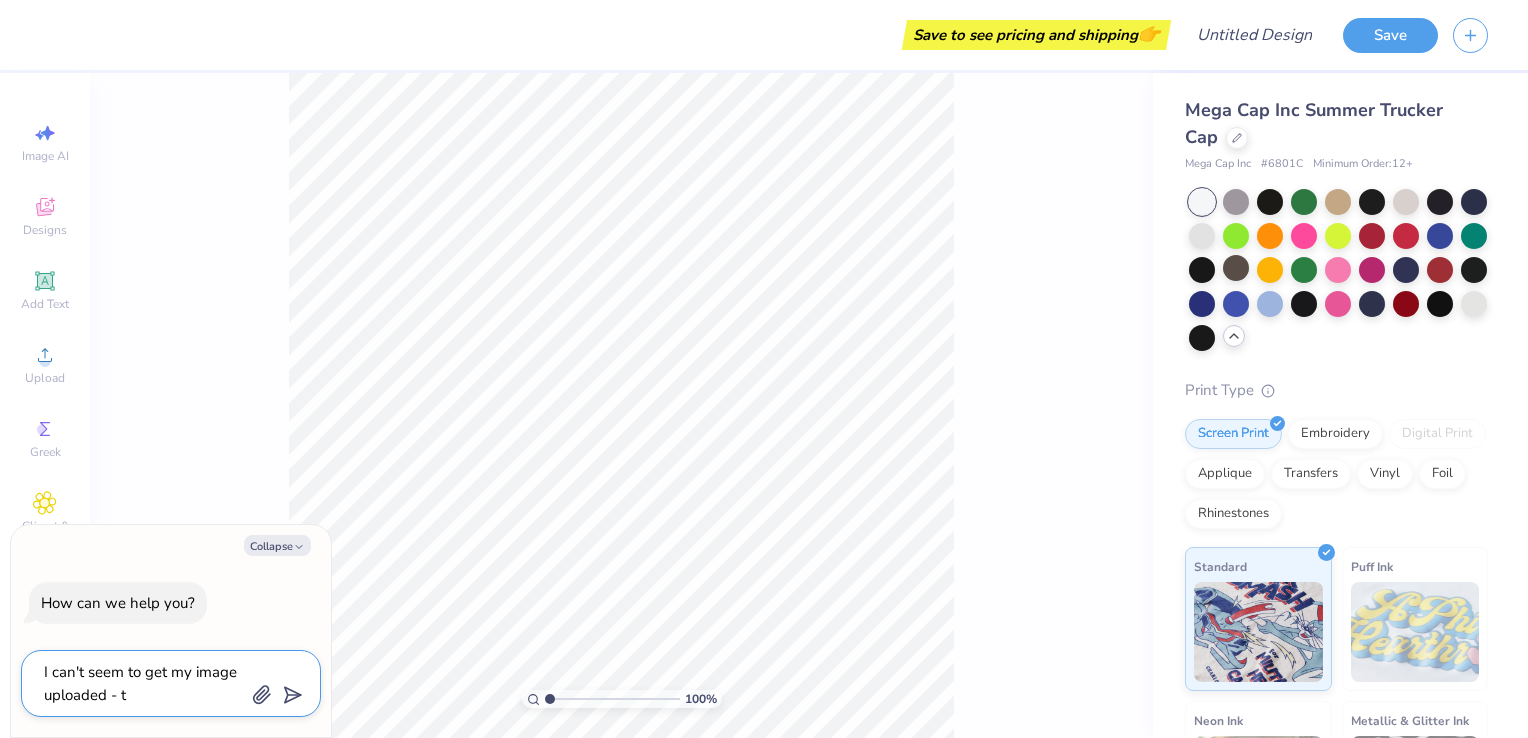 type on "I can't seem to get my image uploaded -" 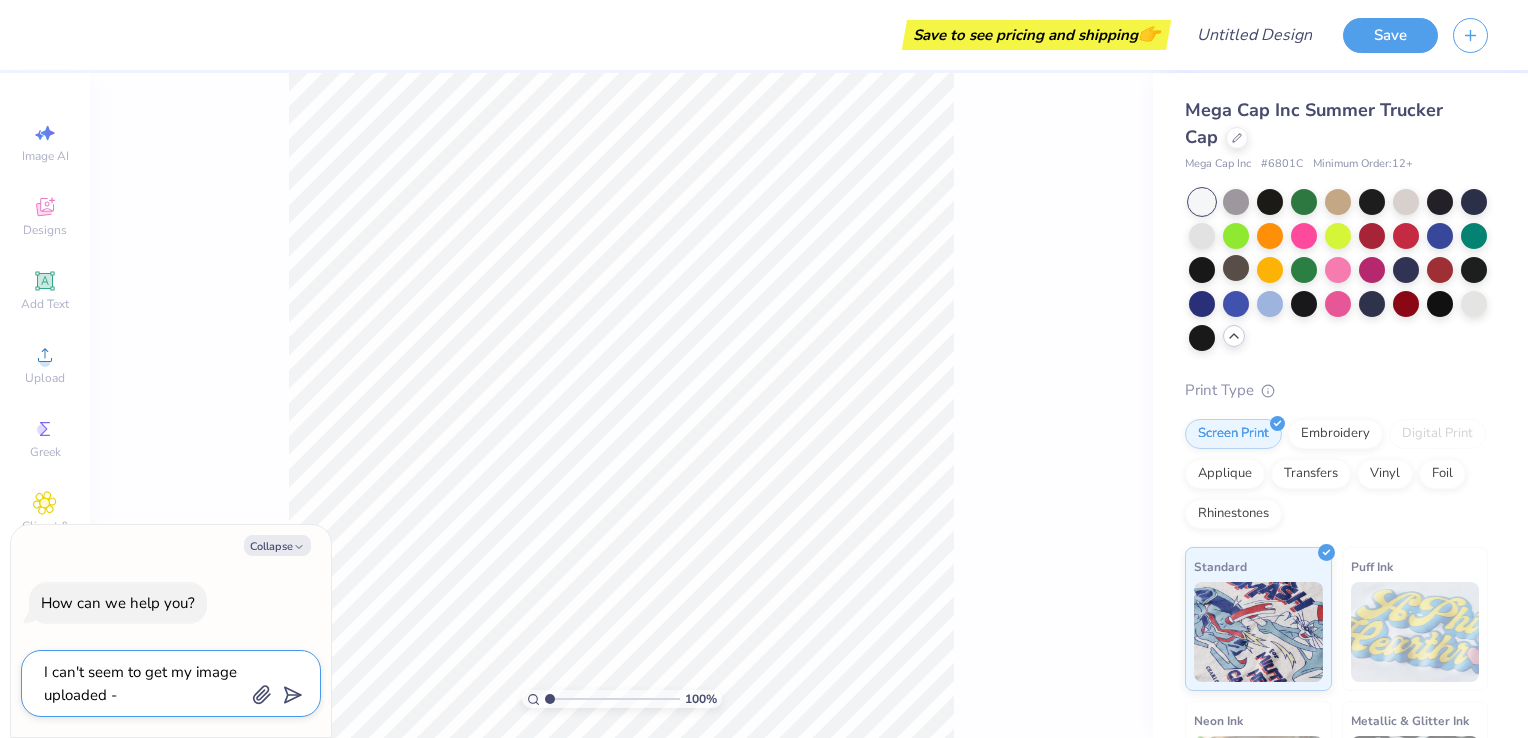 type on "I can't seem to get my image uploaded - i" 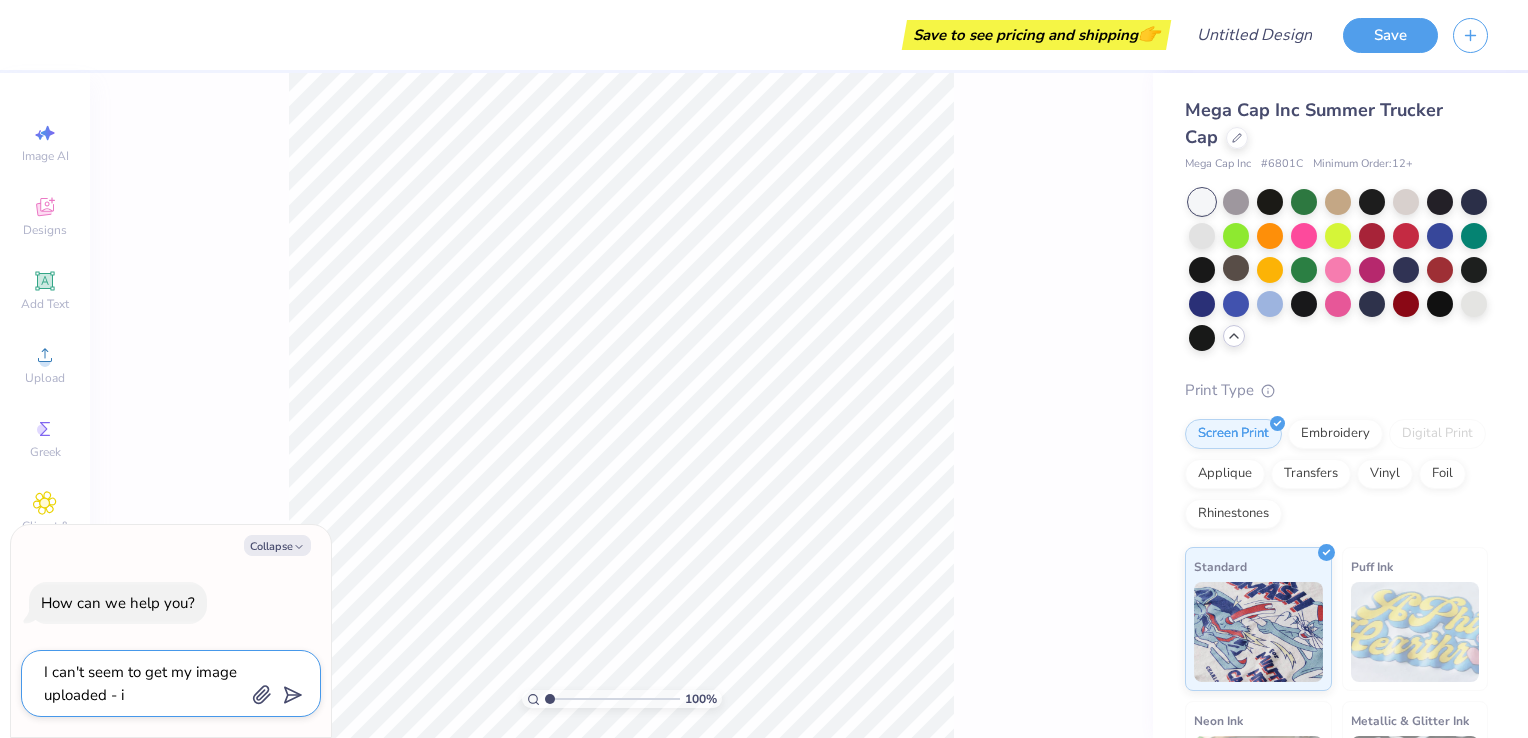 type on "I can't seem to get my image uploaded - it" 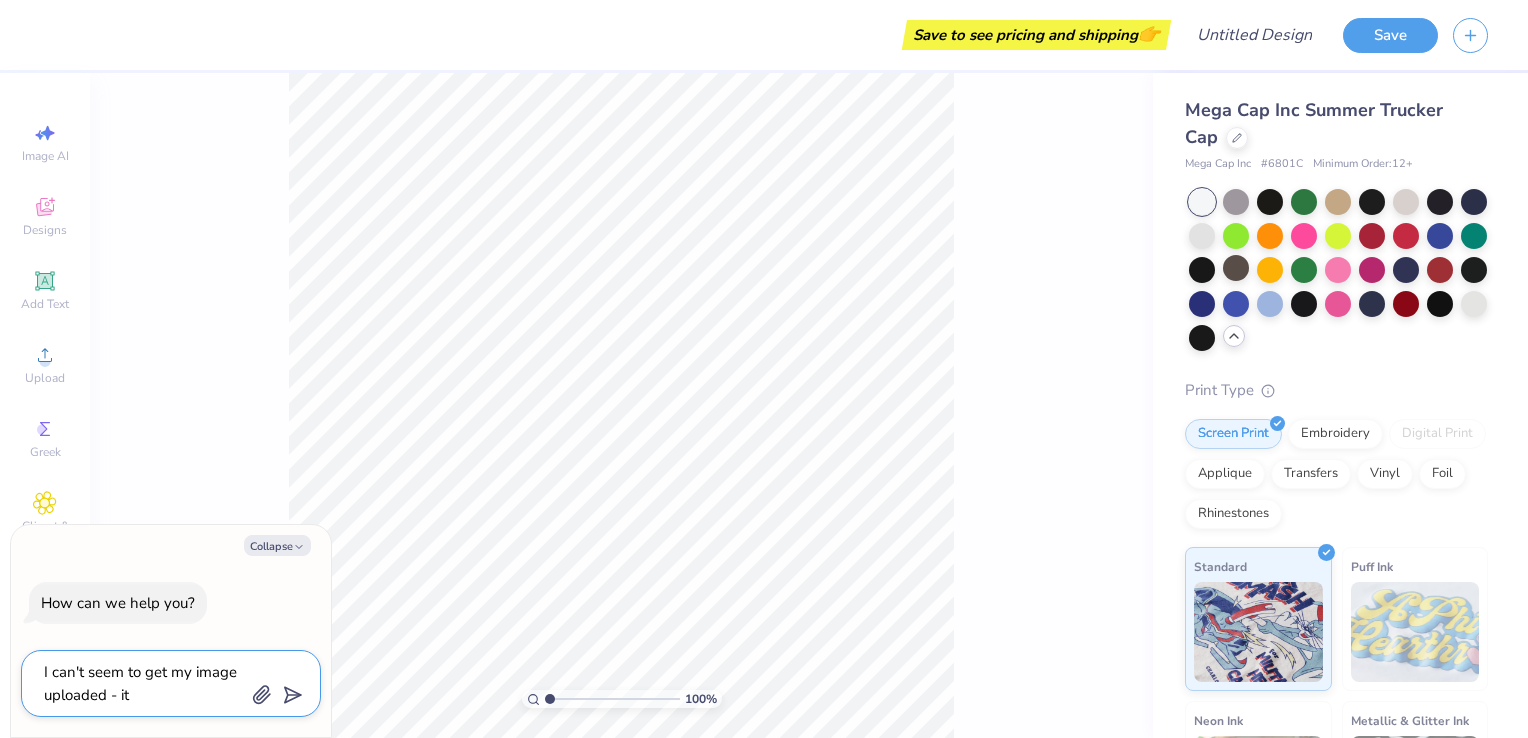 type on "I can't seem to get my image uploaded - it" 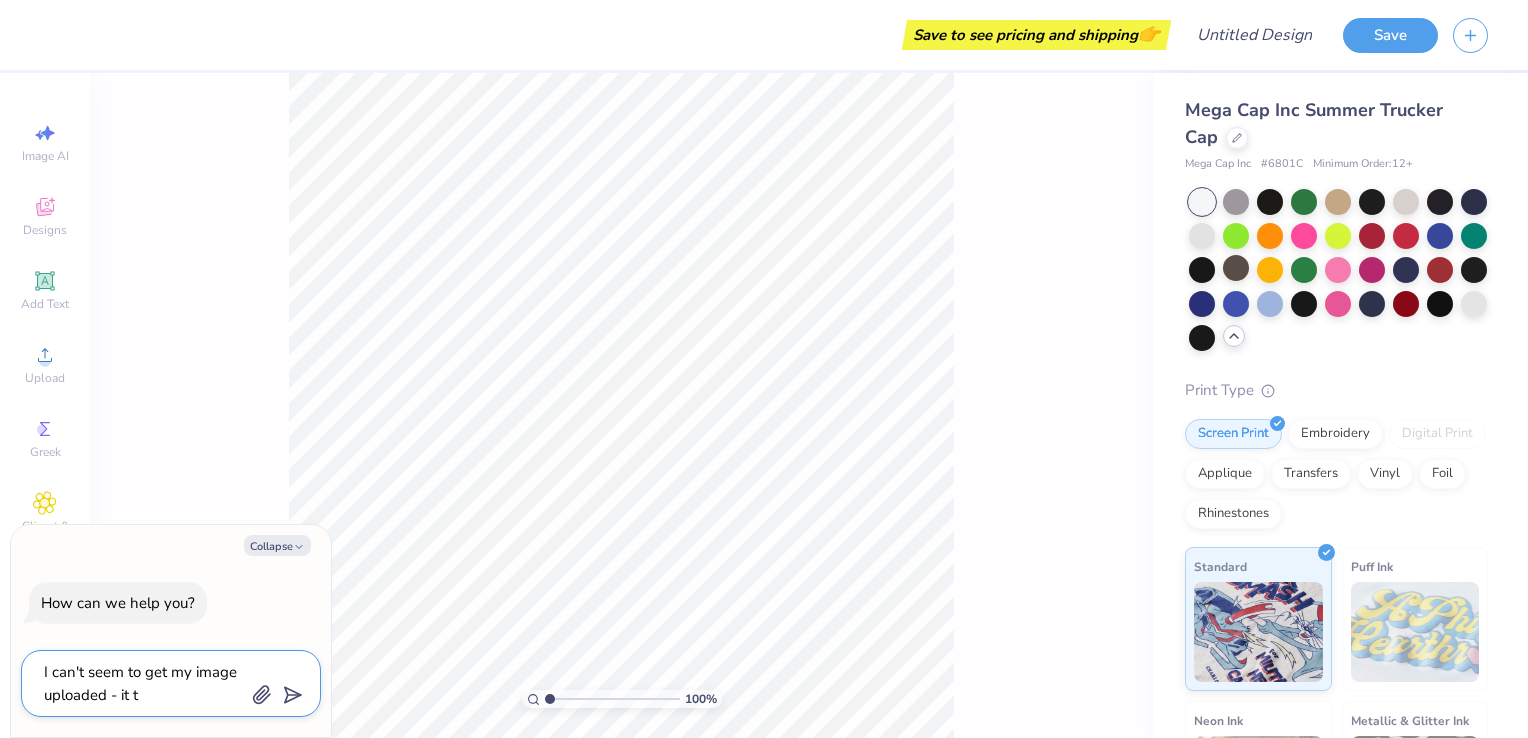 type on "I can't seem to get my image uploaded - it" 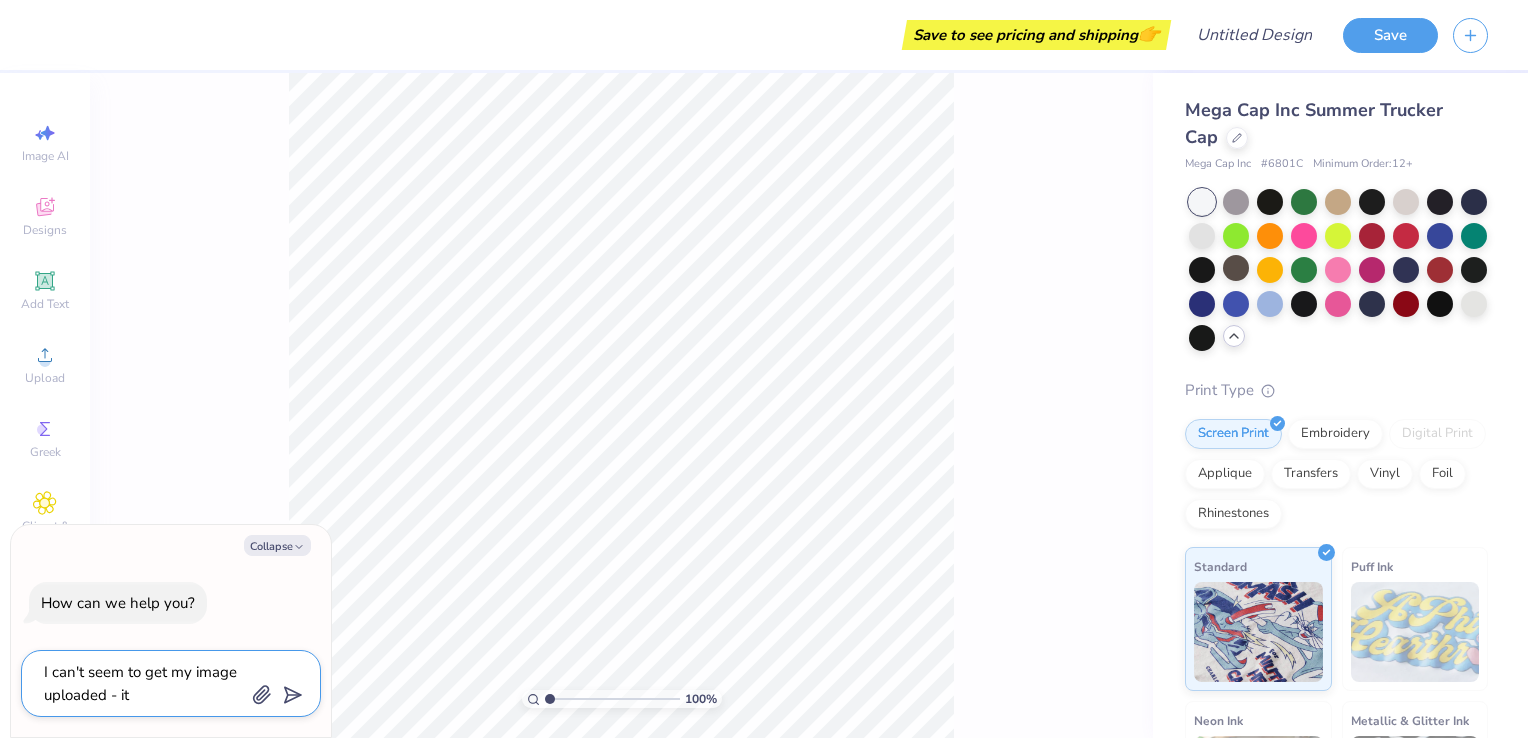 type on "I can't seem to get my image uploaded - it" 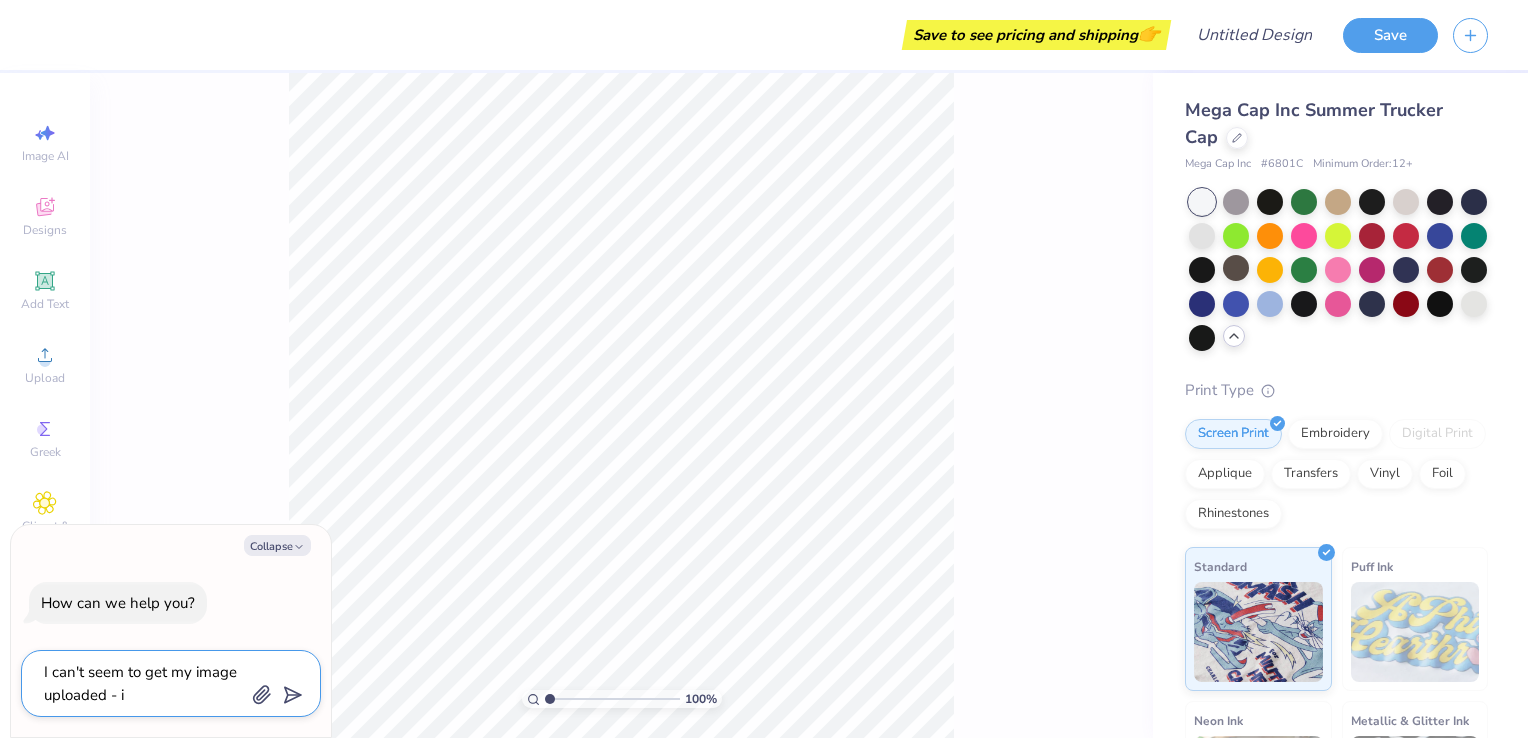 type on "I can't seem to get my image uploaded -" 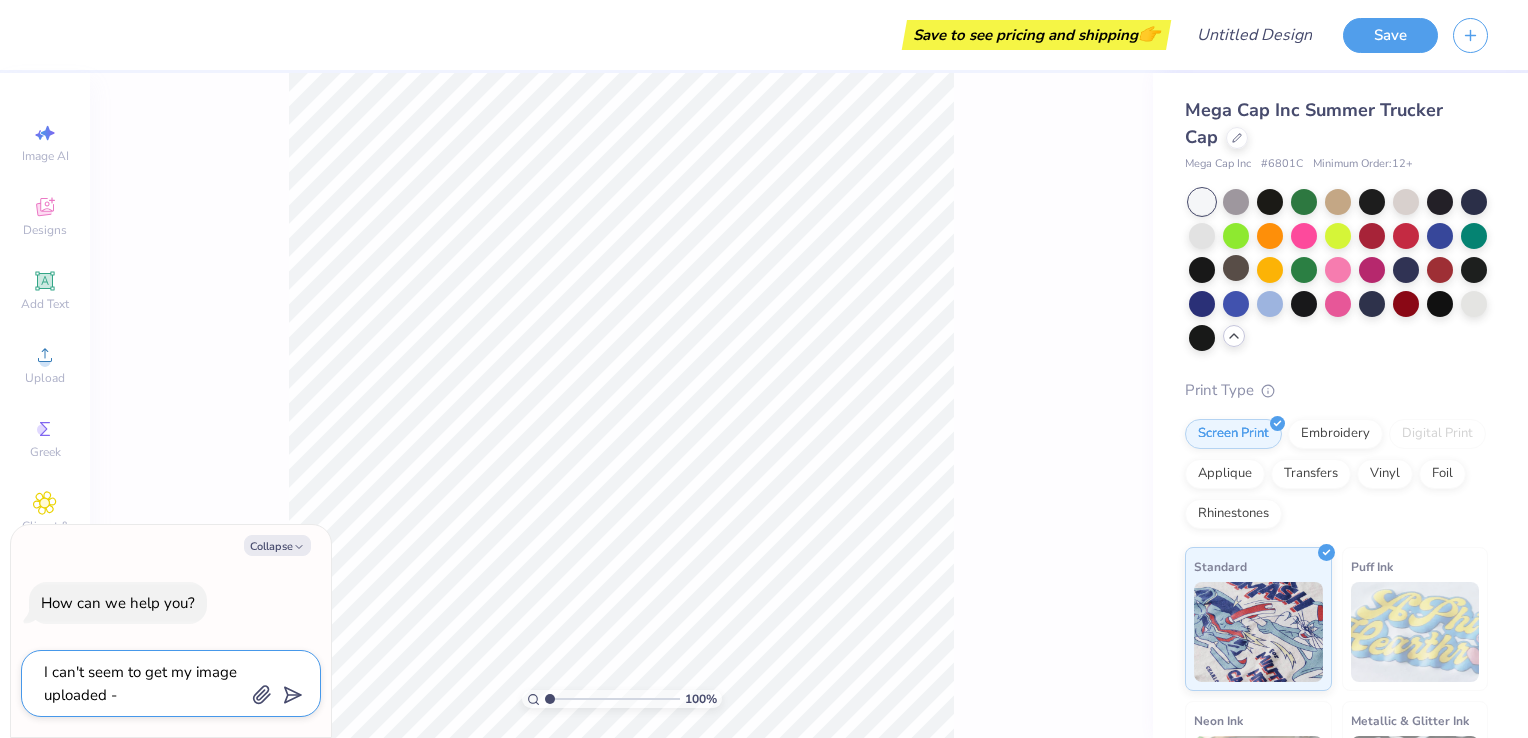type on "I can't seem to get my image uploaded -" 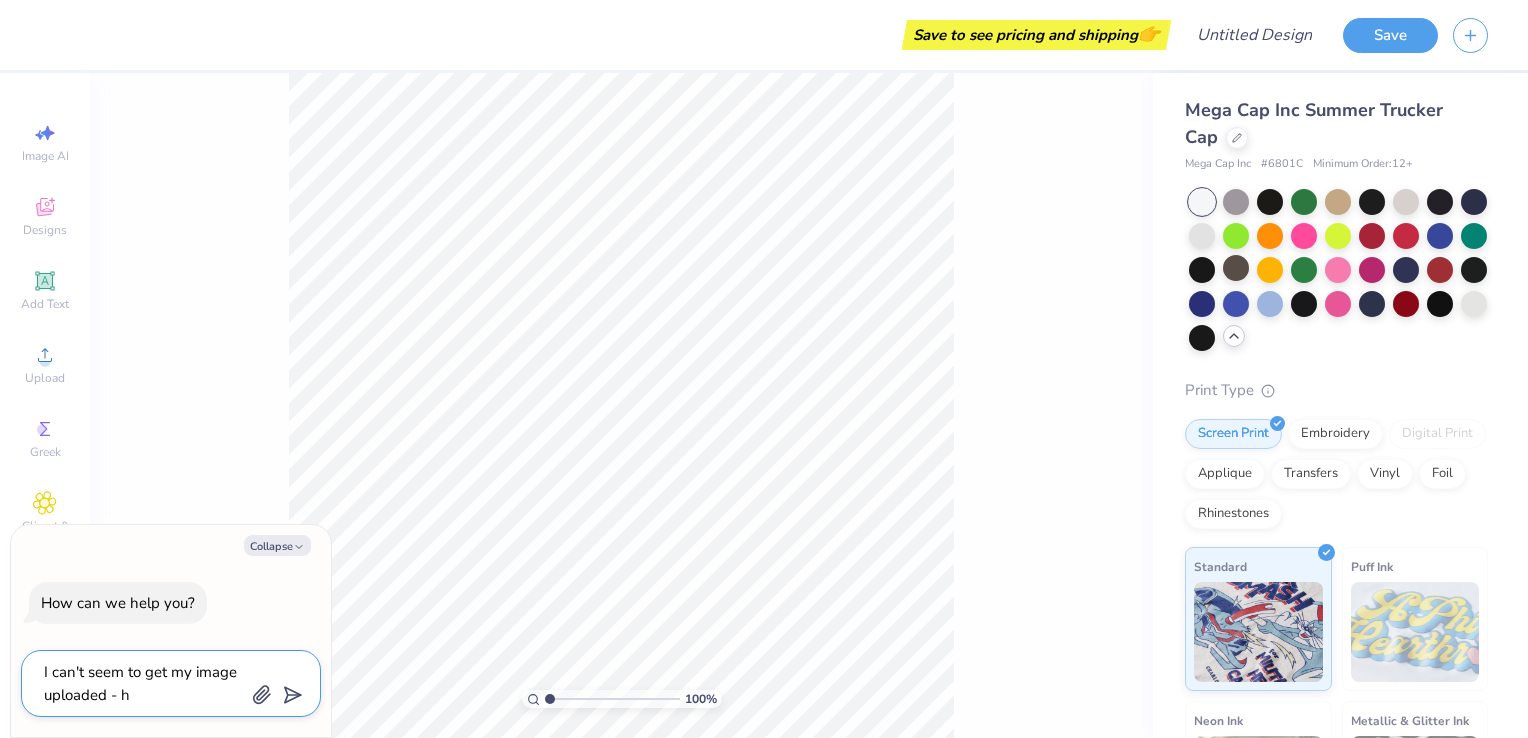type on "I can't seem to get my image uploaded - he" 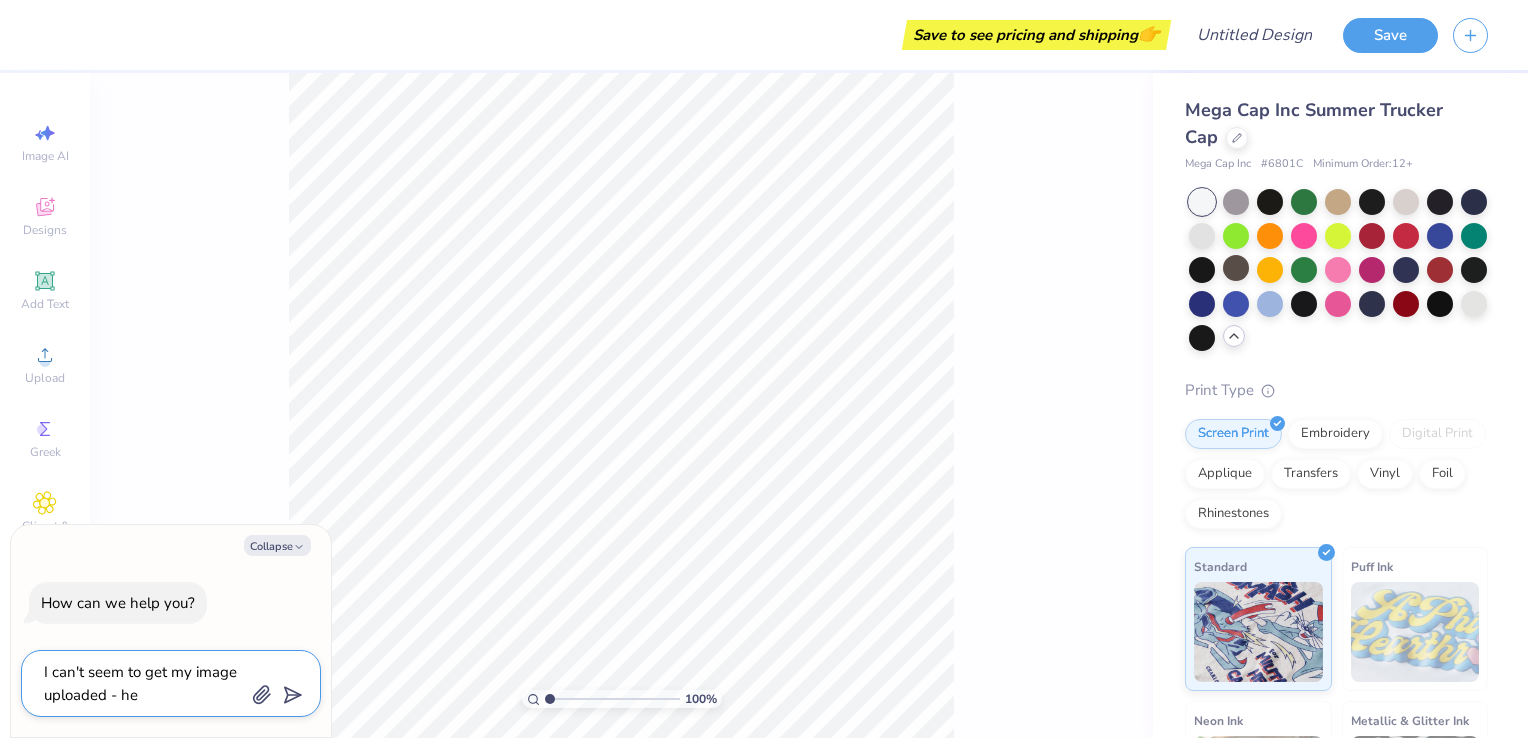 type on "I can't seem to get my image uploaded - hel" 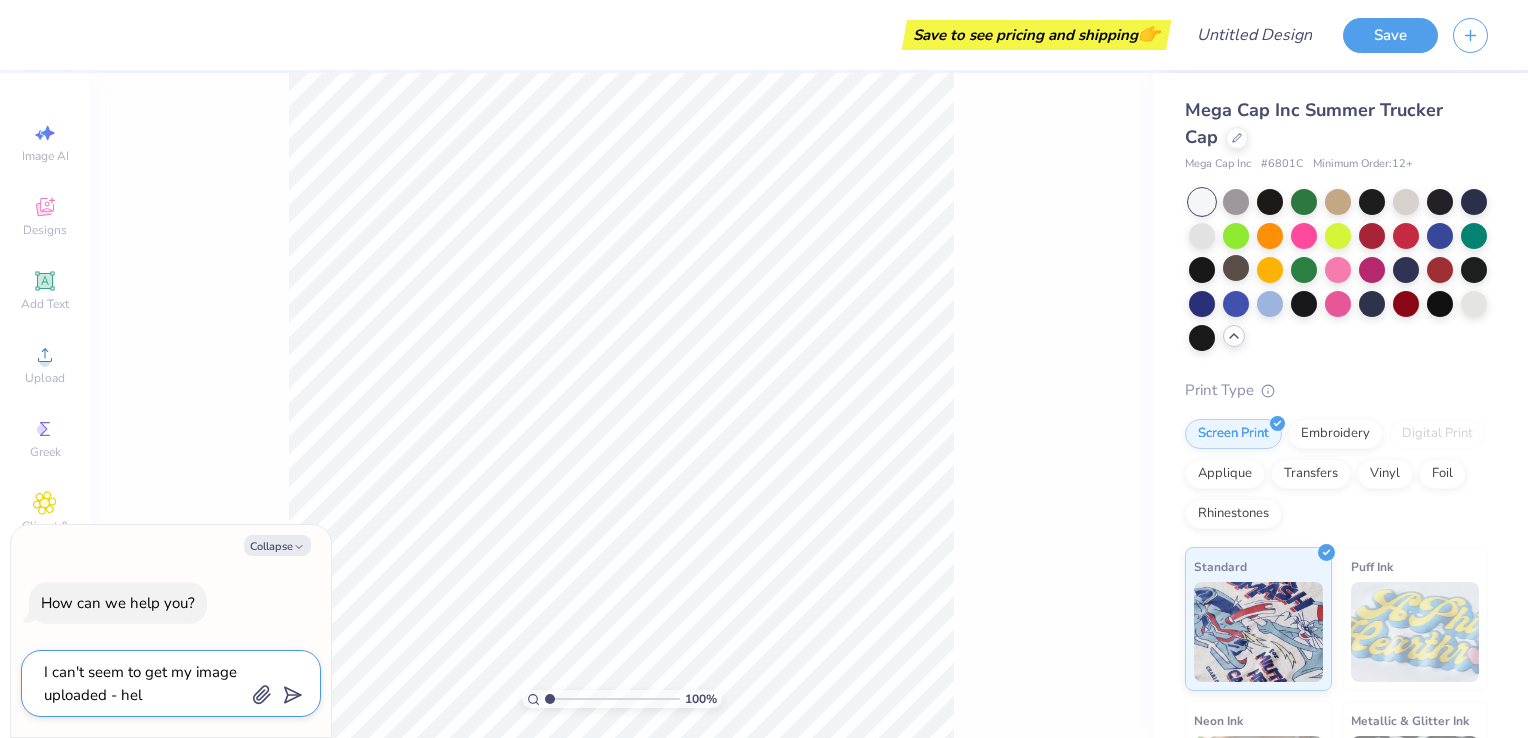 type on "I can't seem to get my image uploaded - help" 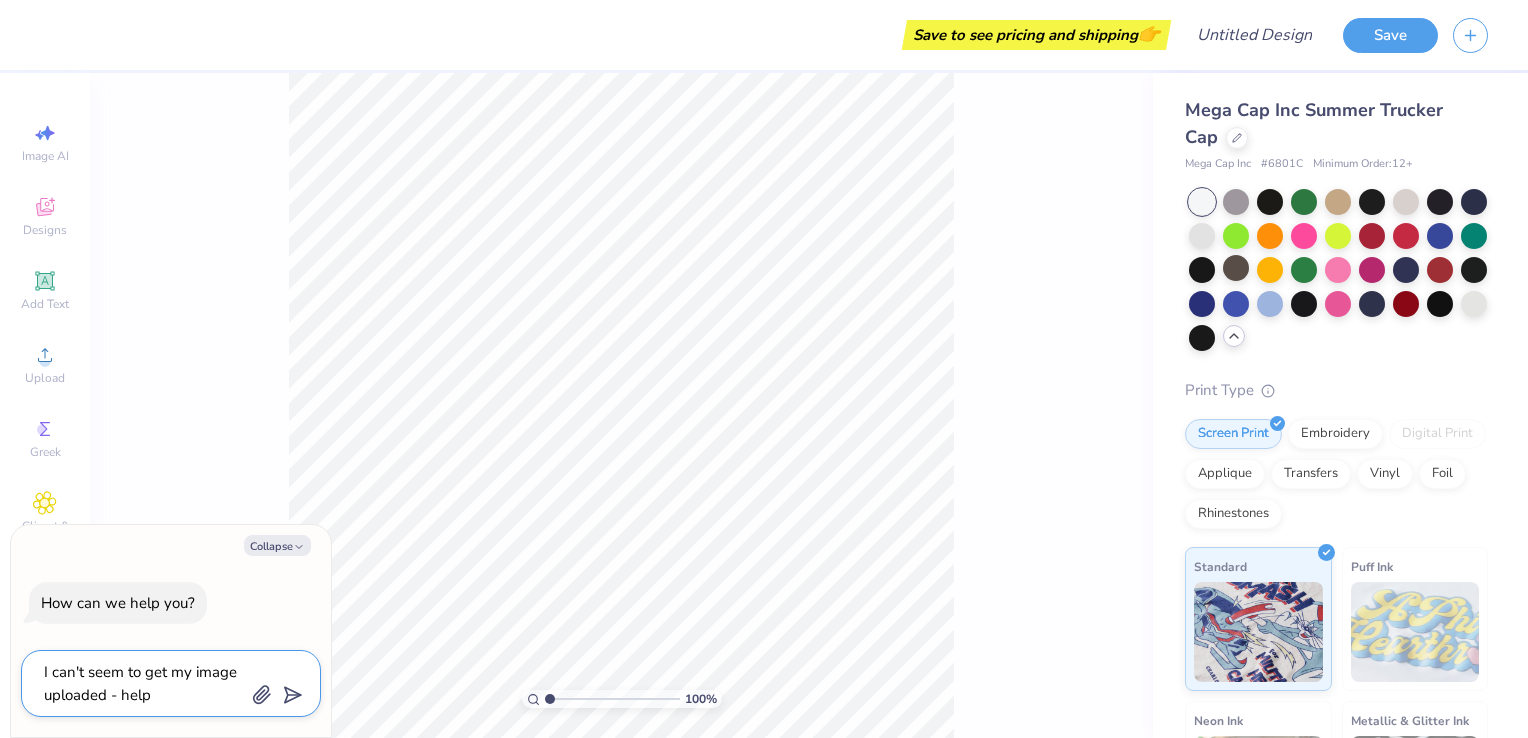 type on "x" 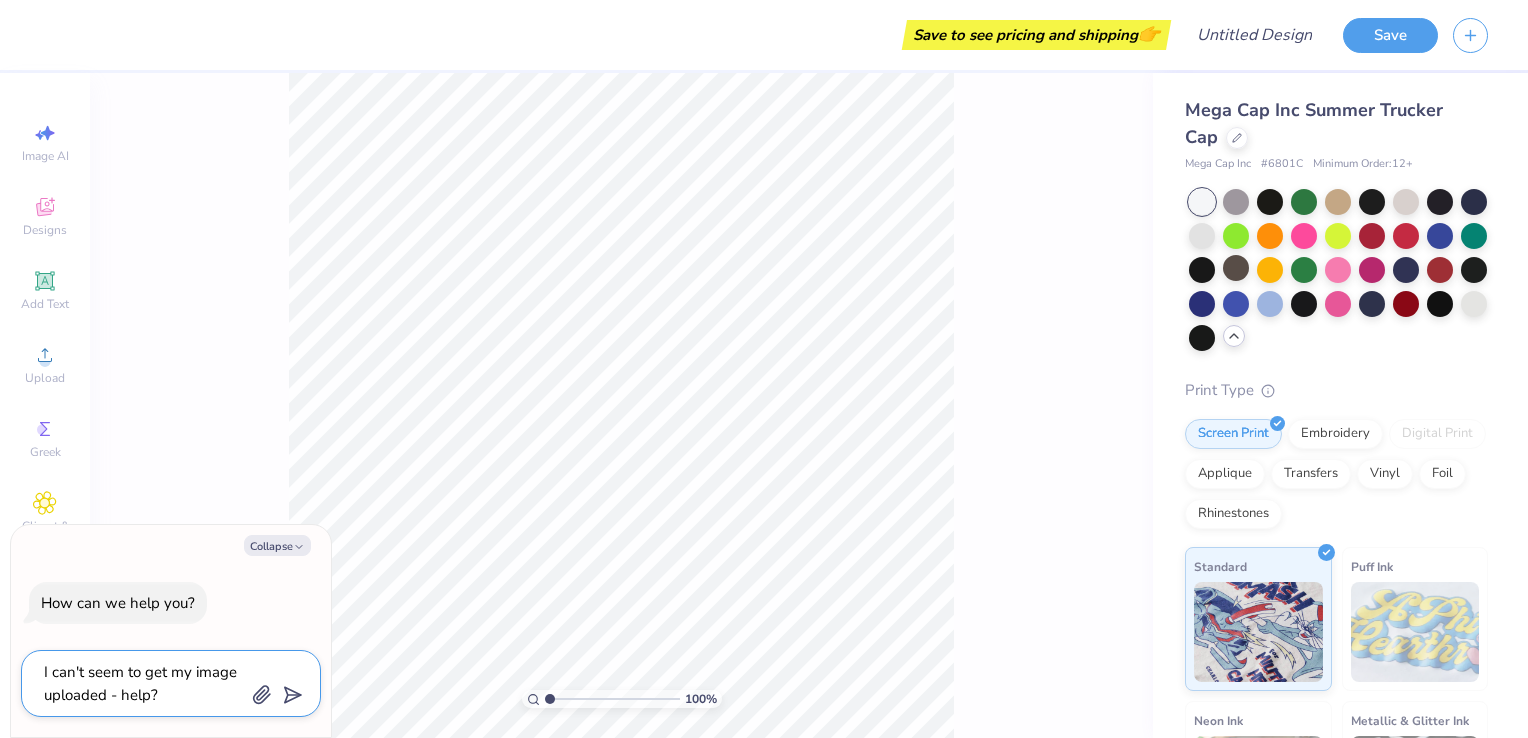 type on "I can't seem to get my image uploaded - help?" 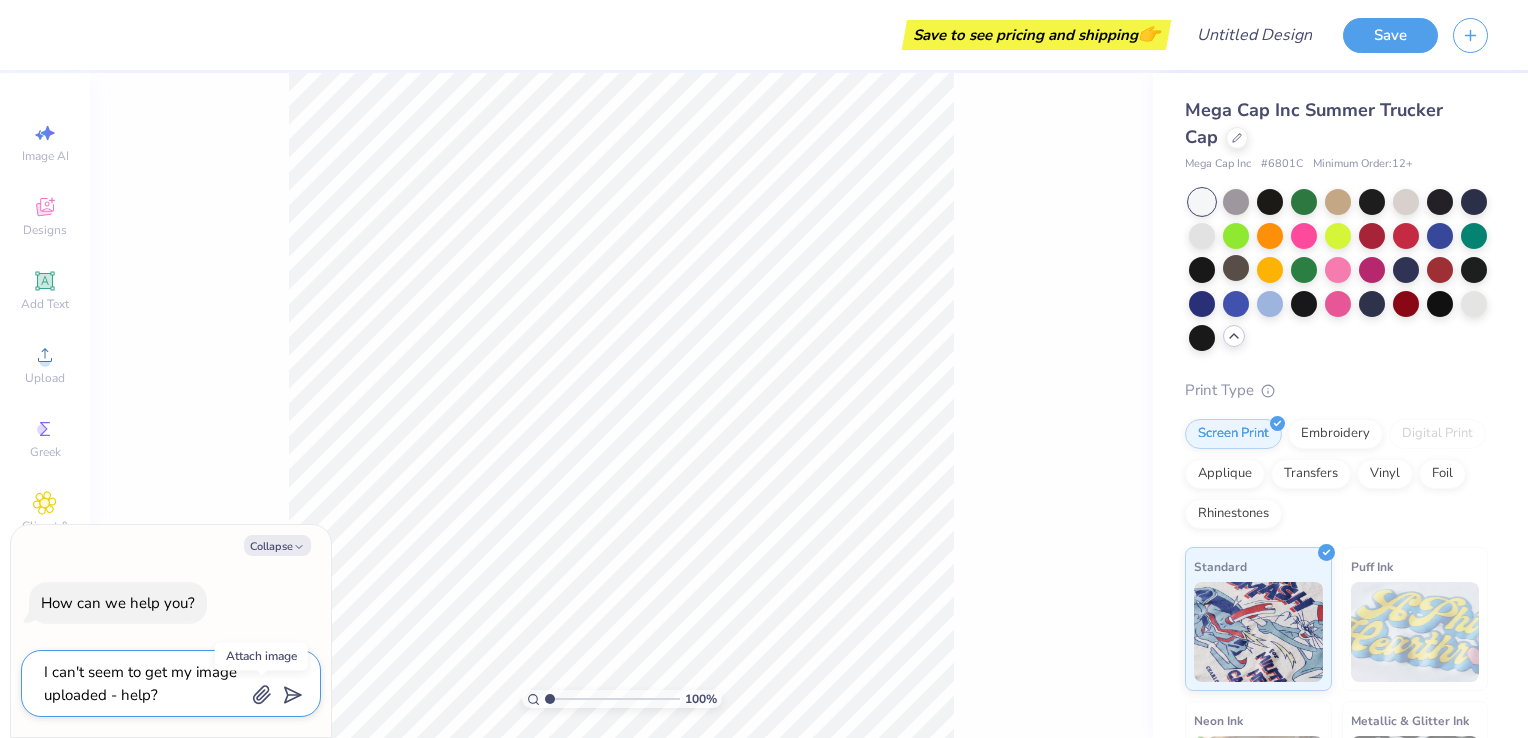 type on "I can't seem to get my image uploaded - help?" 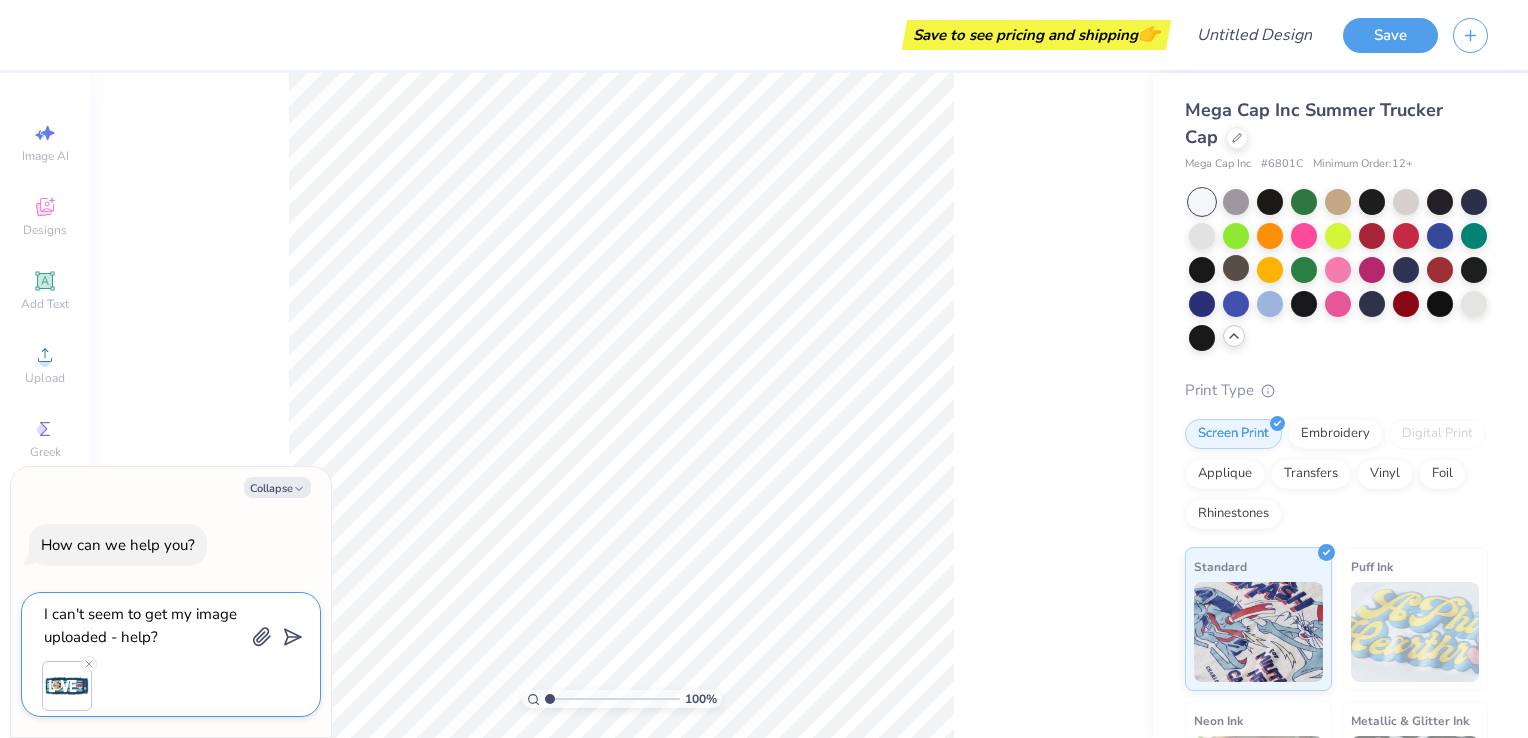 click at bounding box center [289, 635] 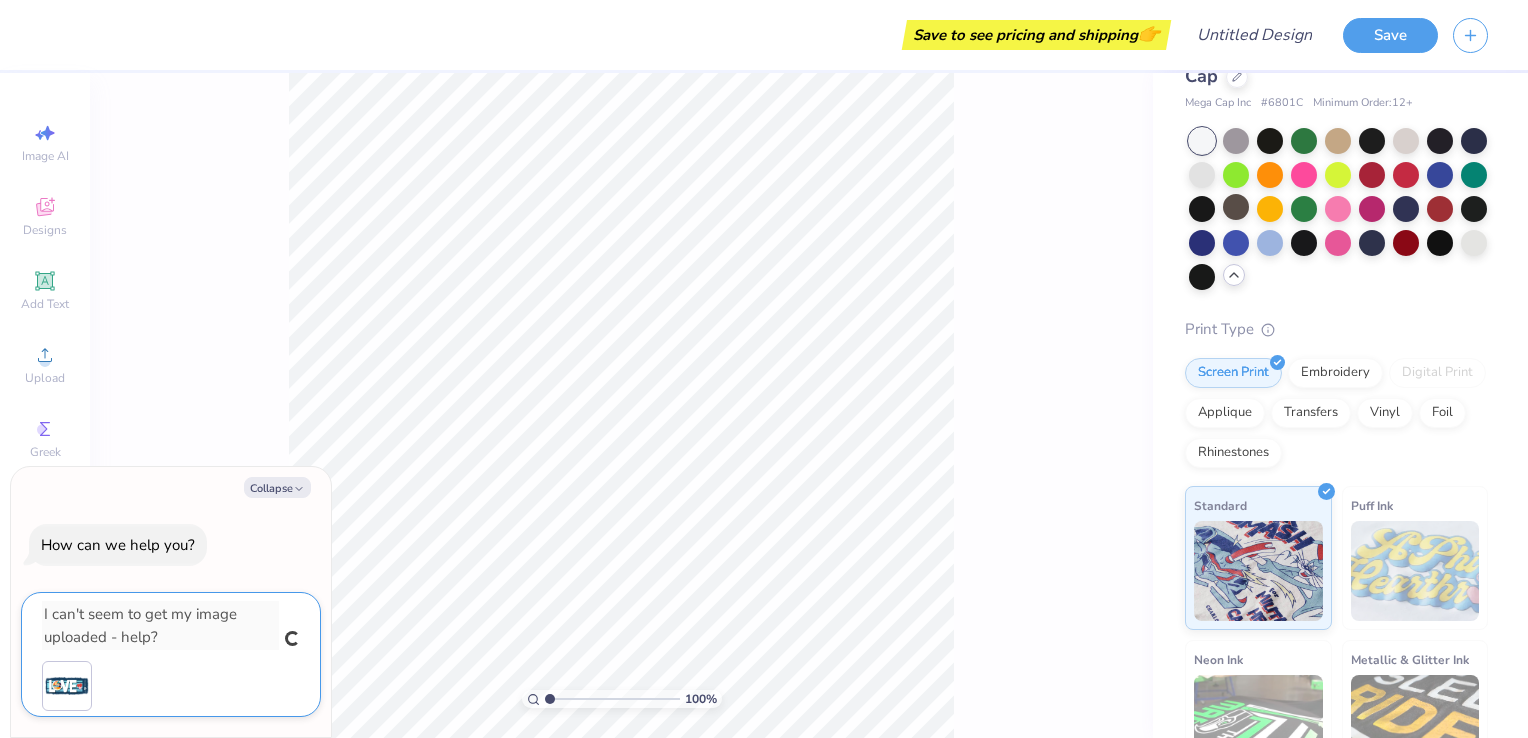 scroll, scrollTop: 0, scrollLeft: 0, axis: both 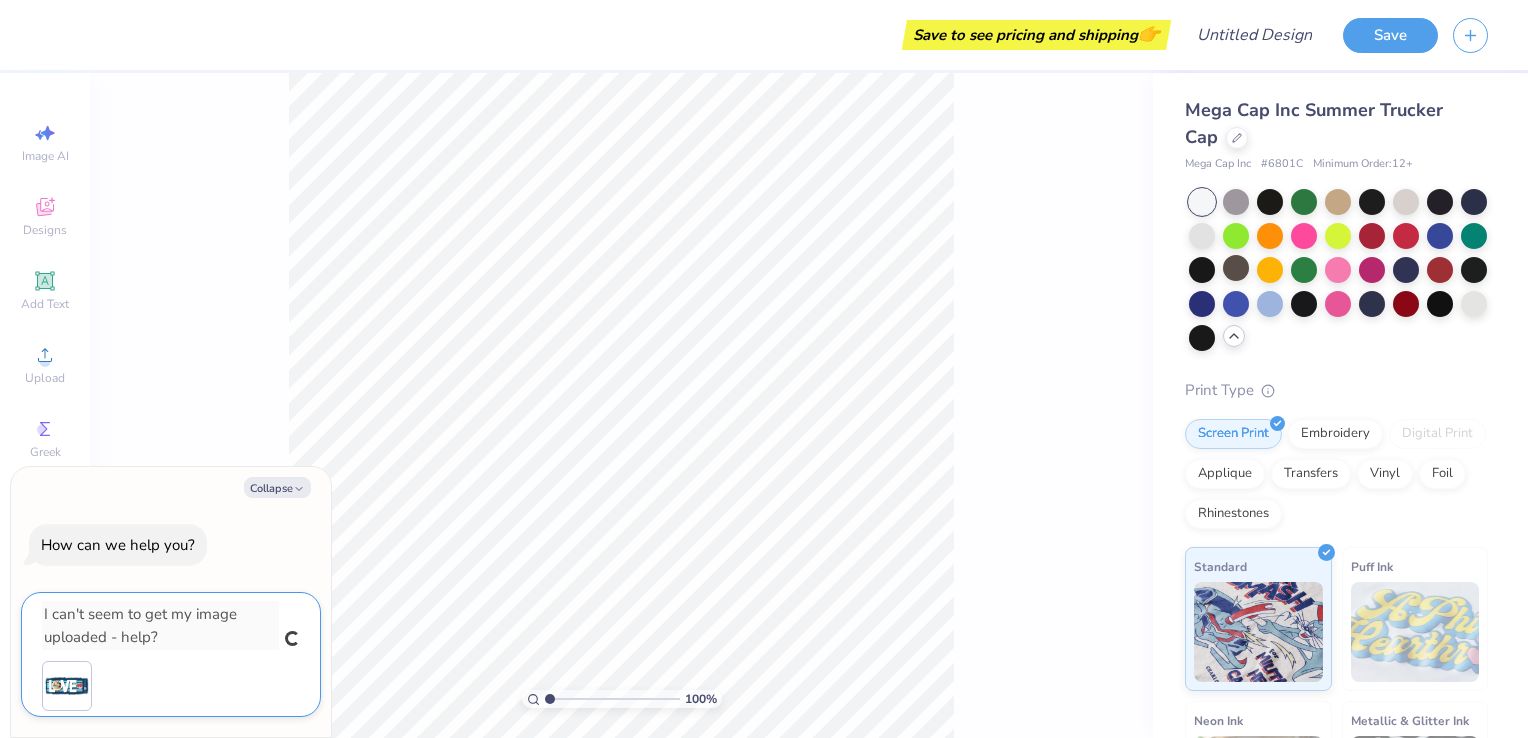 type on "x" 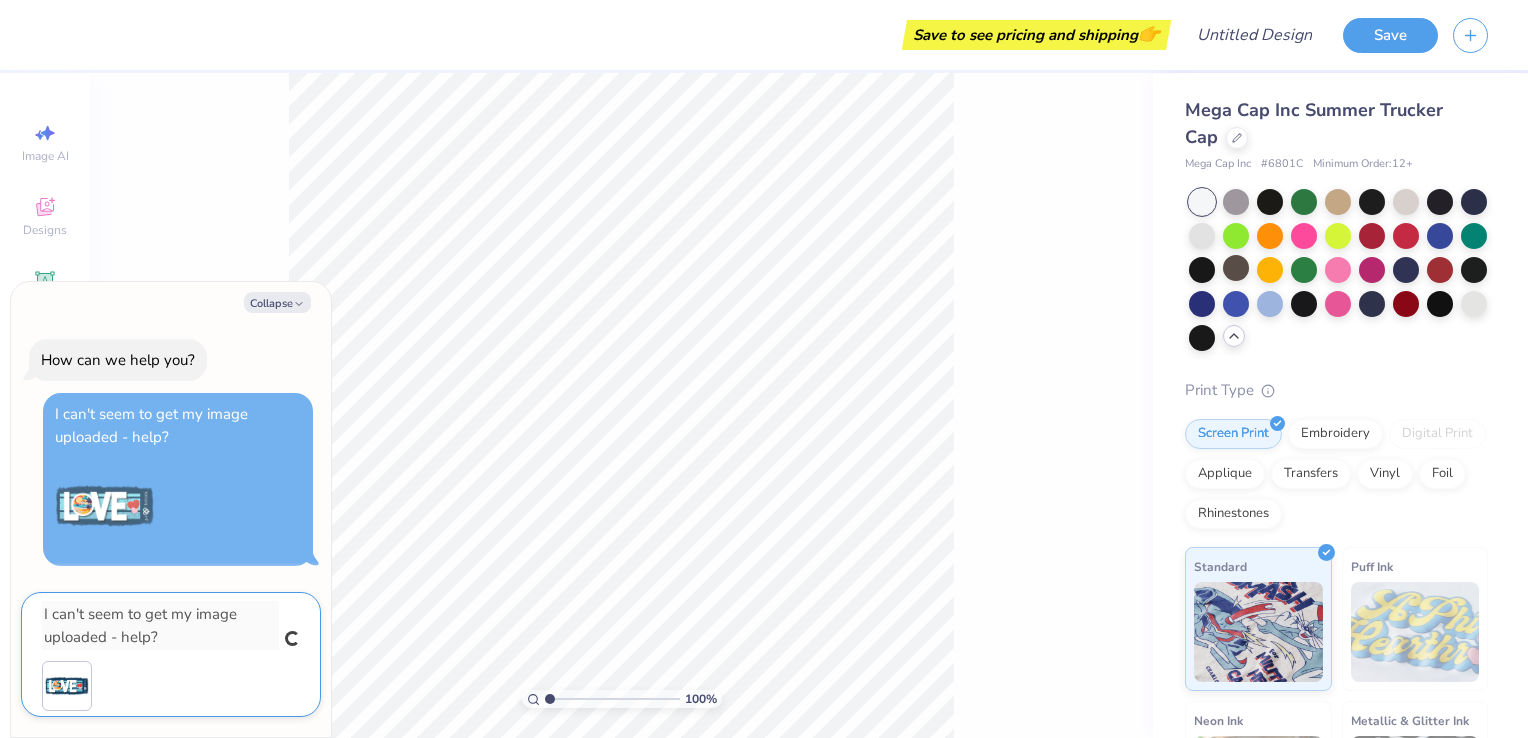 type 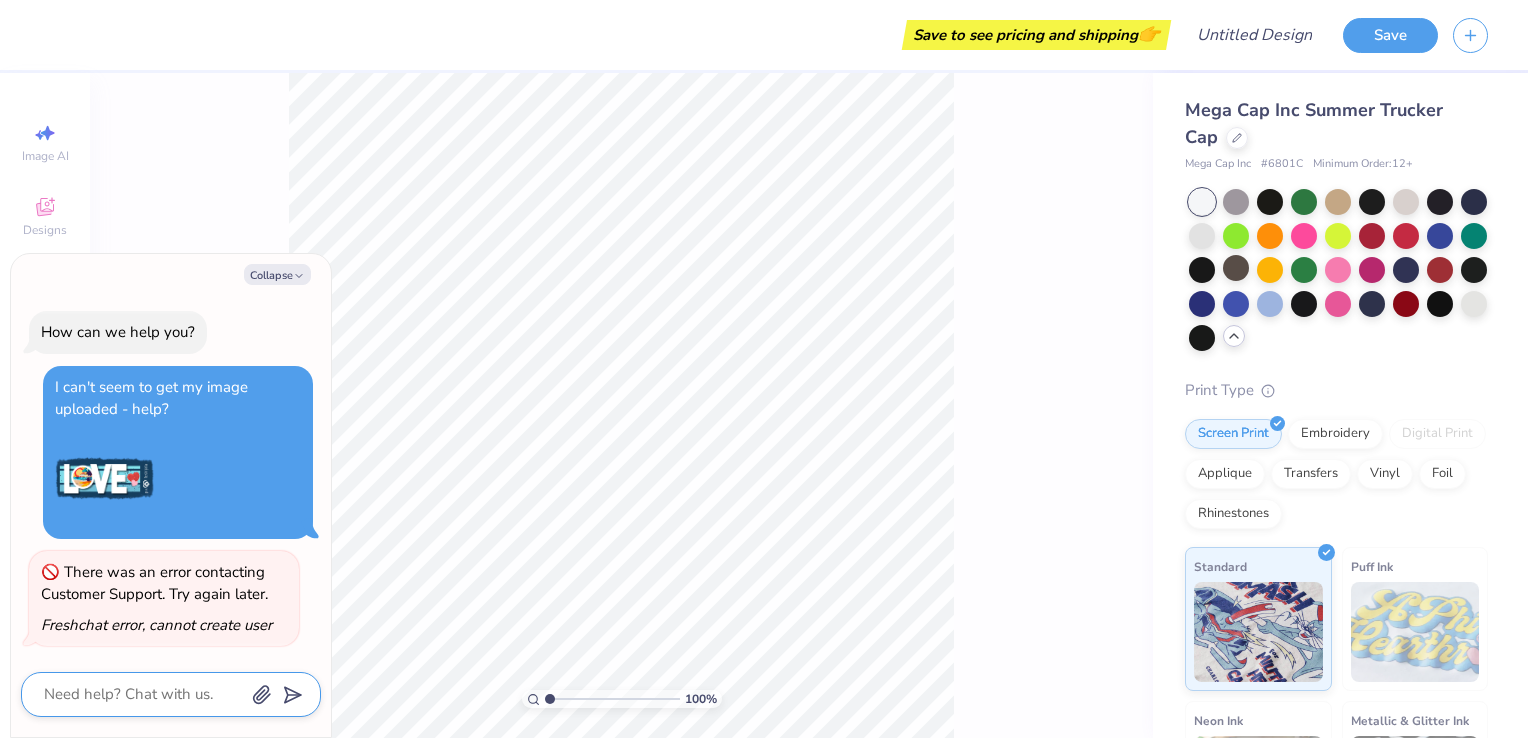 type on "x" 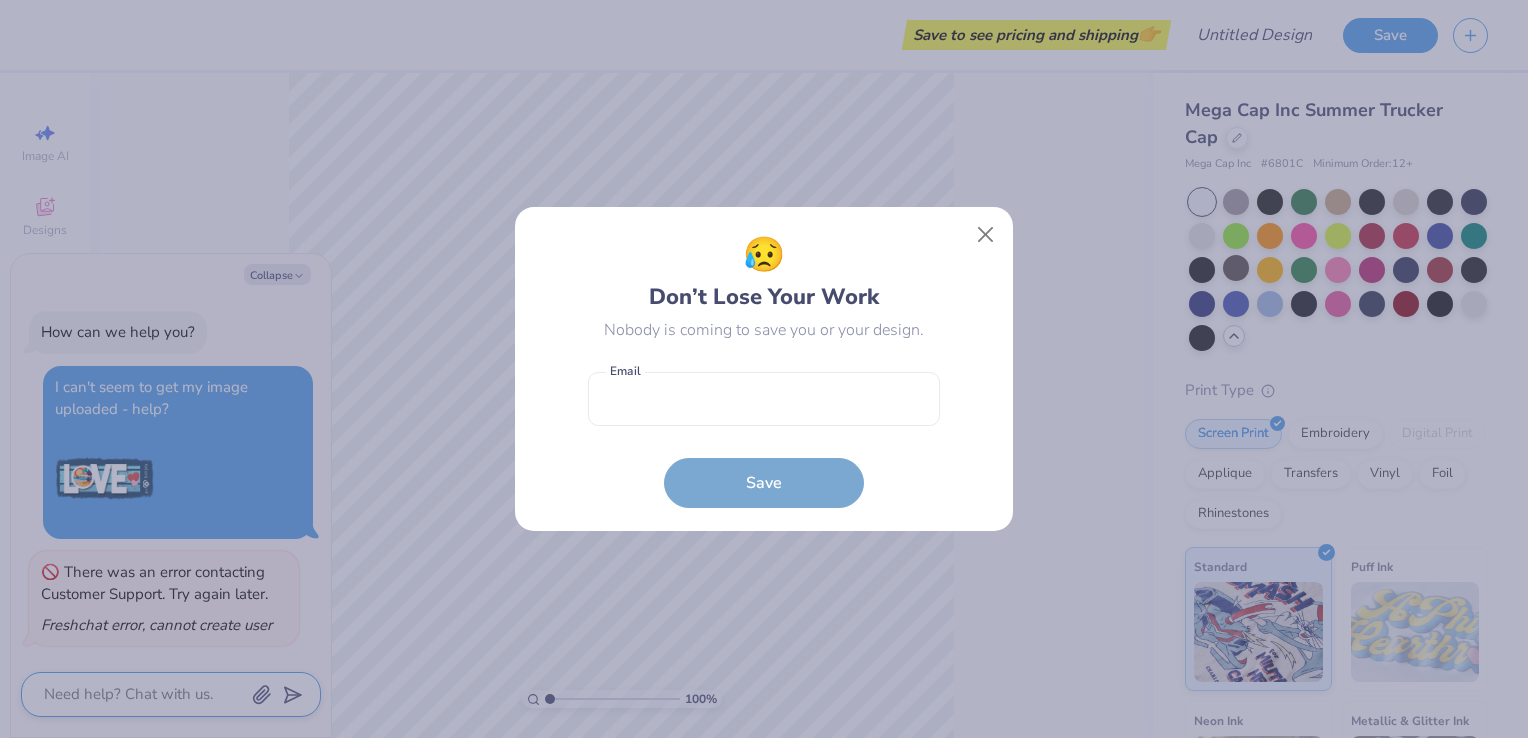 click on "Email is a required field Email Save" at bounding box center [764, 435] 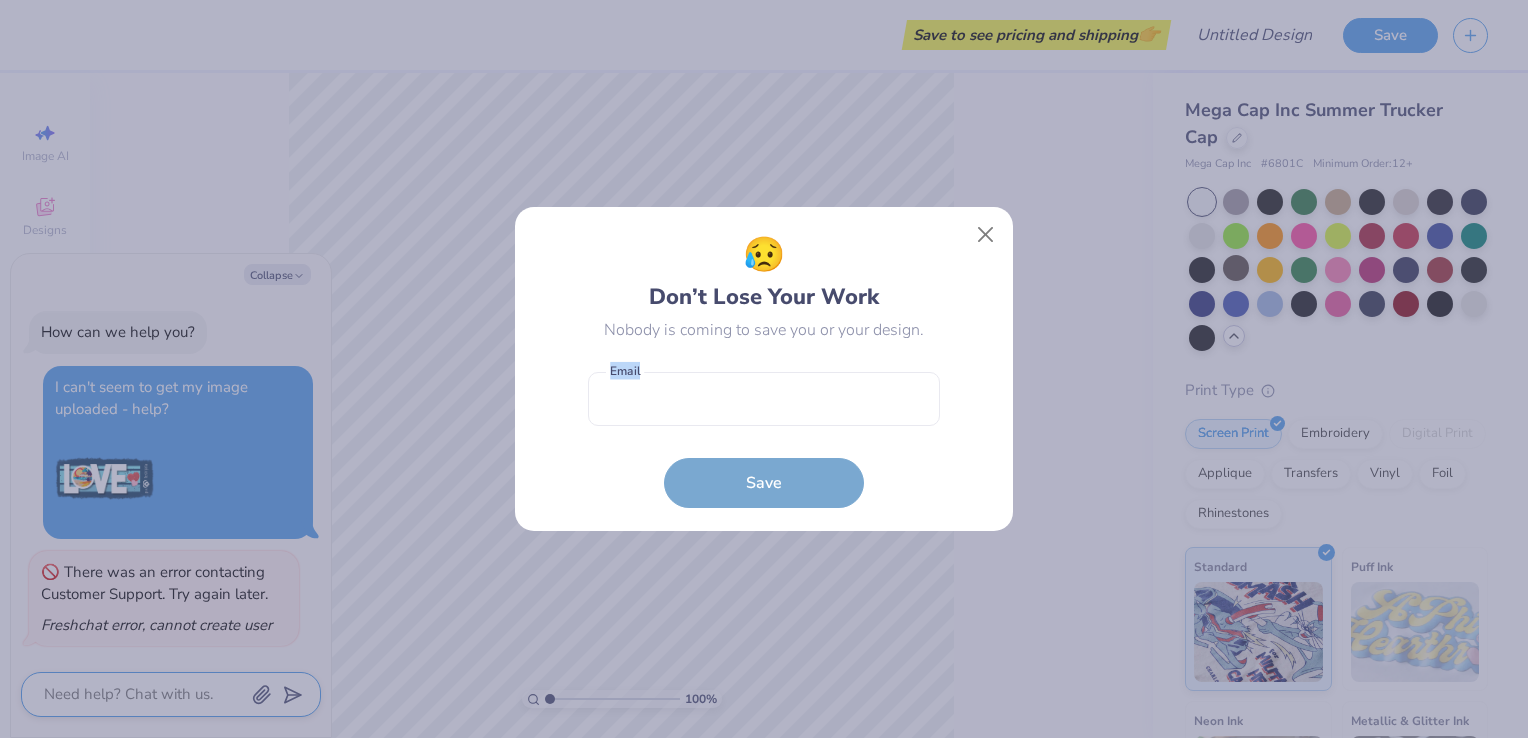 click on "Email is a required field Email Save" at bounding box center [764, 435] 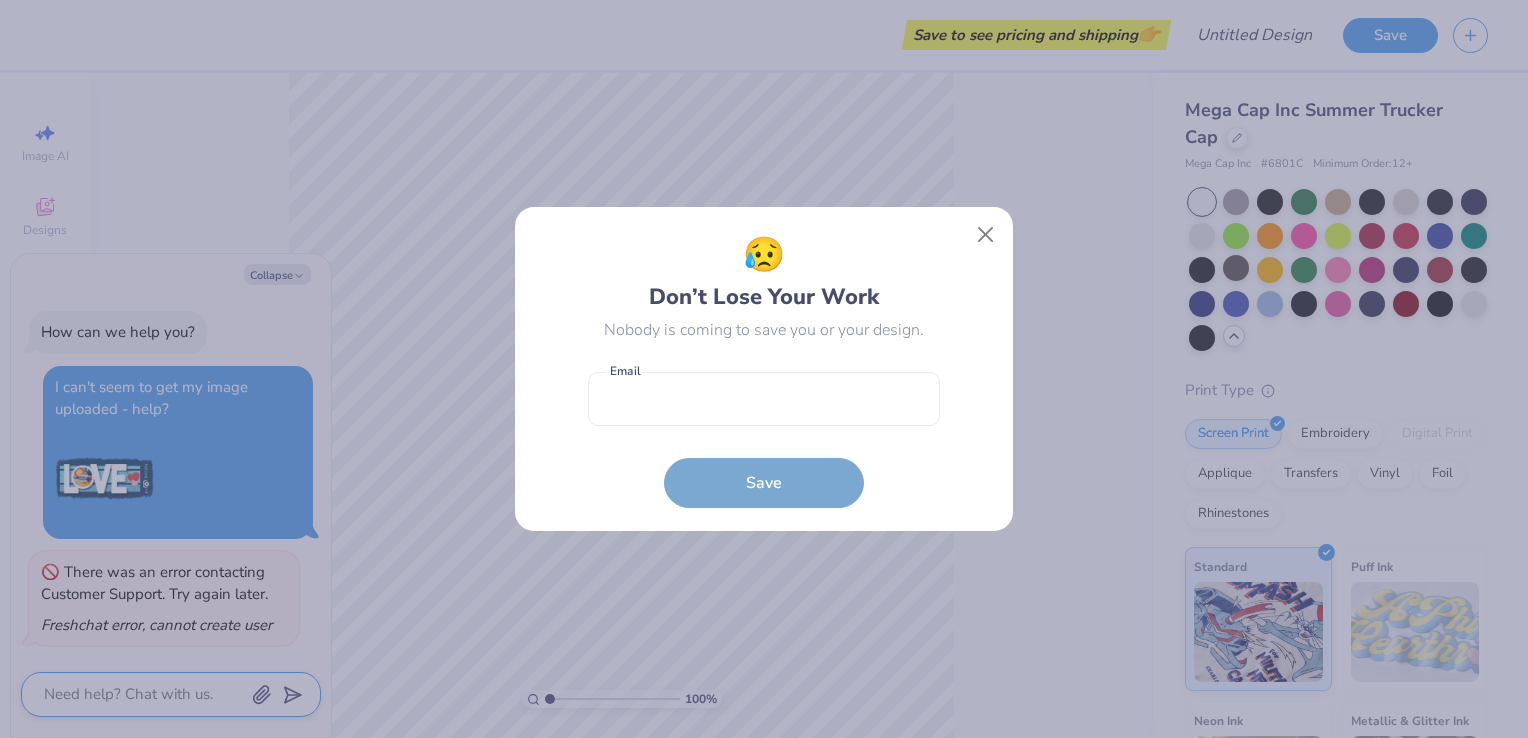 click on "Email is a required field Email Save" at bounding box center [764, 435] 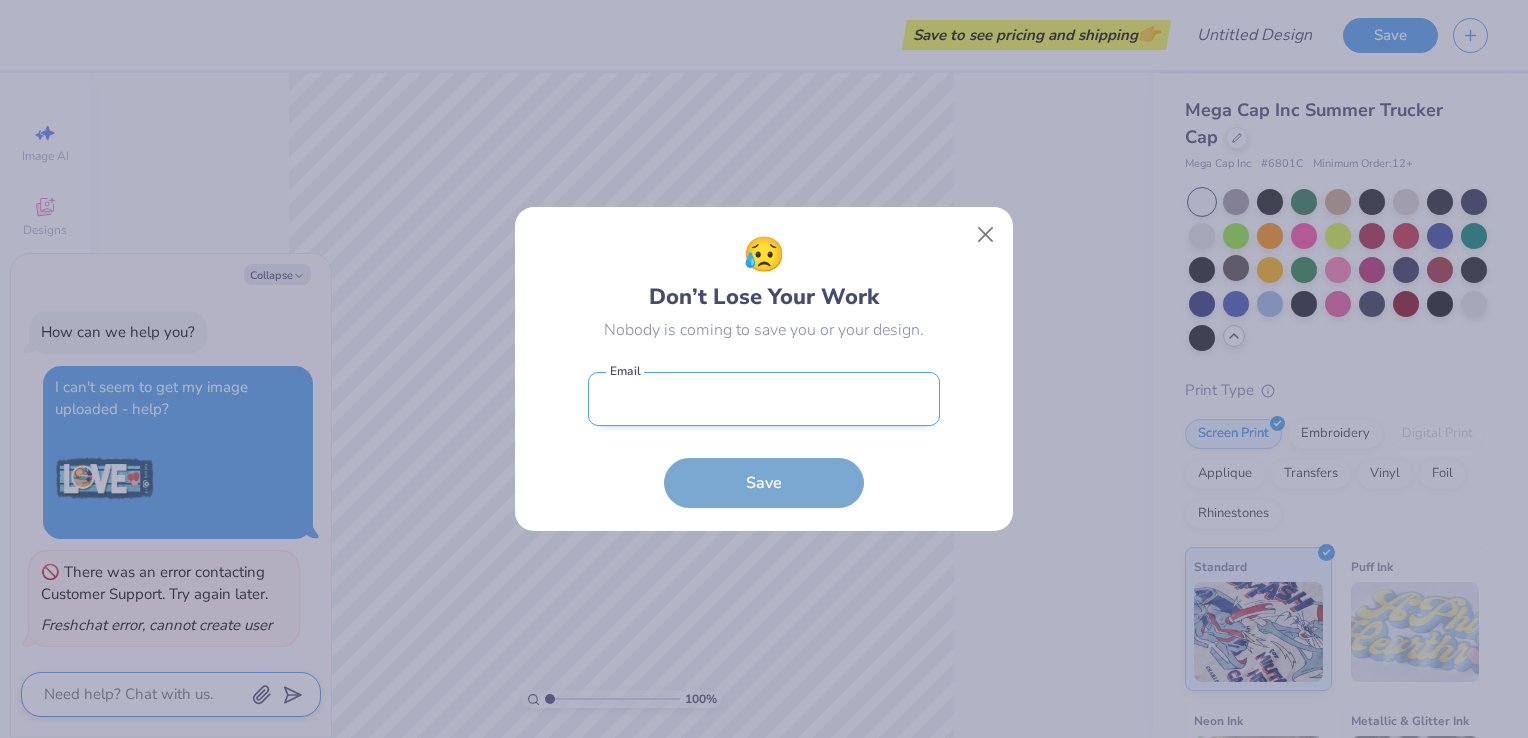click at bounding box center (764, 399) 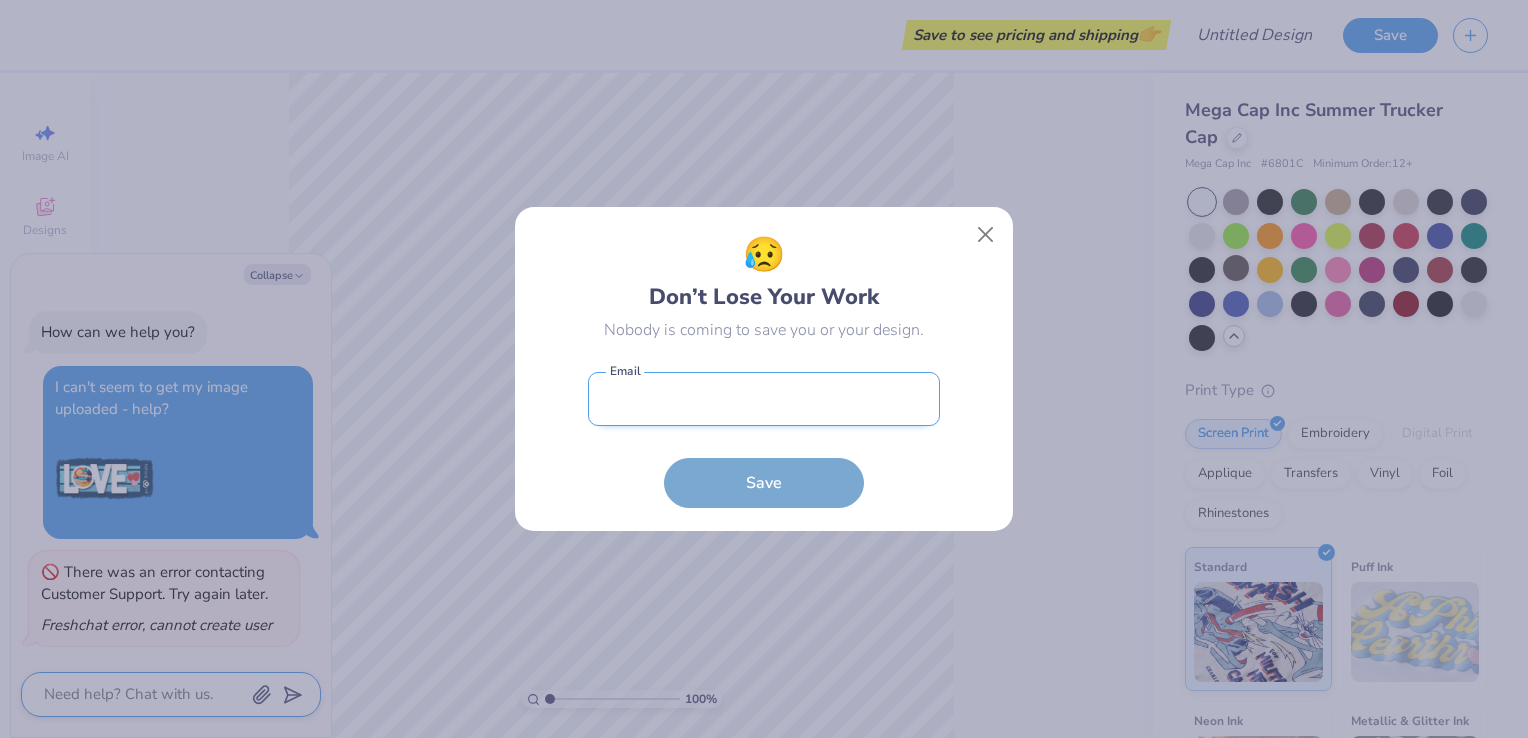 type on "[EMAIL]" 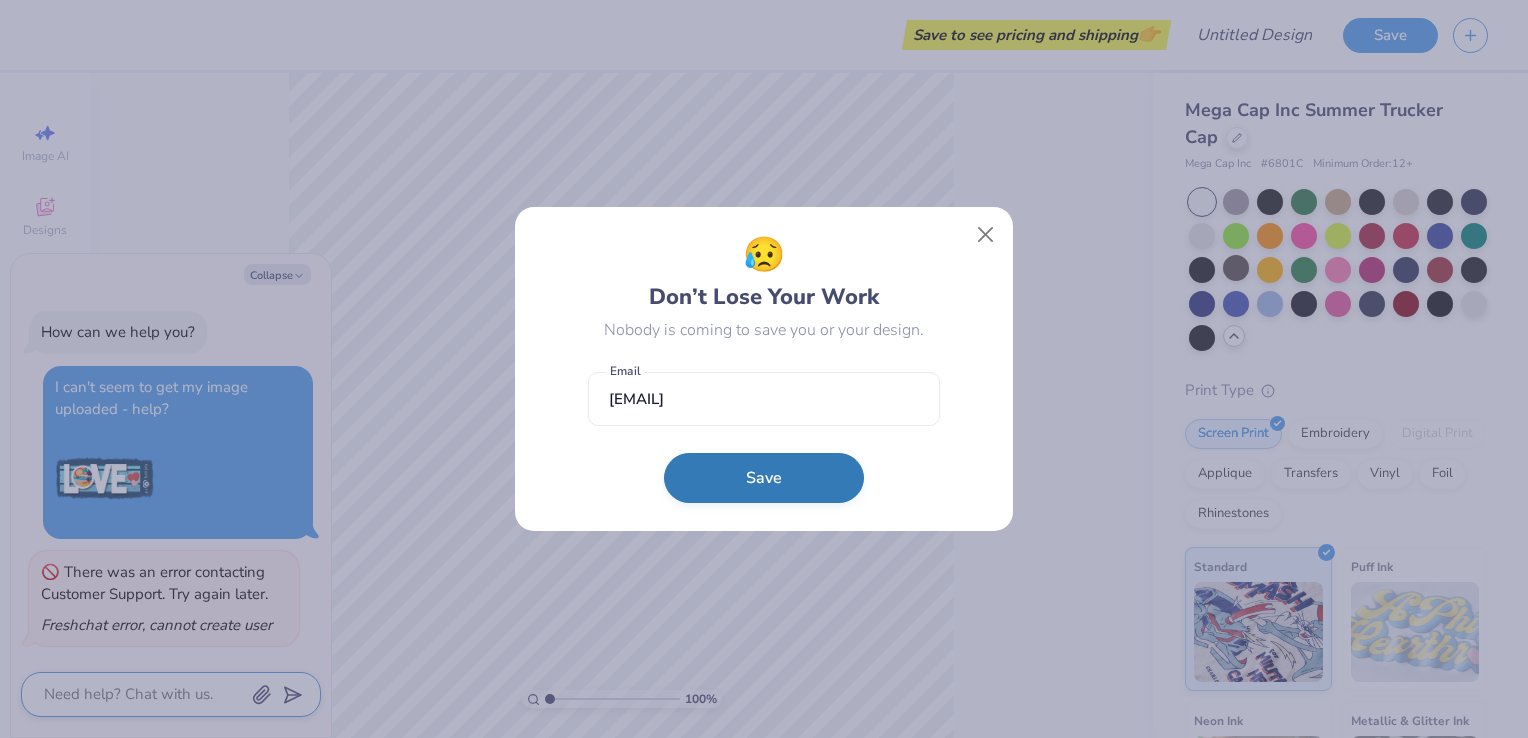 click on "Save" at bounding box center [764, 478] 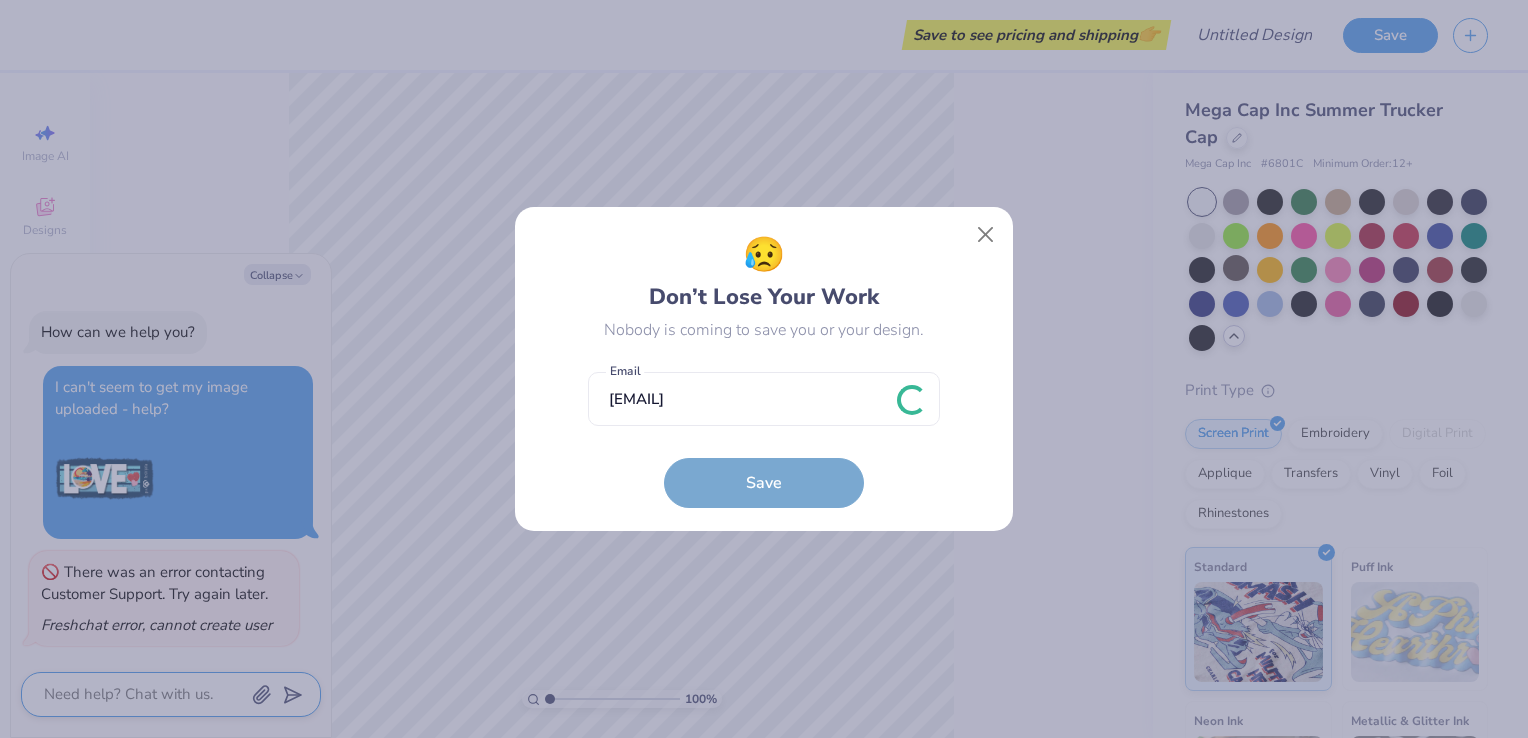 click on "[EMAIL] Email Save" at bounding box center (764, 435) 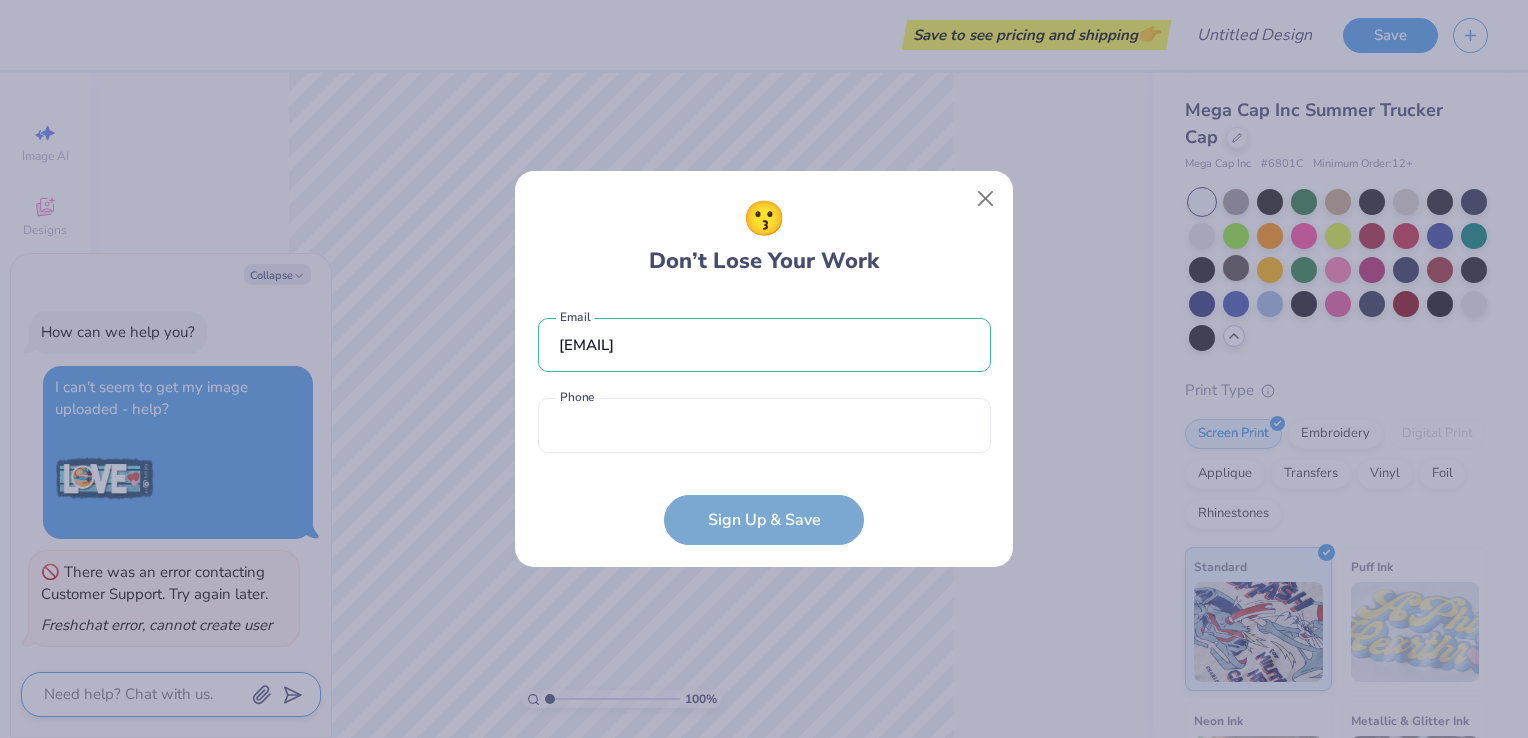 click on "[EMAIL] Email Phone is a required field Phone Sign Up & Save" at bounding box center (764, 421) 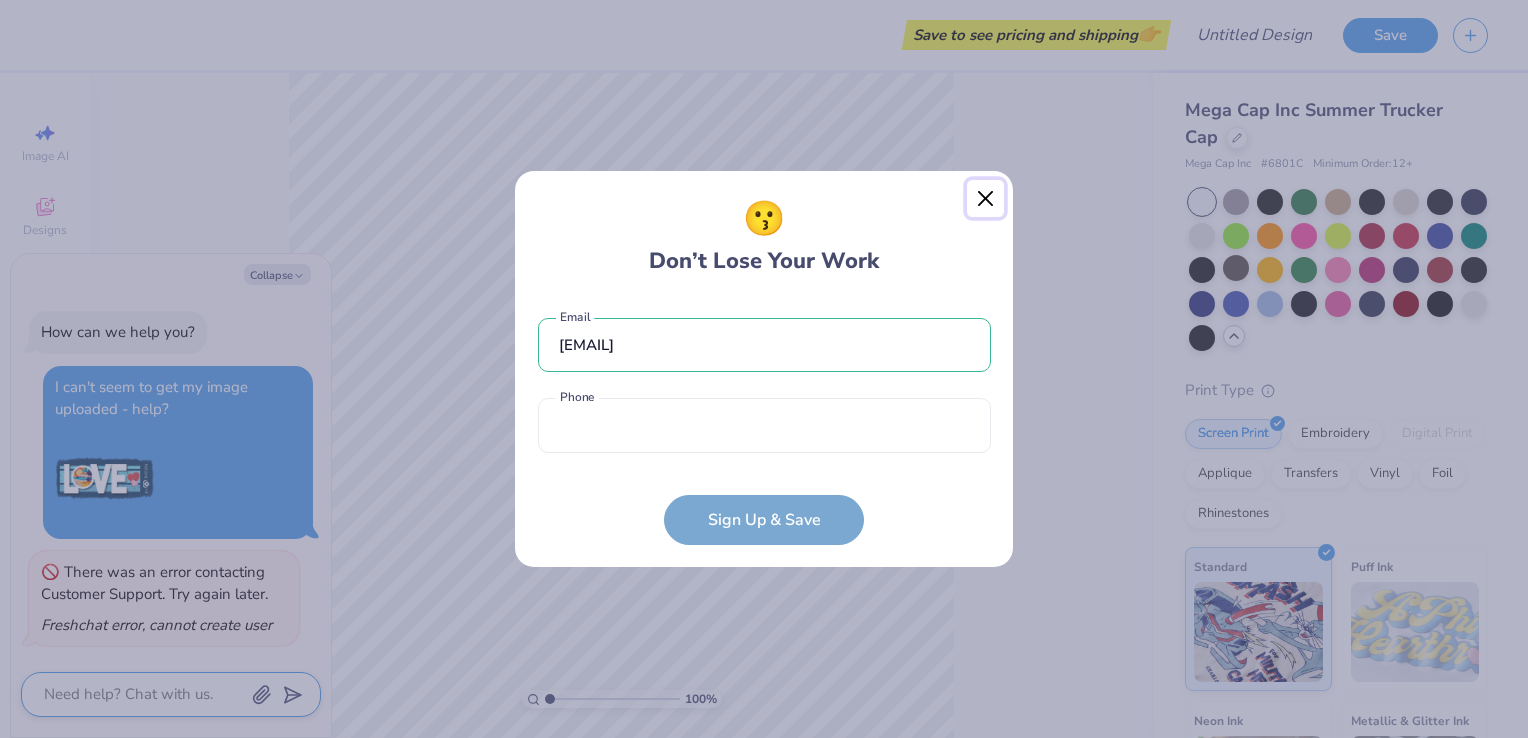 click at bounding box center [986, 199] 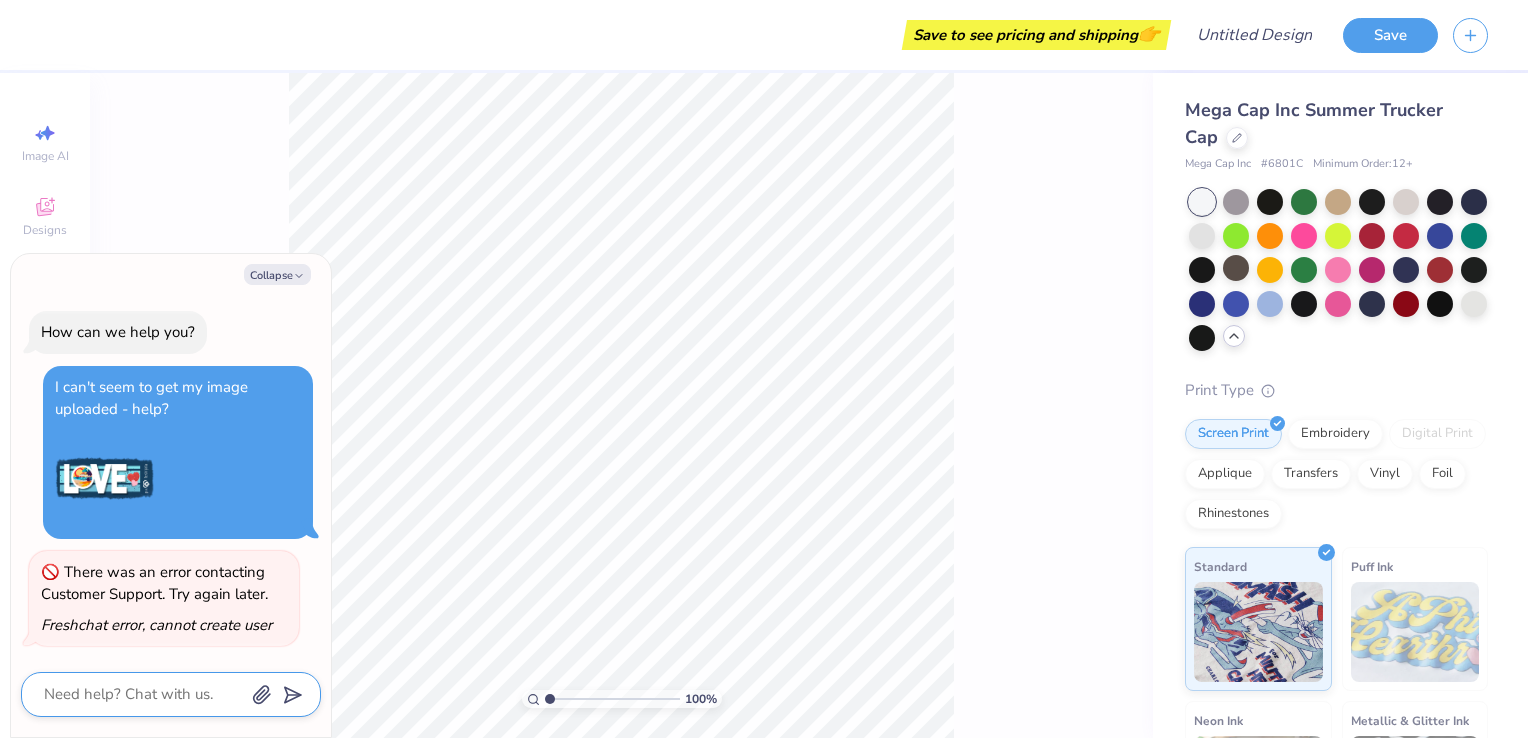 click on "100  %" at bounding box center (621, 405) 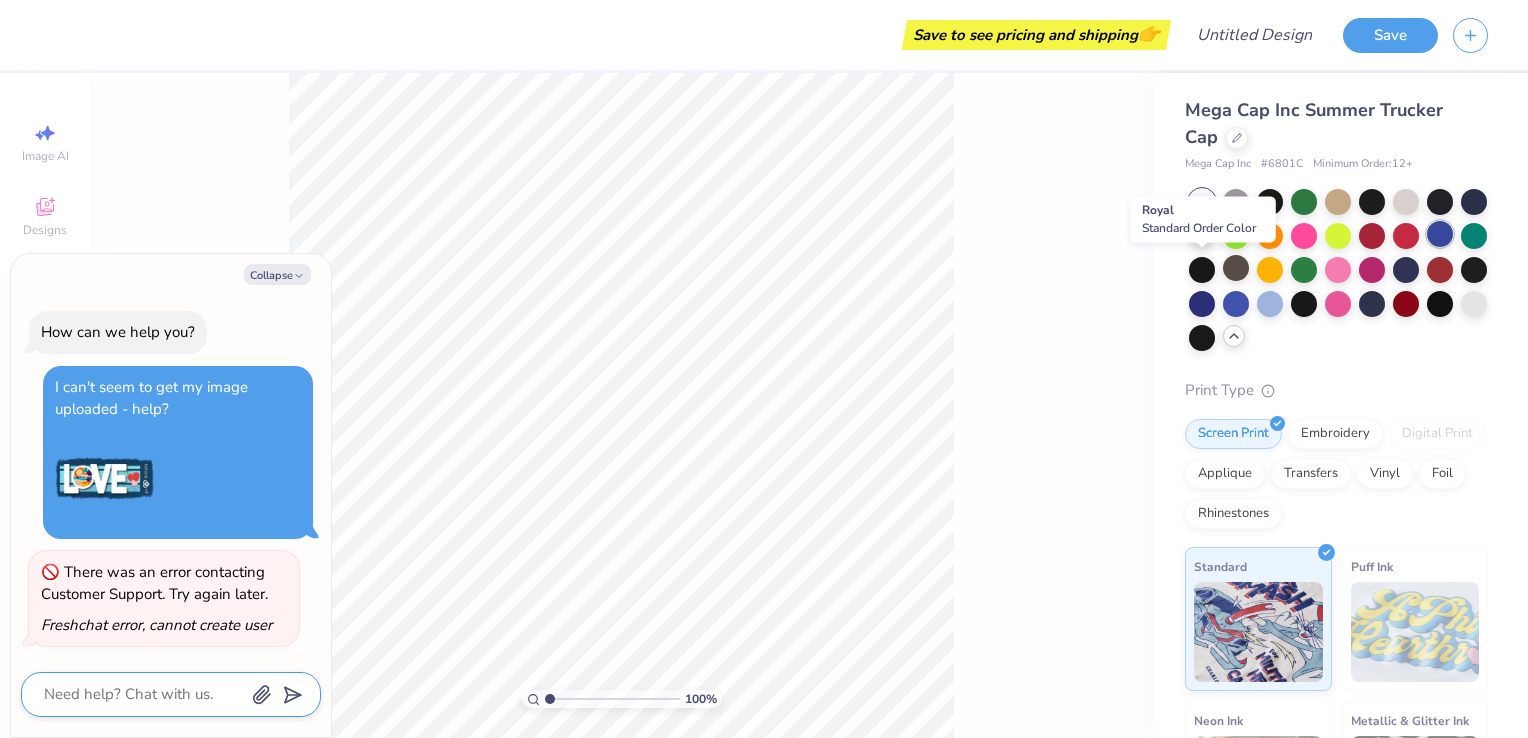 click at bounding box center [1440, 234] 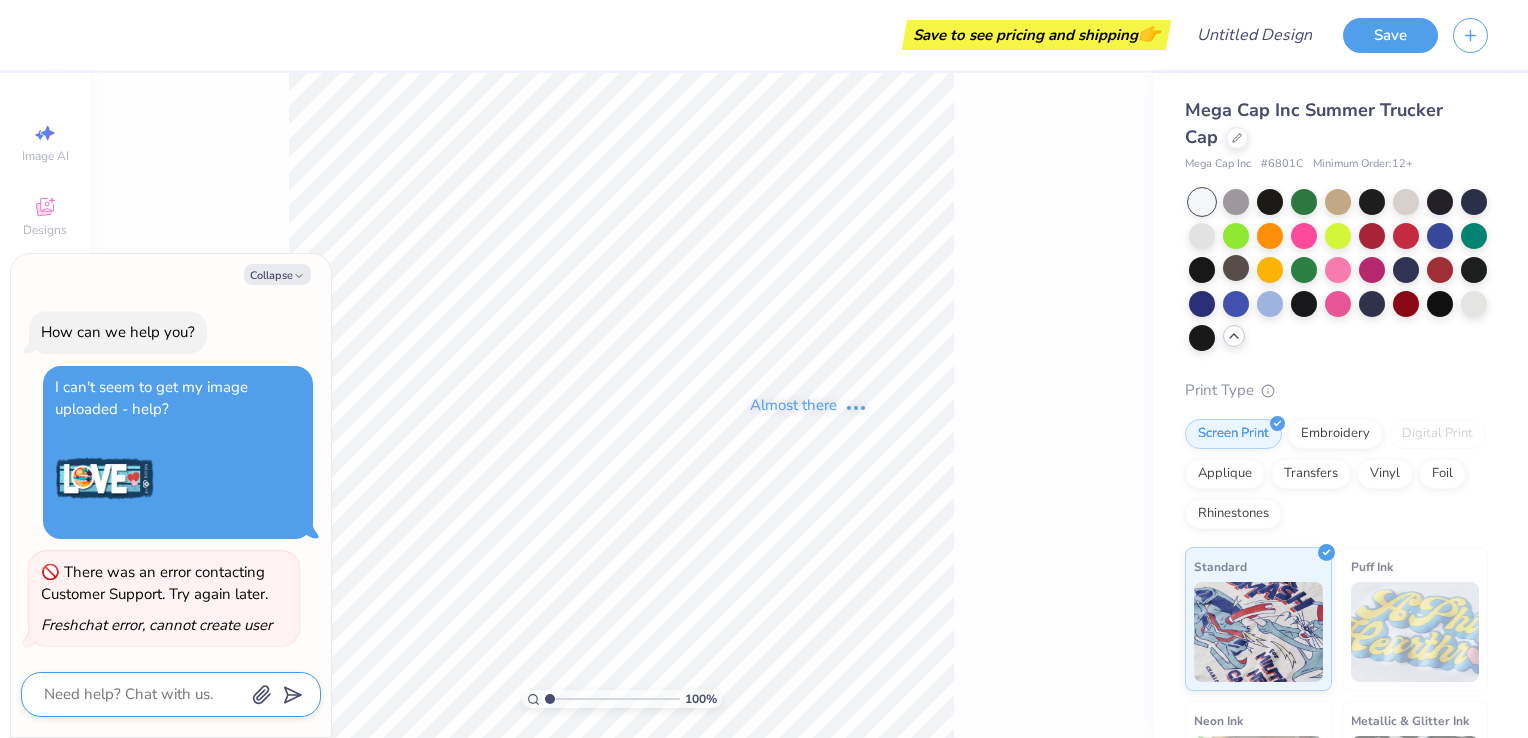 click on "Almost there" at bounding box center (809, 405) 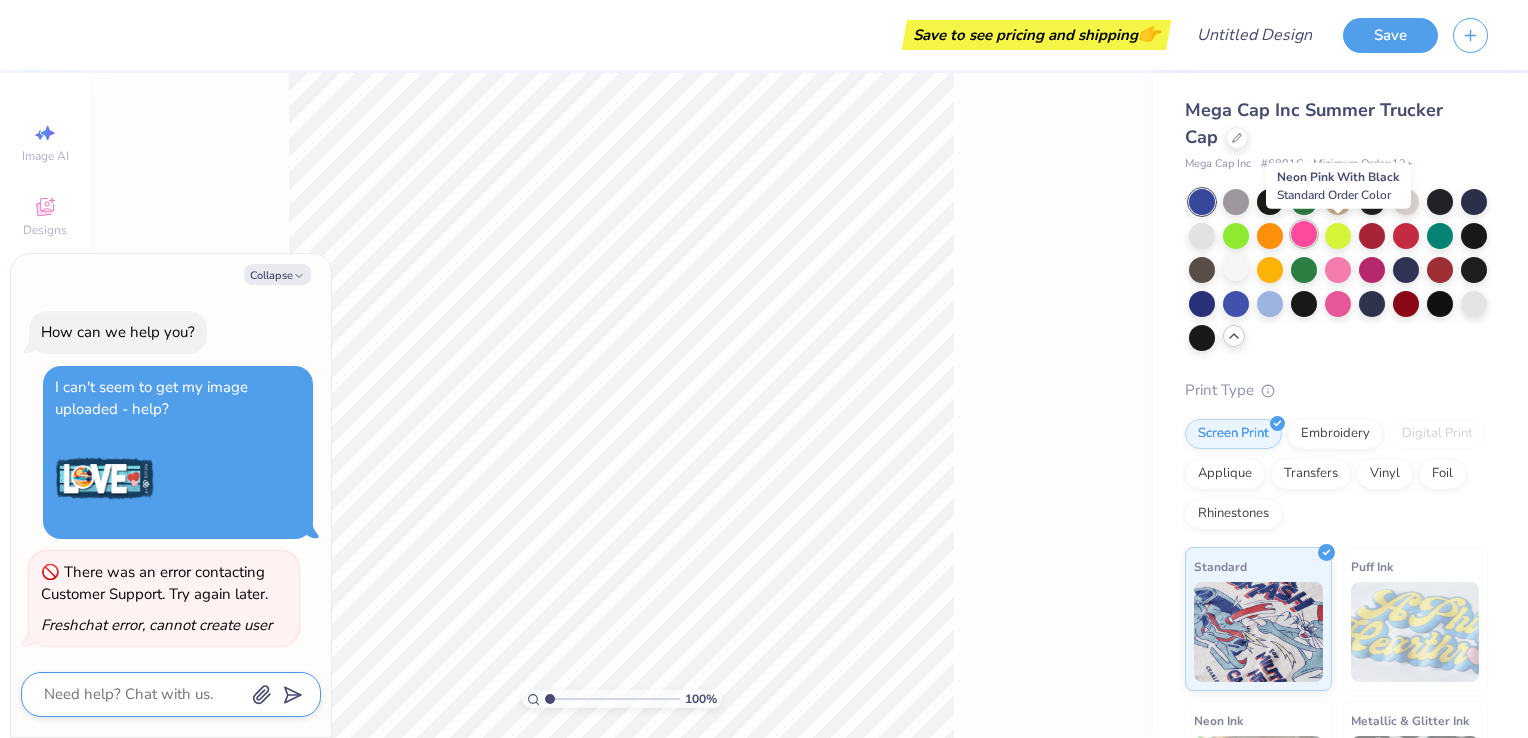 click at bounding box center [1304, 234] 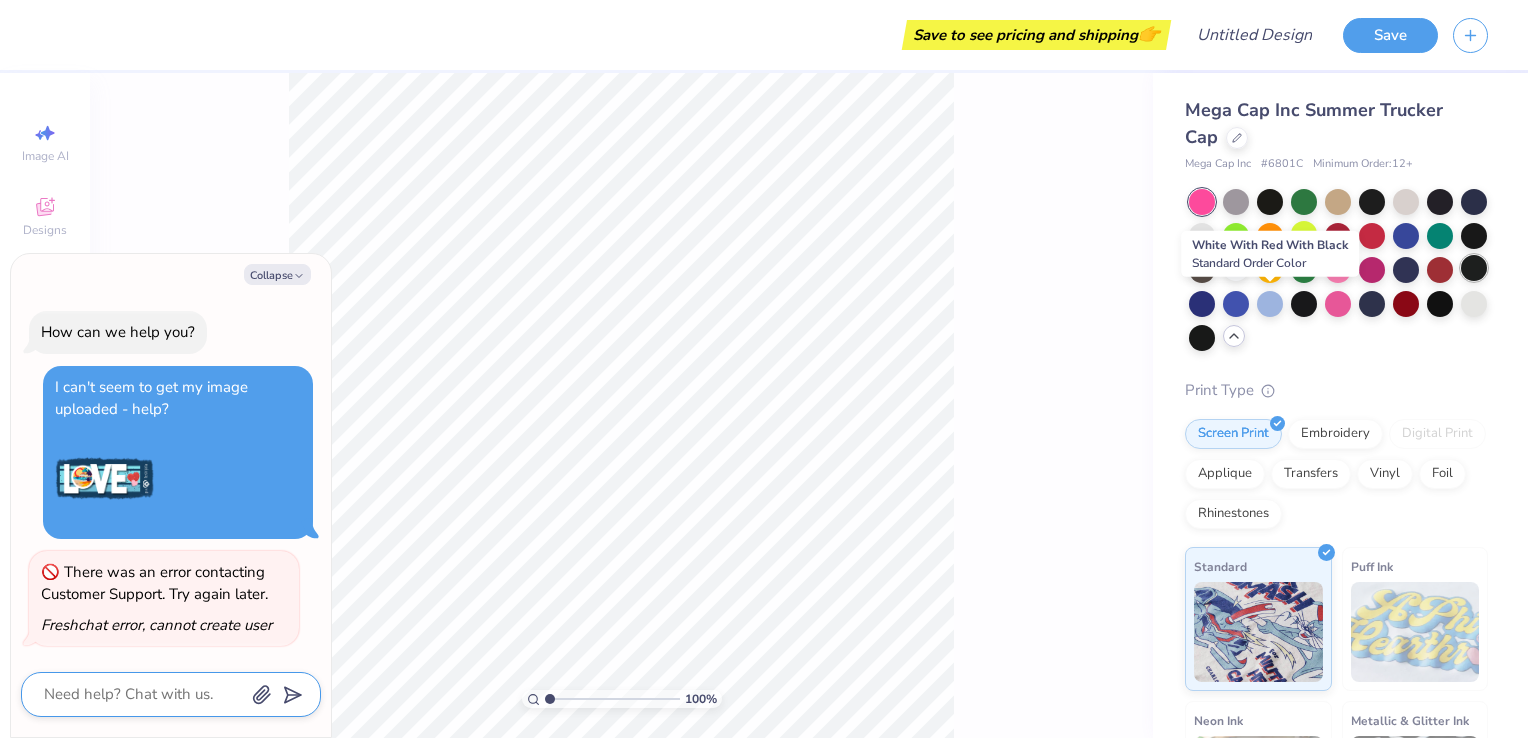click at bounding box center (1474, 268) 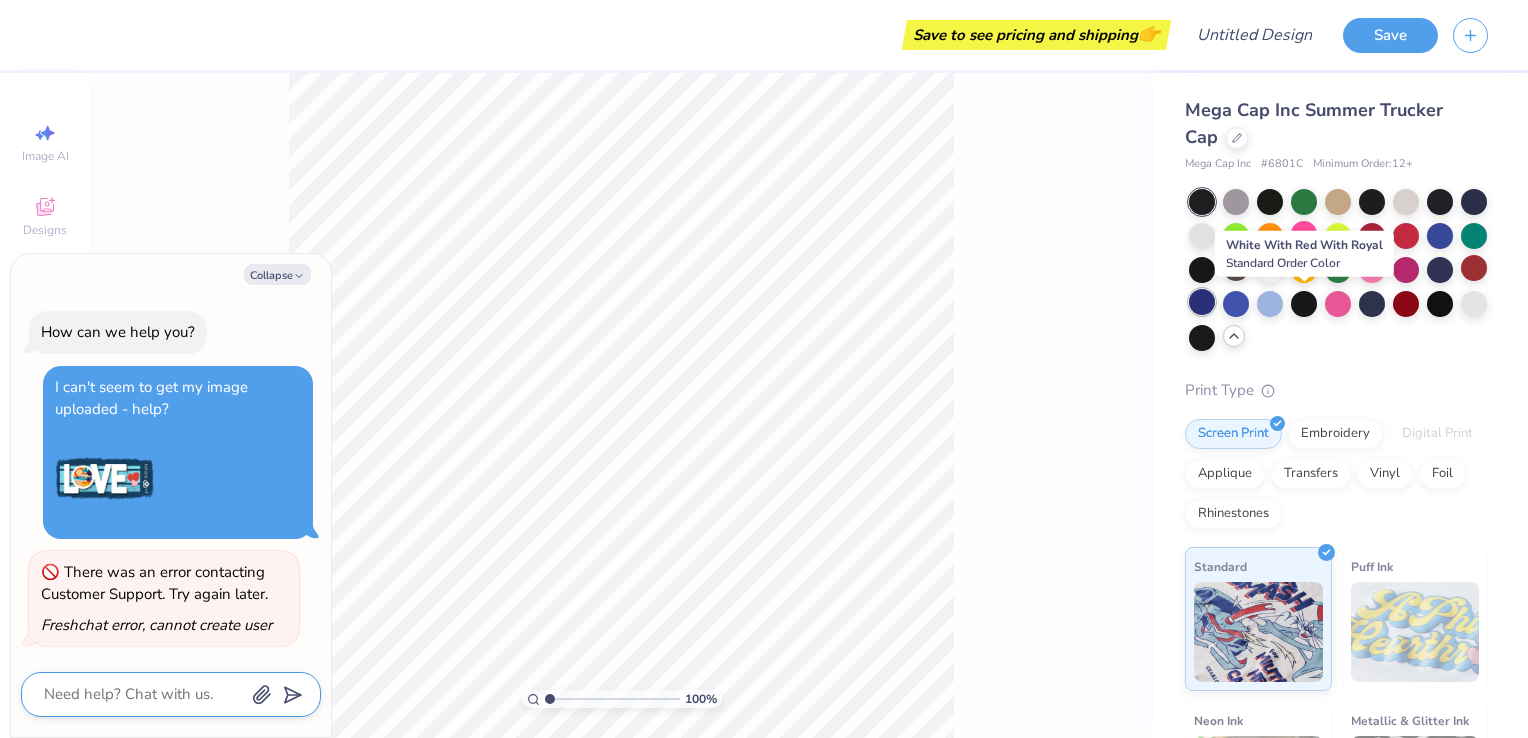 click at bounding box center [1202, 302] 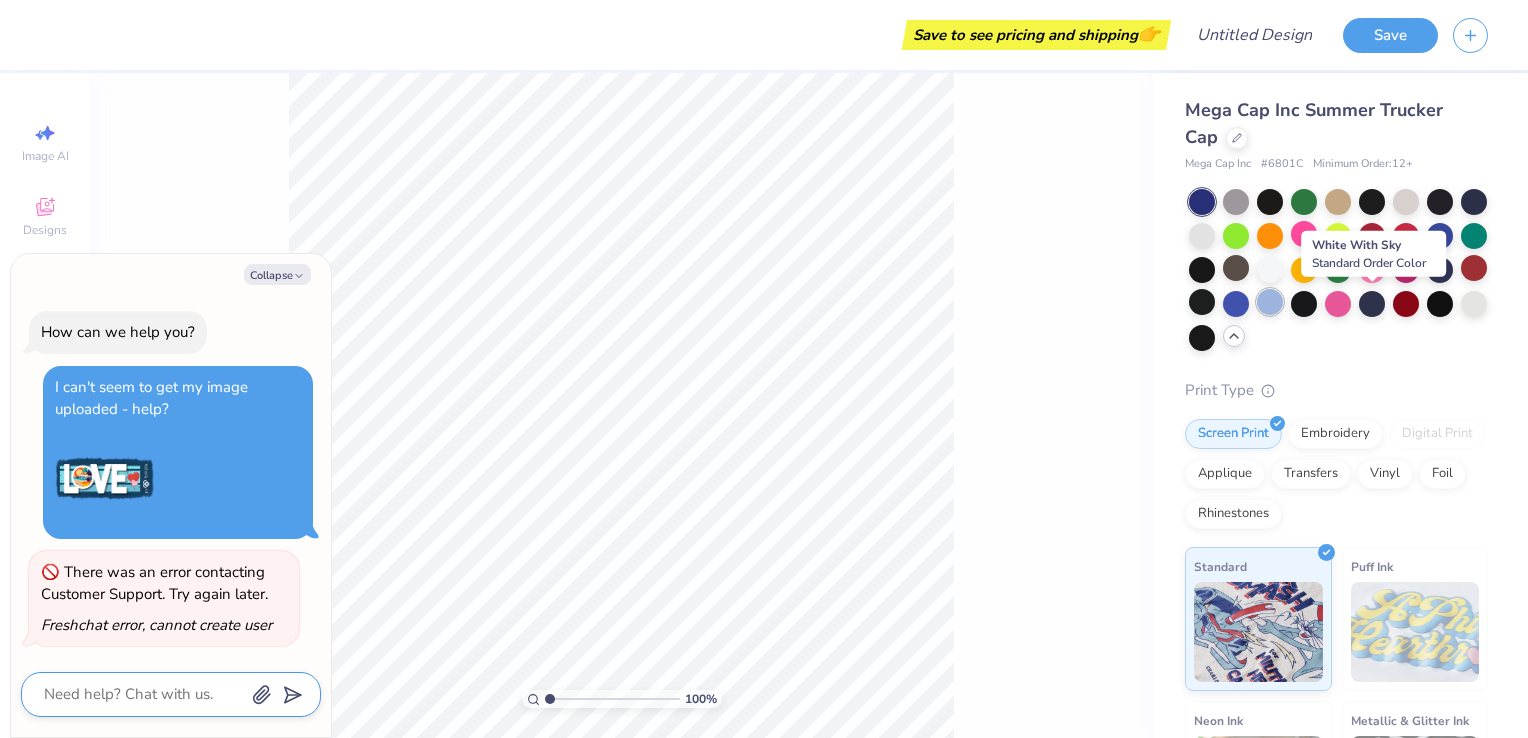 click at bounding box center [1270, 302] 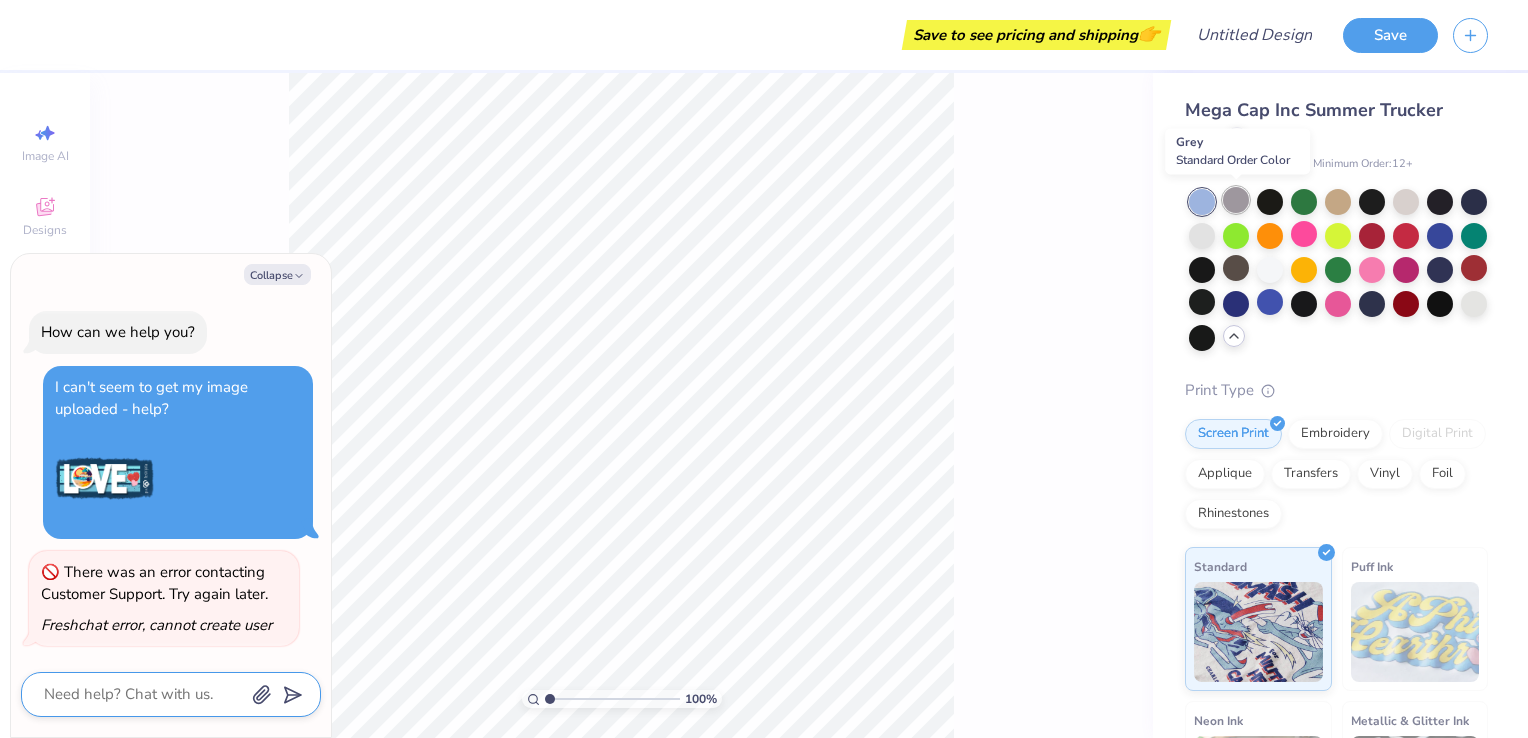 click at bounding box center [1236, 200] 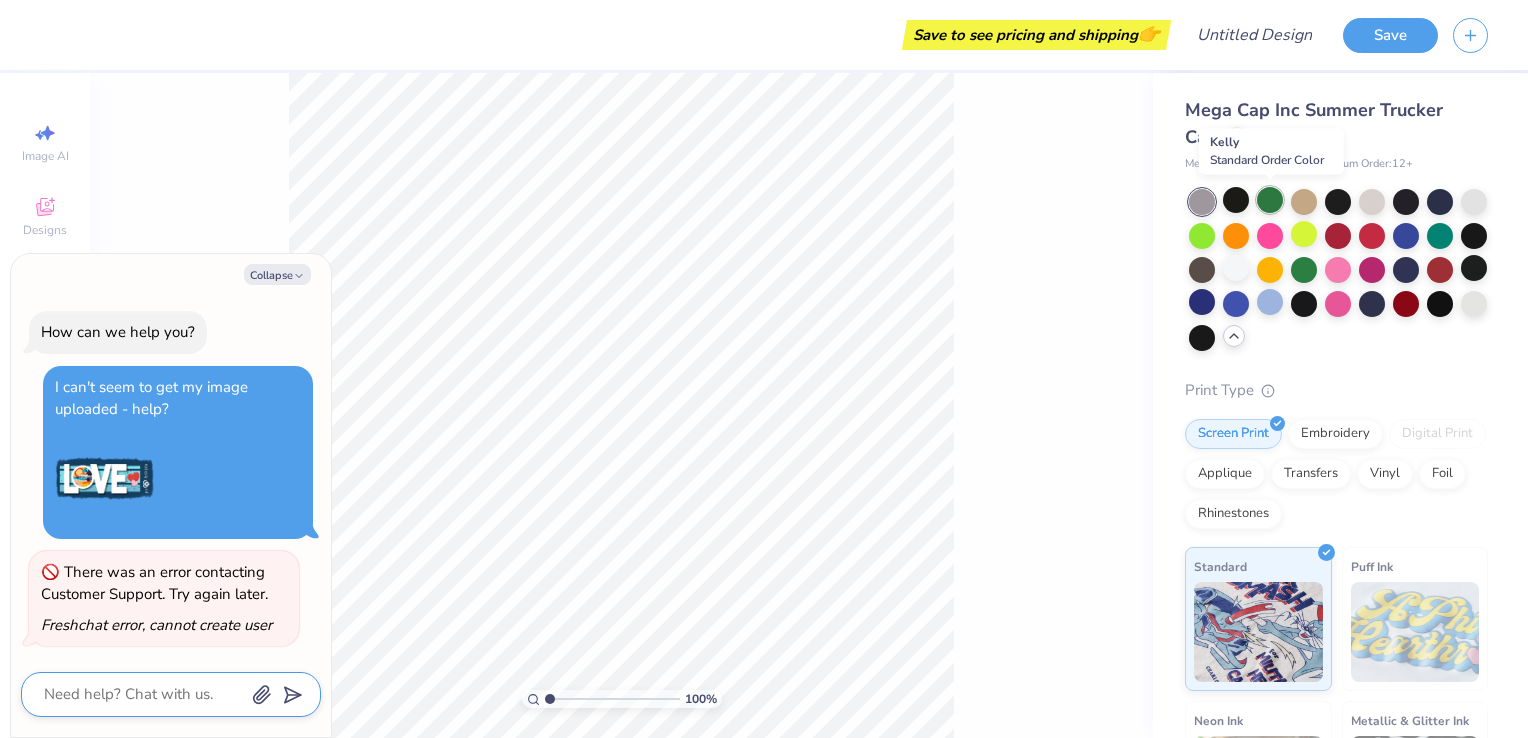 click at bounding box center [1270, 200] 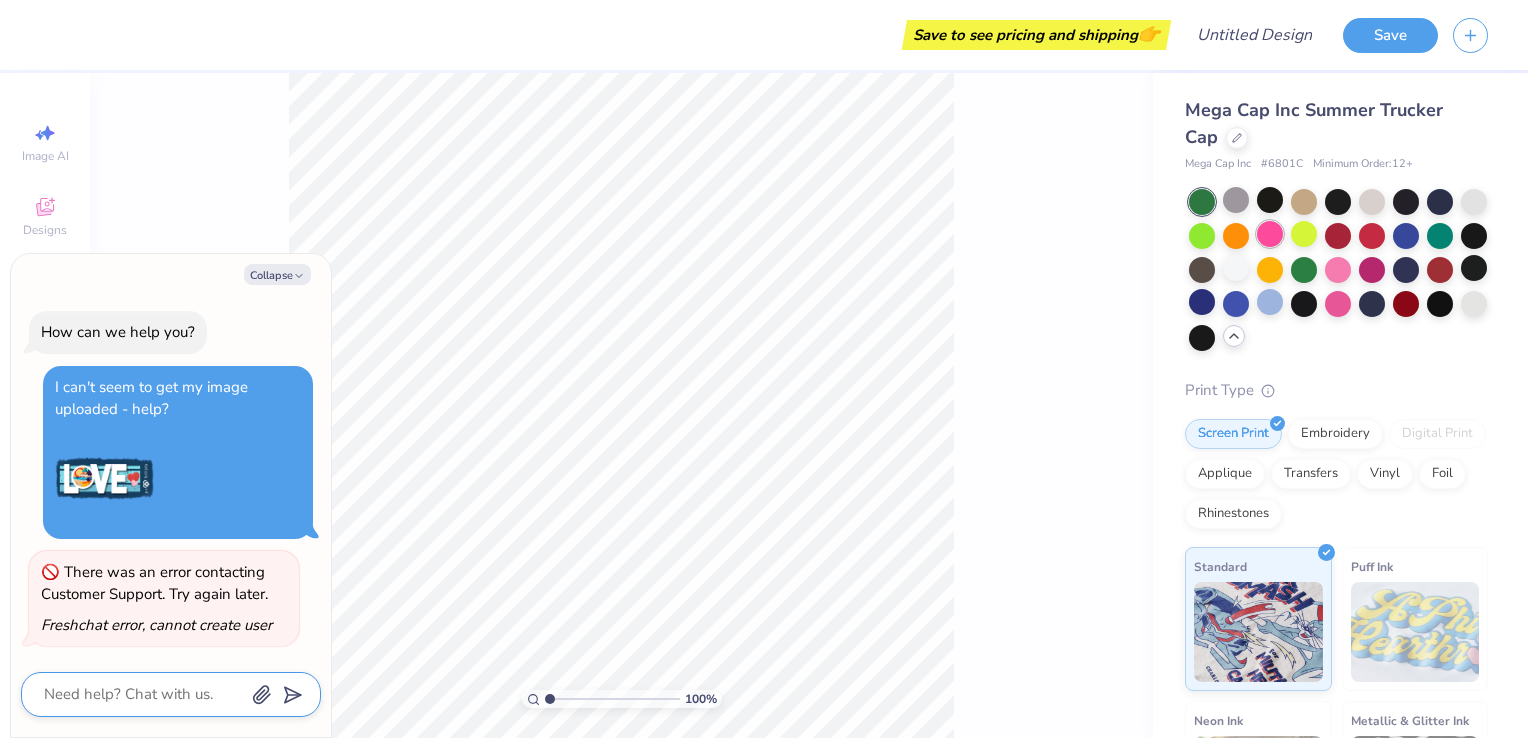 click at bounding box center [1270, 234] 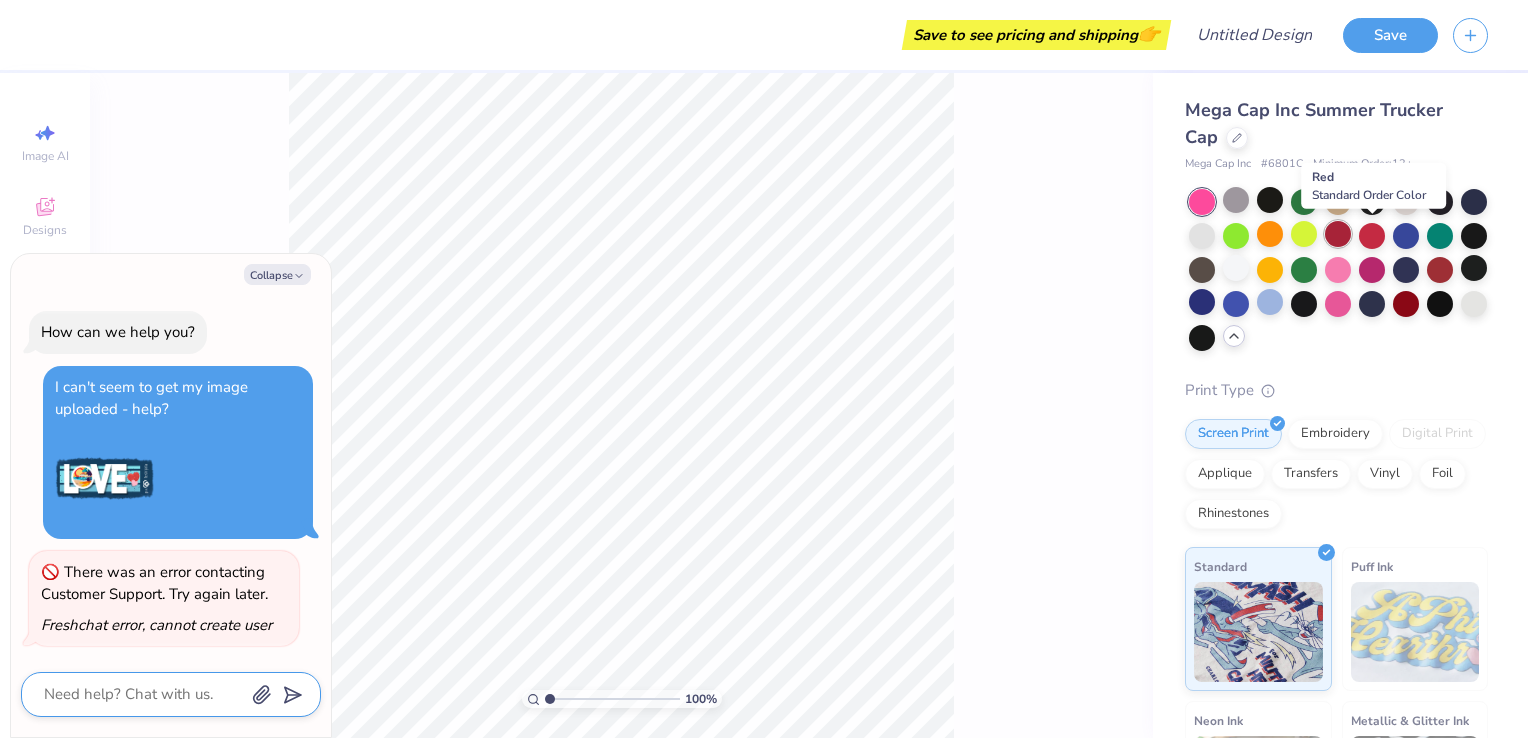 click at bounding box center (1338, 234) 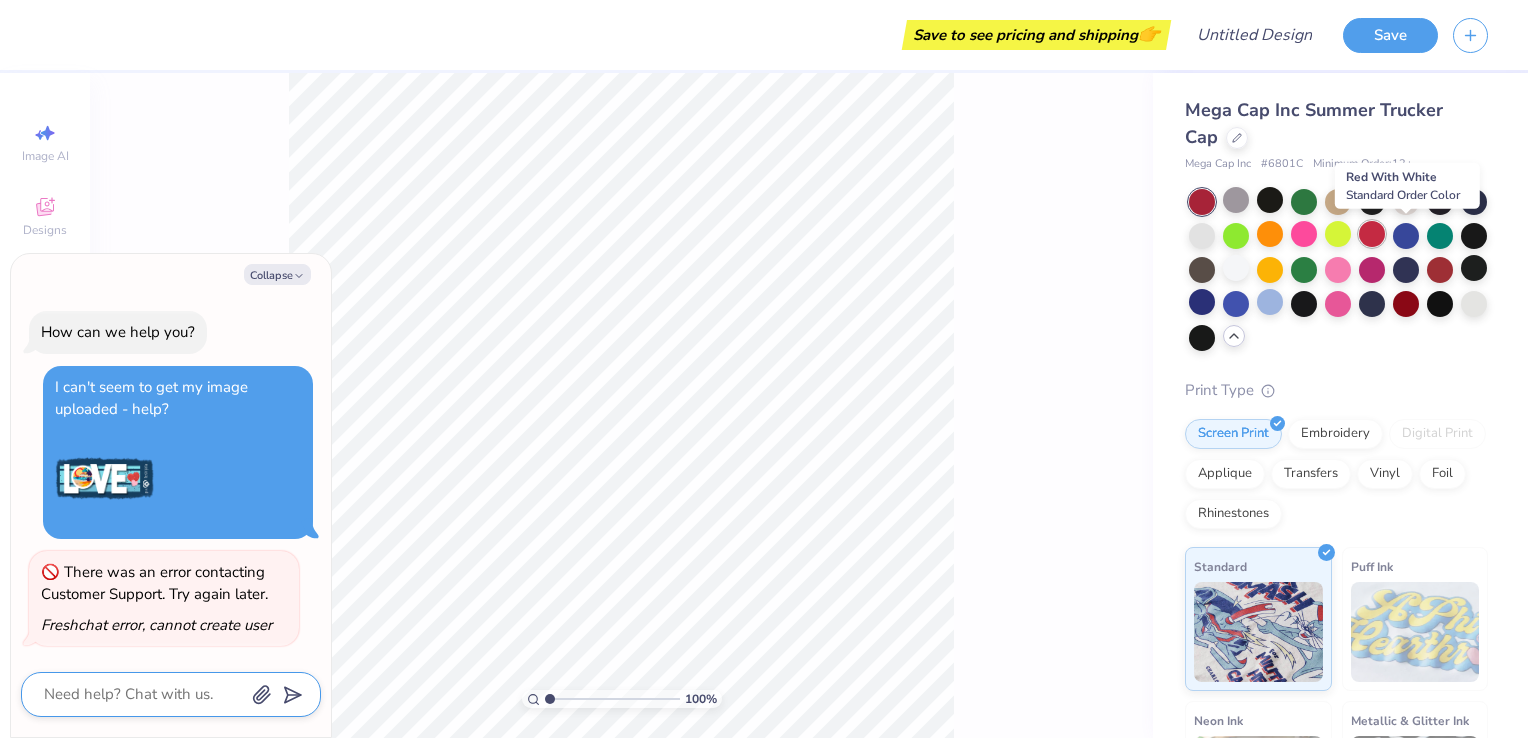 click at bounding box center (1372, 234) 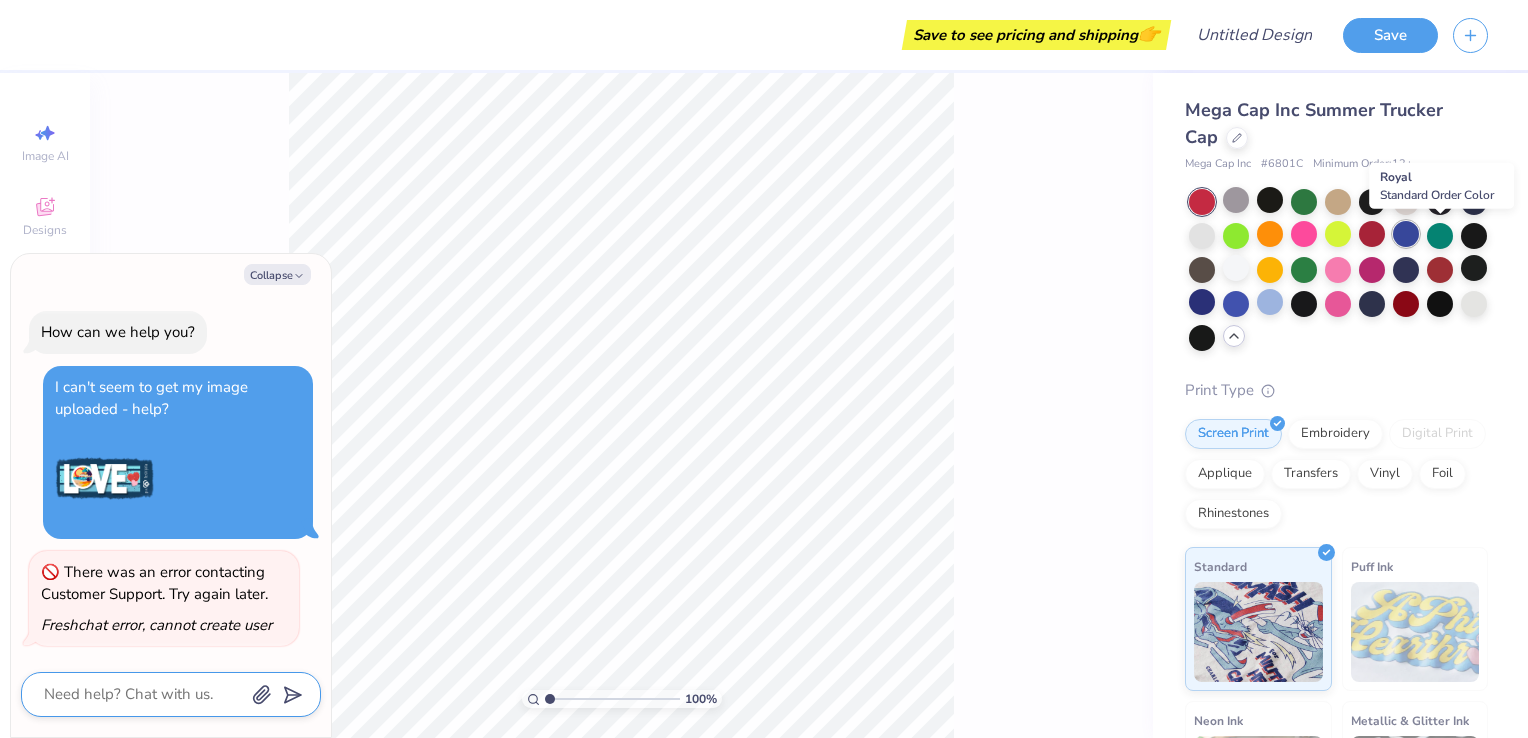 click at bounding box center [1406, 234] 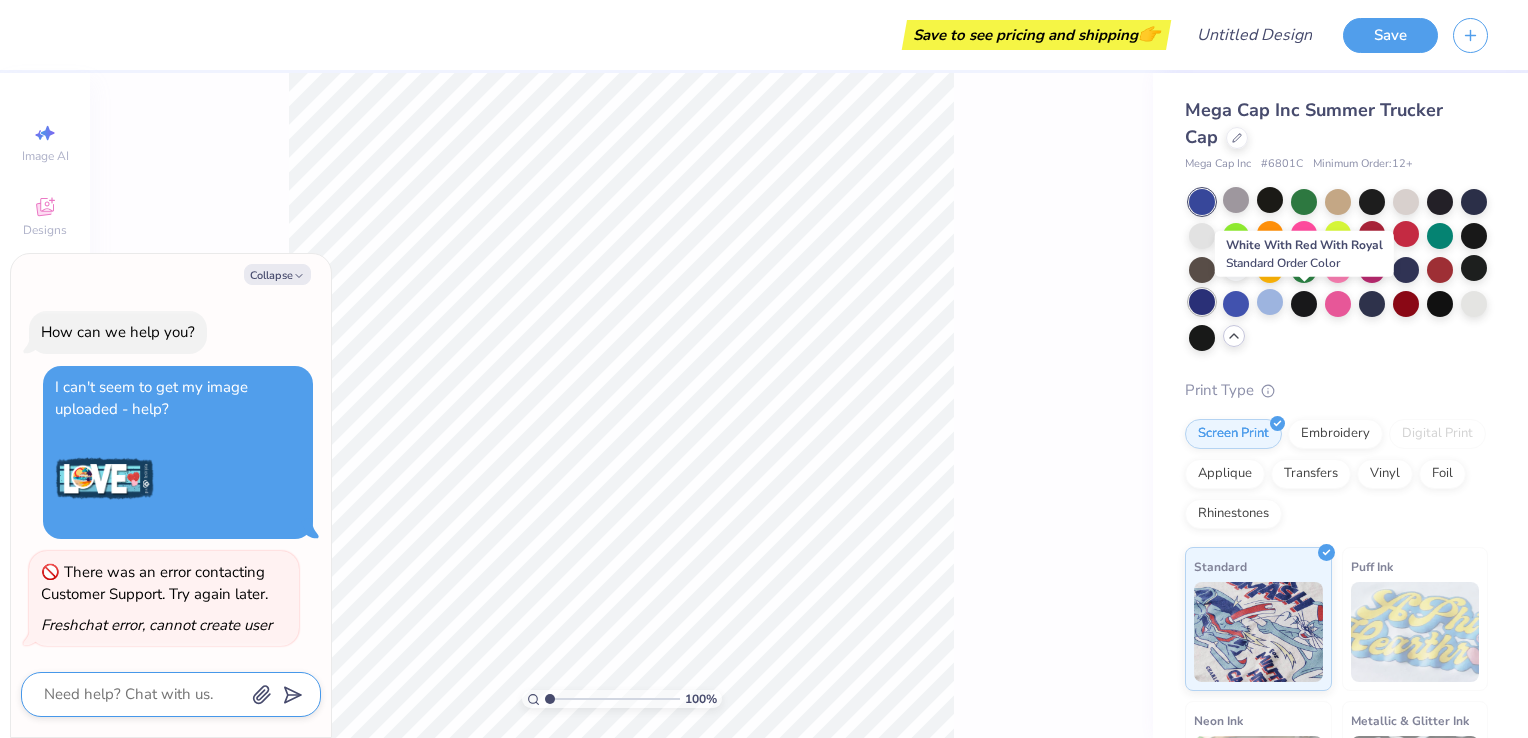 click at bounding box center (1202, 302) 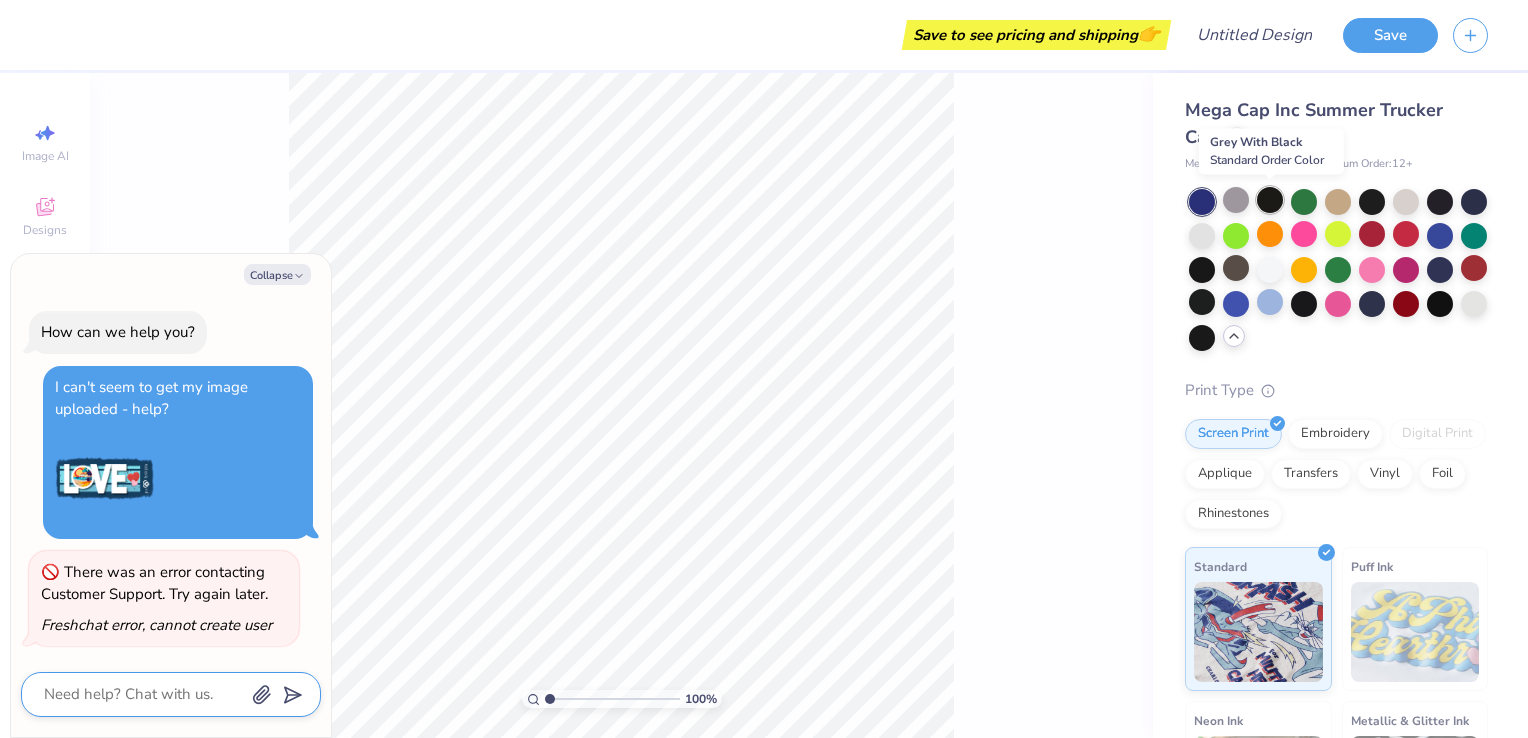 click at bounding box center (1270, 200) 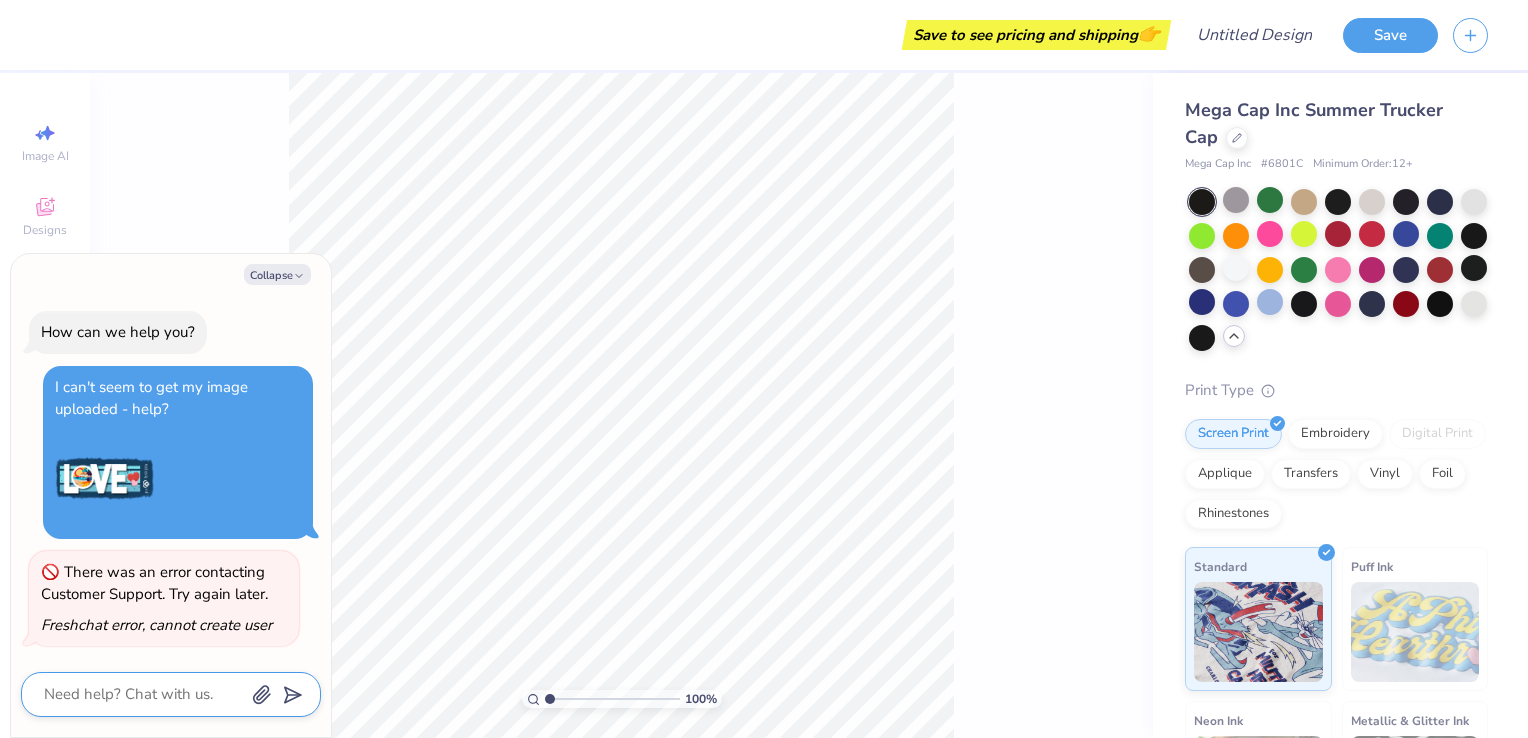 click at bounding box center (1202, 202) 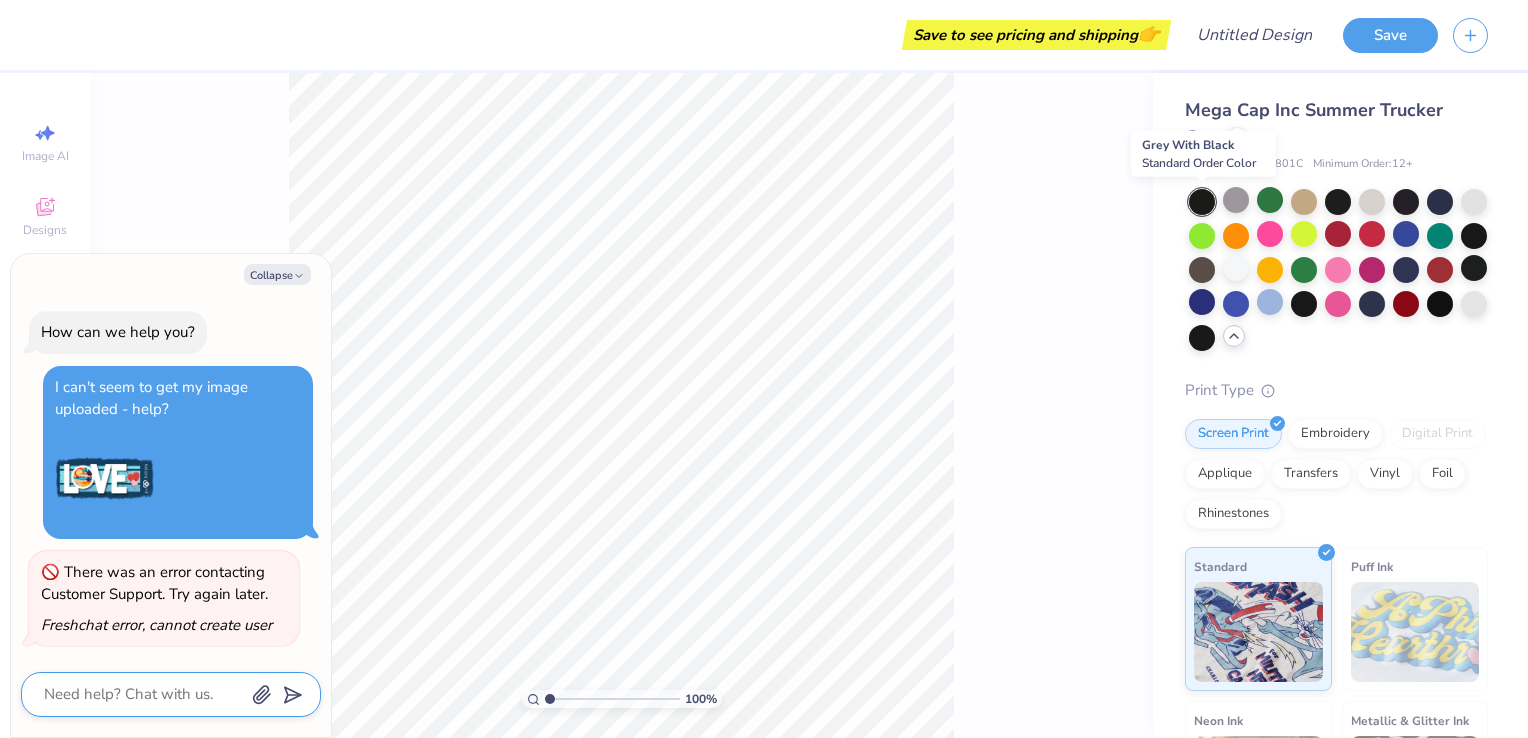 click at bounding box center [1202, 202] 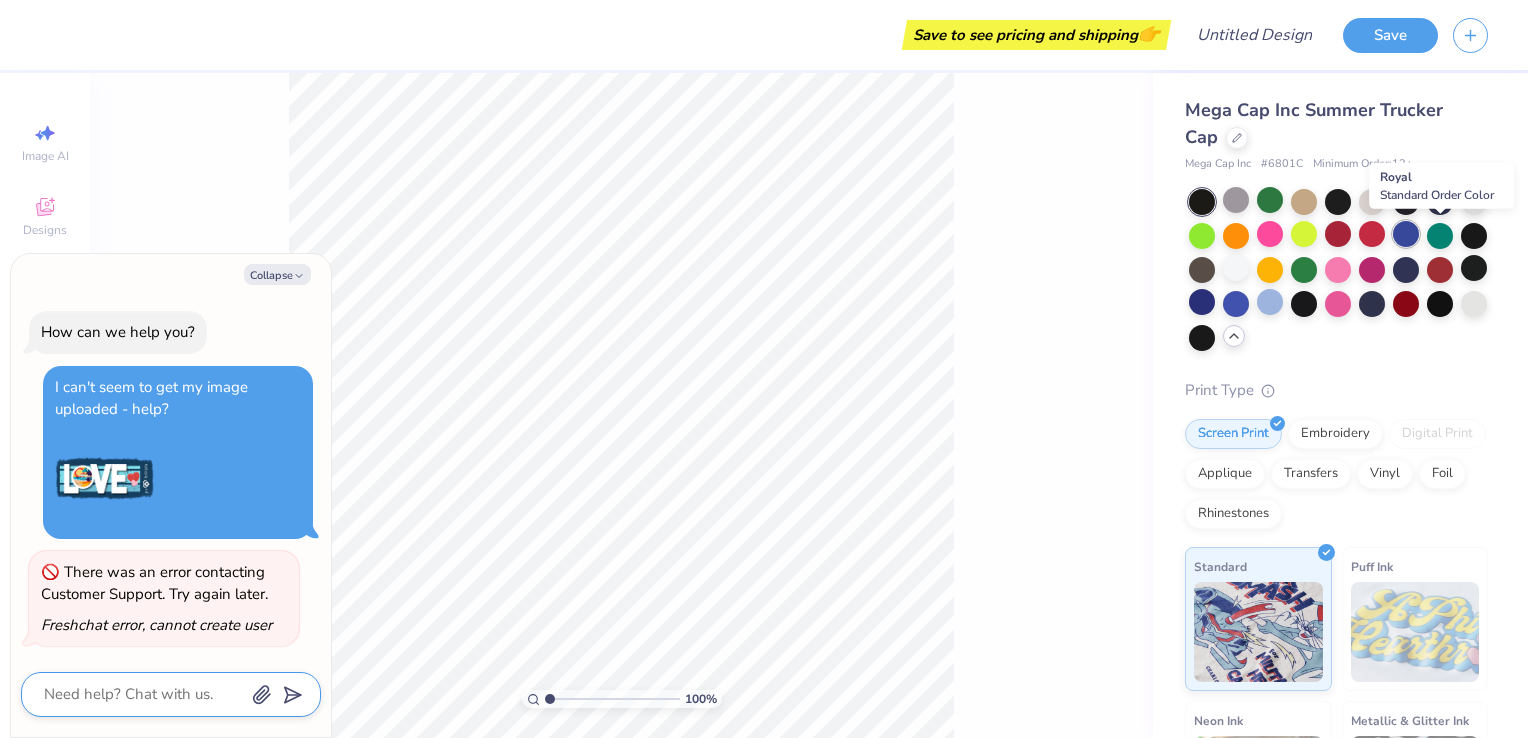 click at bounding box center (1406, 234) 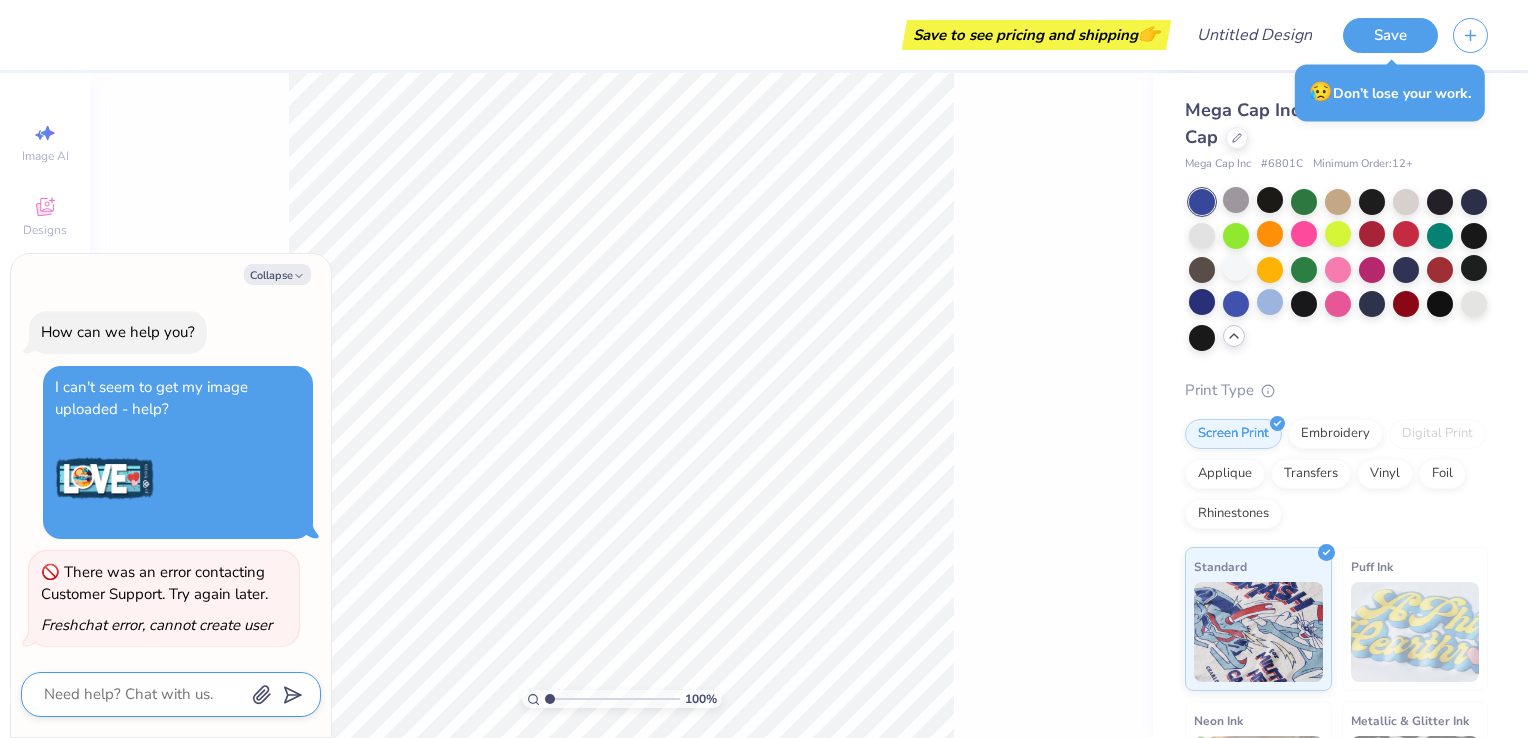 type on "x" 